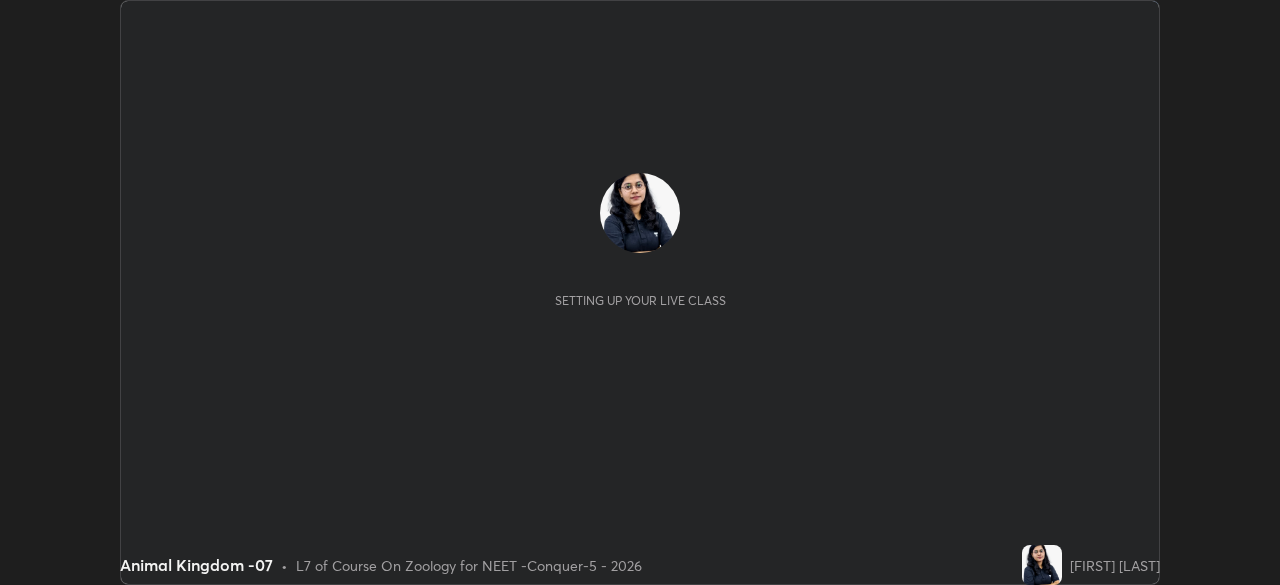 scroll, scrollTop: 0, scrollLeft: 0, axis: both 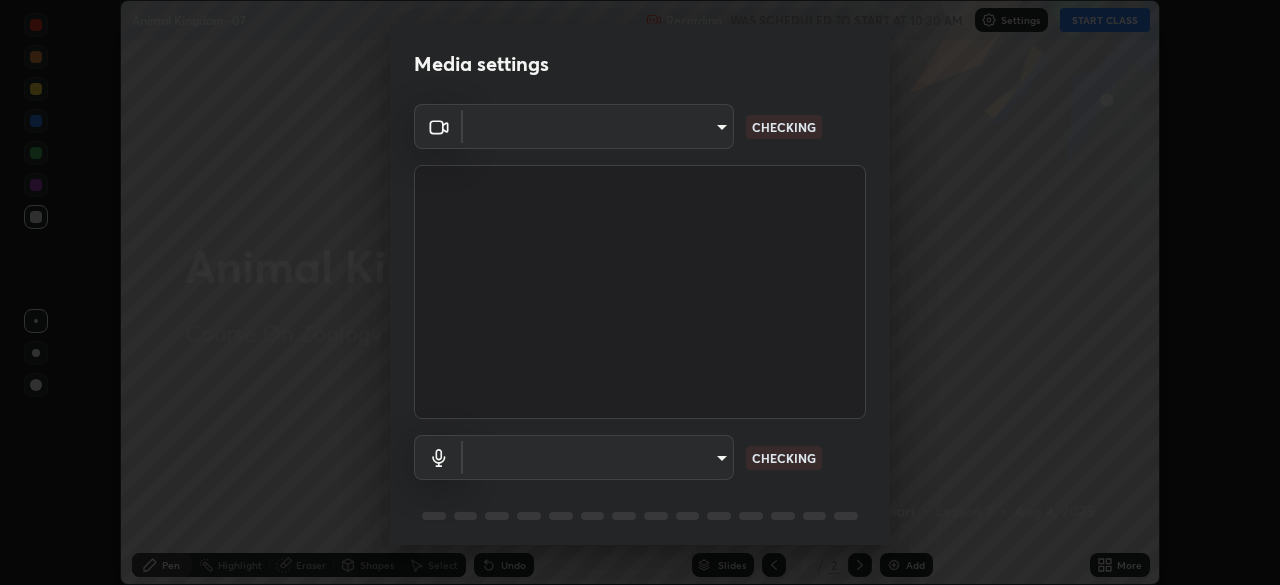 type on "bfa13ec11e3806c3eb92bf3b7126344263004e7e0ebf3fc0325b0f534c832c89" 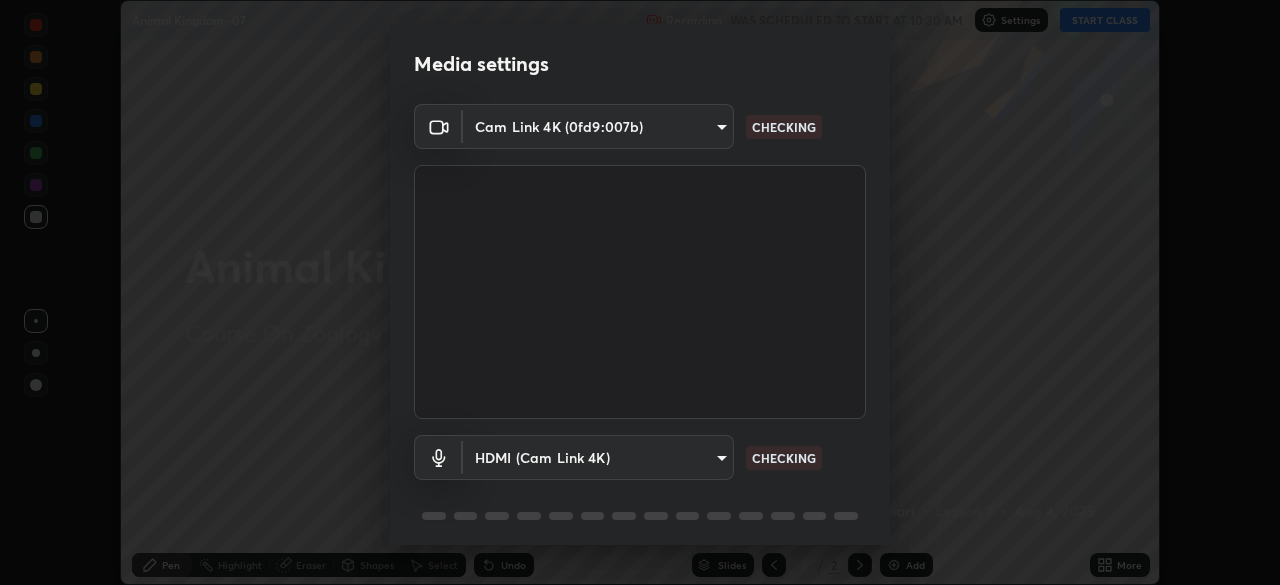 click on "Erase all Animal Kingdom -07 Recording WAS SCHEDULED TO START AT  10:30 AM Settings START CLASS Setting up your live class Animal Kingdom -07 • L7 of Course On Zoology for NEET -Conquer-5 - 2026 [FIRST] [LAST] Pen Highlight Eraser Shapes Select Undo Slides 2 / 2 Add More No doubts shared Encourage your learners to ask a doubt for better clarity Report an issue Reason for reporting Buffering Chat not working Audio - Video sync issue Educator video quality low ​ Attach an image Report Media settings Cam Link 4K (0fd9:007b) bfa13ec11e3806c3eb92bf3b7126344263004e7e0ebf3fc0325b0f534c832c89 CHECKING HDMI (Cam Link 4K) 0386923fb9024cbaf178a4a2fd8e3b751ee26661207c8dbefa86137fe9378b42 CHECKING 1 / 5 Next" at bounding box center [640, 292] 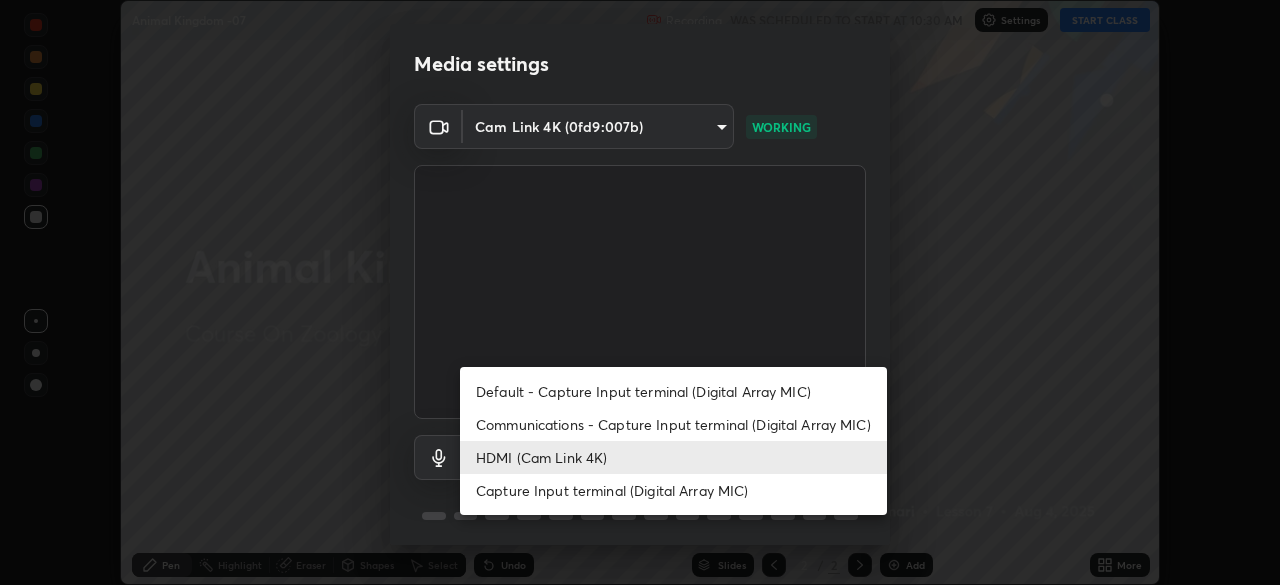 click on "Default - Capture Input terminal (Digital Array MIC)" at bounding box center (673, 391) 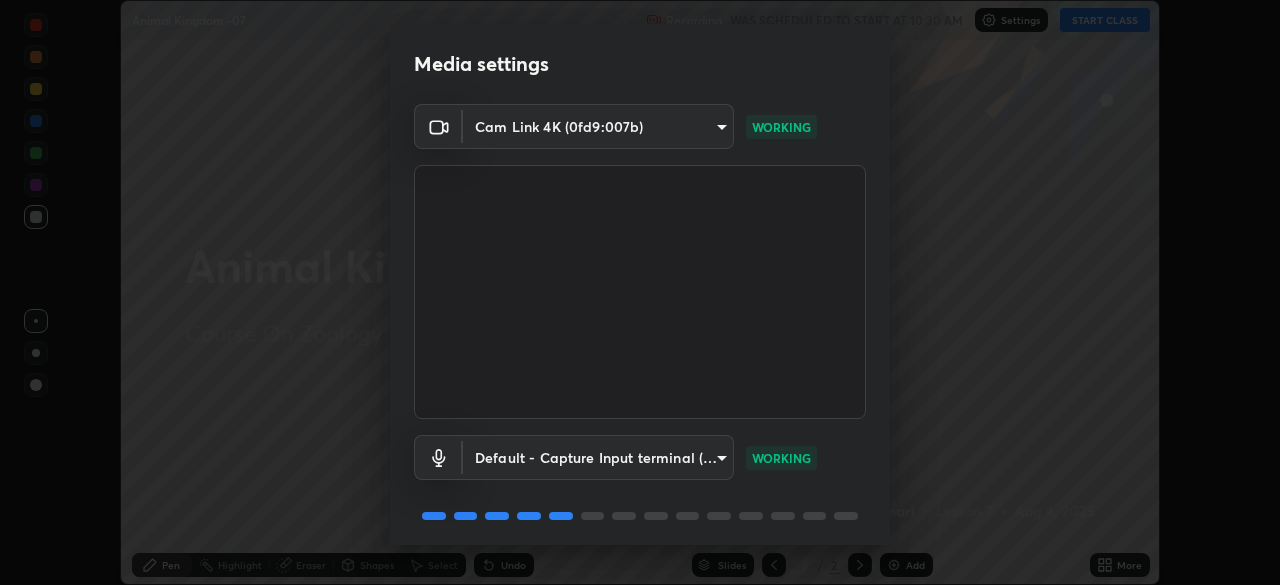 click on "Erase all Animal Kingdom -07 Recording WAS SCHEDULED TO START AT  10:30 AM Settings START CLASS Setting up your live class Animal Kingdom -07 • L7 of Course On Zoology for NEET -Conquer-5 - 2026 [FIRST] [LAST] Pen Highlight Eraser Shapes Select Undo Slides 2 / 2 Add More No doubts shared Encourage your learners to ask a doubt for better clarity Report an issue Reason for reporting Buffering Chat not working Audio - Video sync issue Educator video quality low ​ Attach an image Report Media settings Cam Link 4K (0fd9:007b) bfa13ec11e3806c3eb92bf3b7126344263004e7e0ebf3fc0325b0f534c832c89 WORKING Default - Capture Input terminal (Digital Array MIC) default WORKING 1 / 5 Next" at bounding box center (640, 292) 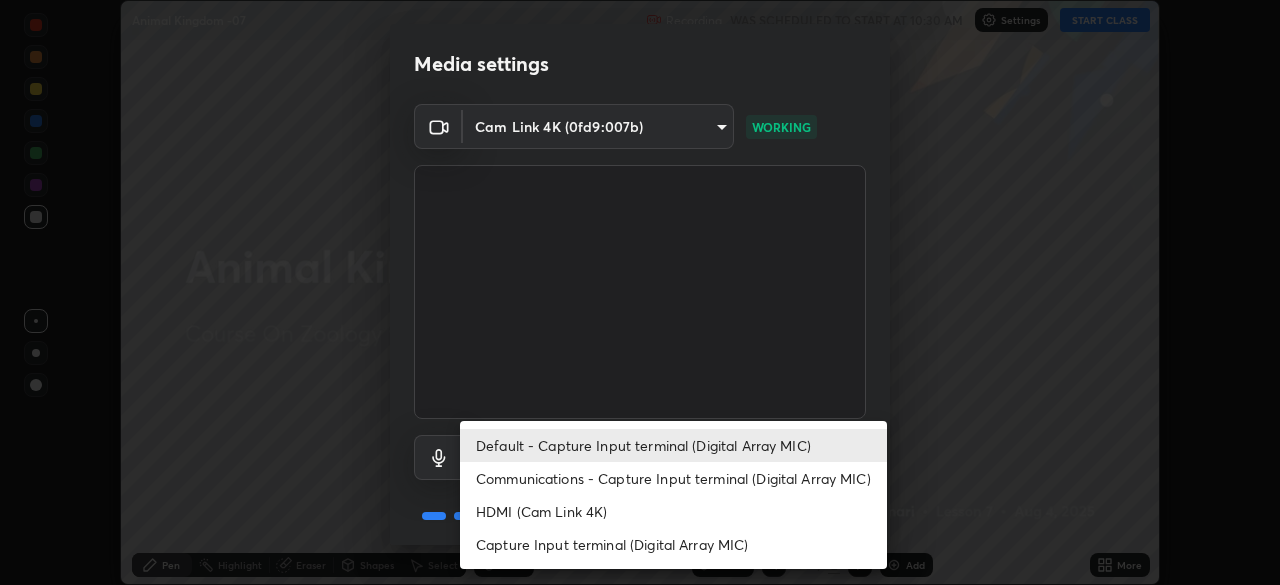click on "HDMI (Cam Link 4K)" at bounding box center [673, 511] 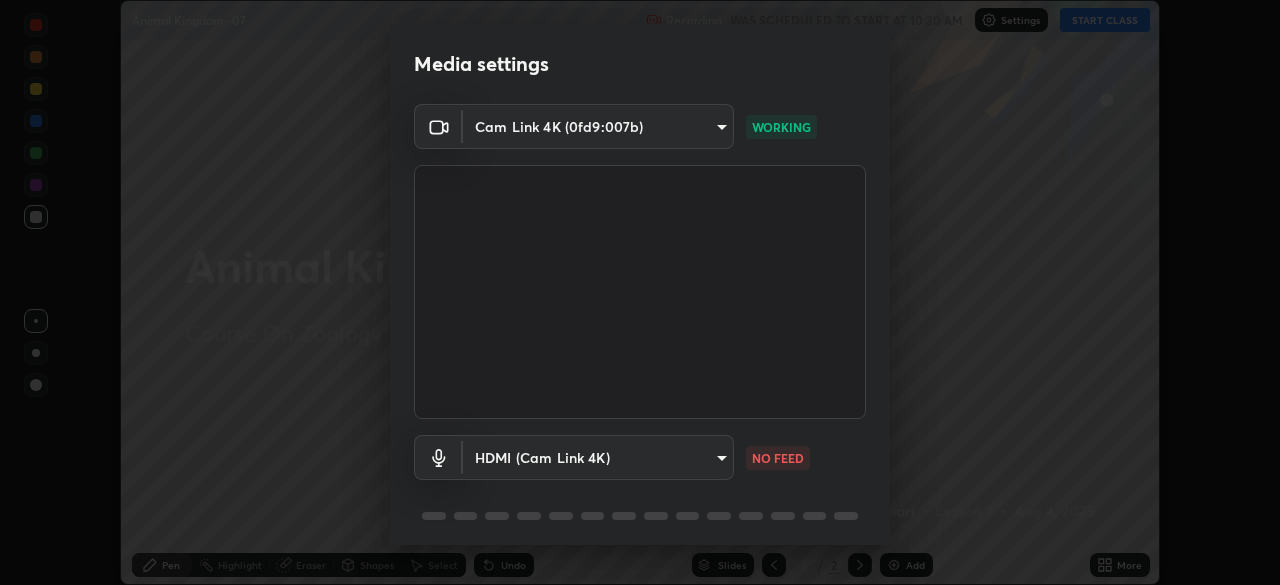 scroll, scrollTop: 71, scrollLeft: 0, axis: vertical 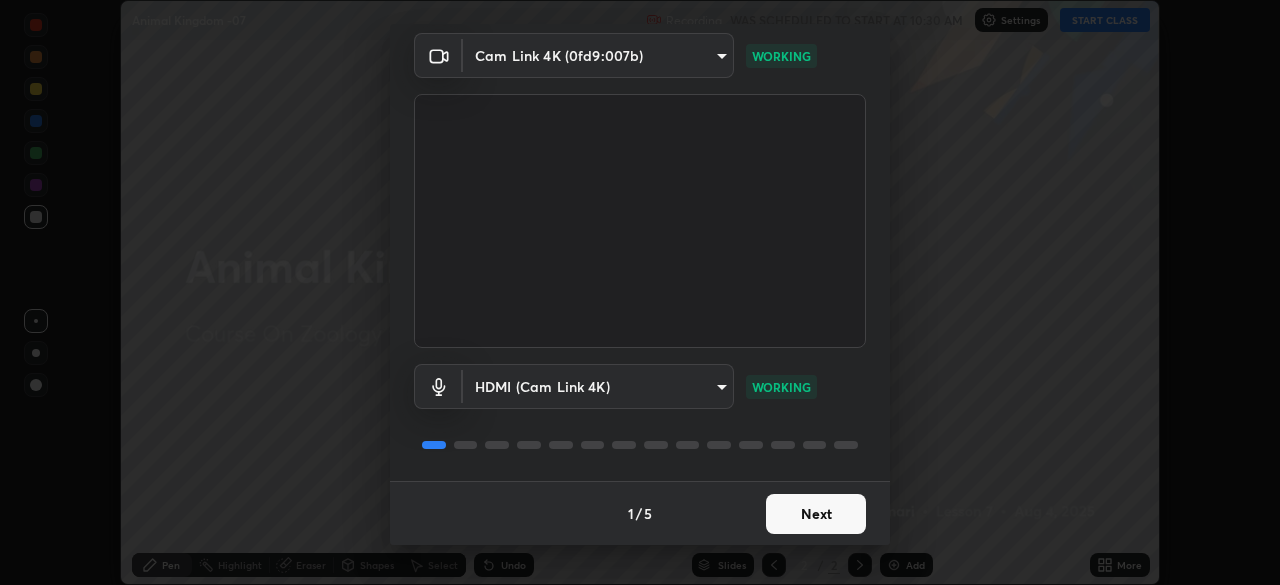 click on "Next" at bounding box center (816, 514) 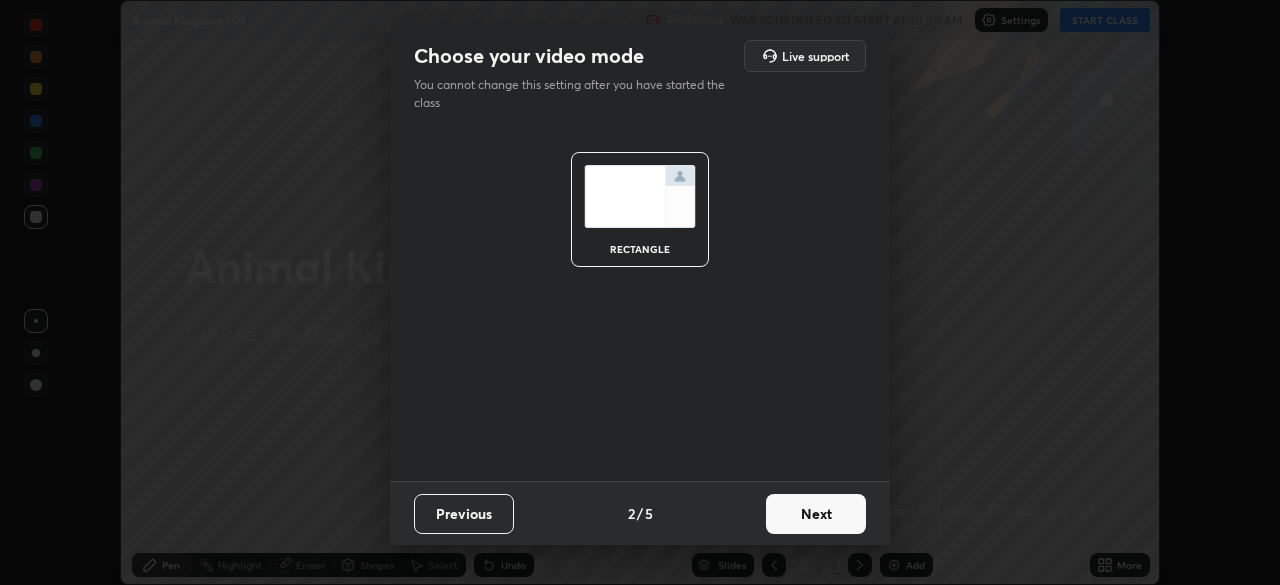 scroll, scrollTop: 0, scrollLeft: 0, axis: both 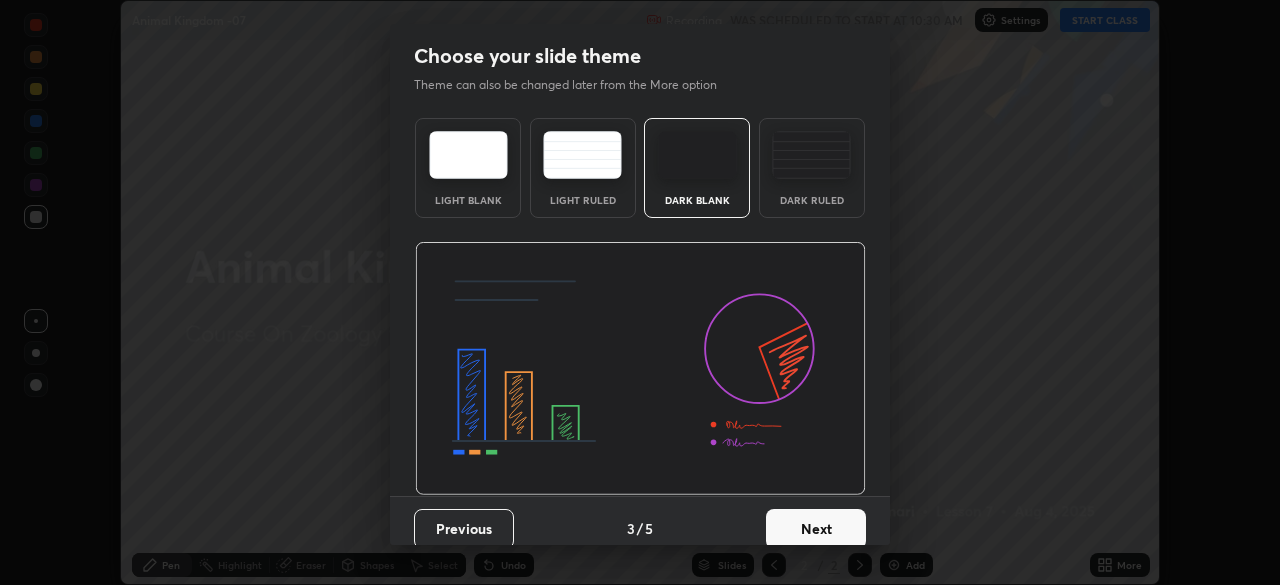 click on "Next" at bounding box center [816, 529] 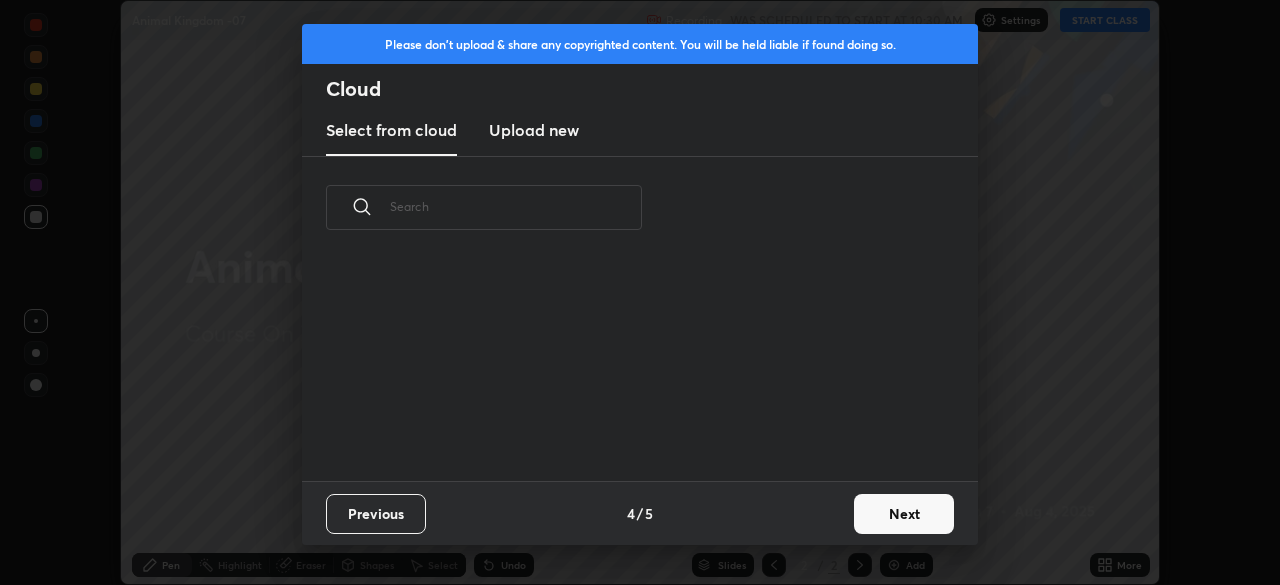 click on "Next" at bounding box center [904, 514] 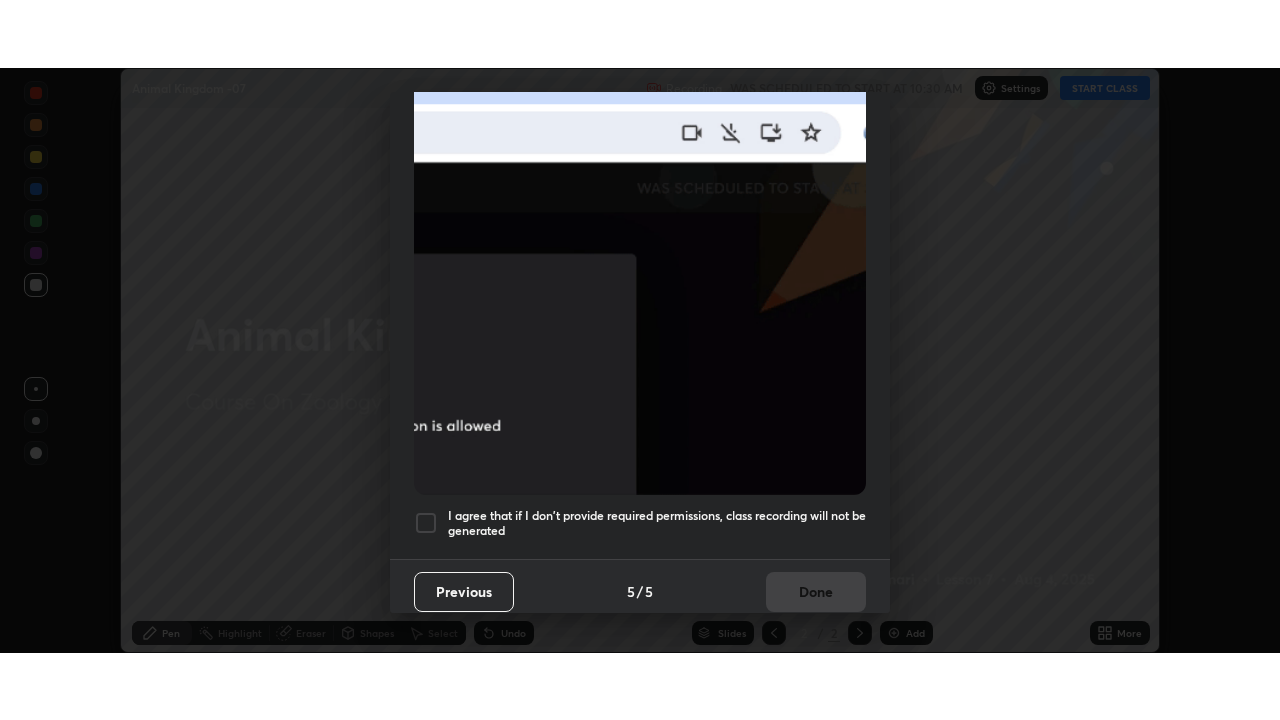 scroll, scrollTop: 479, scrollLeft: 0, axis: vertical 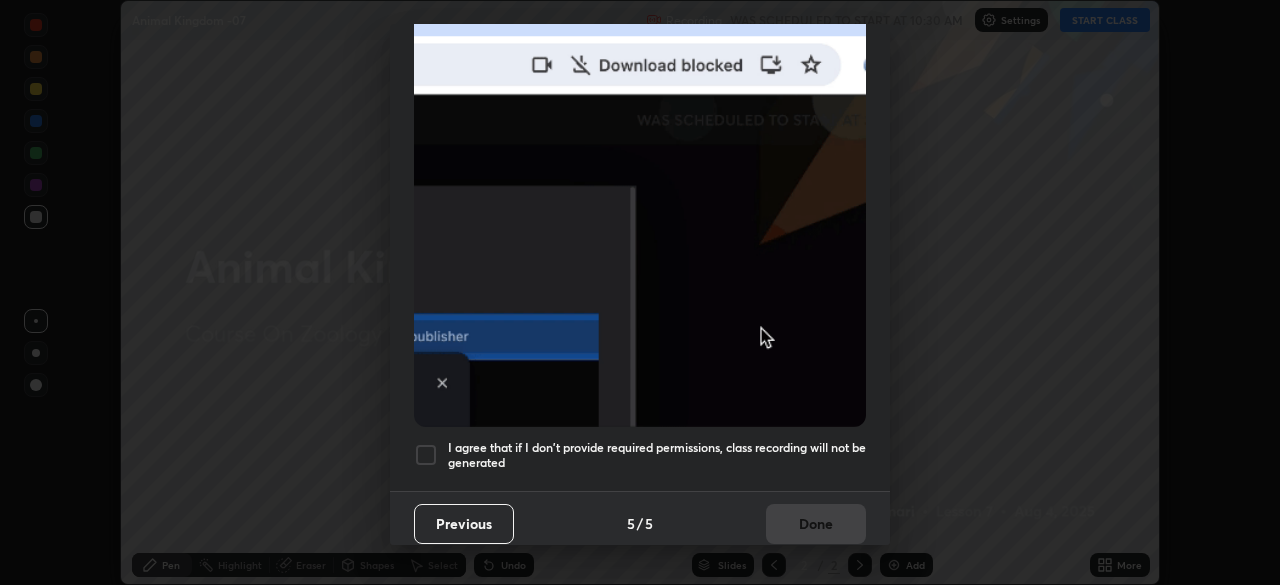 click at bounding box center [426, 455] 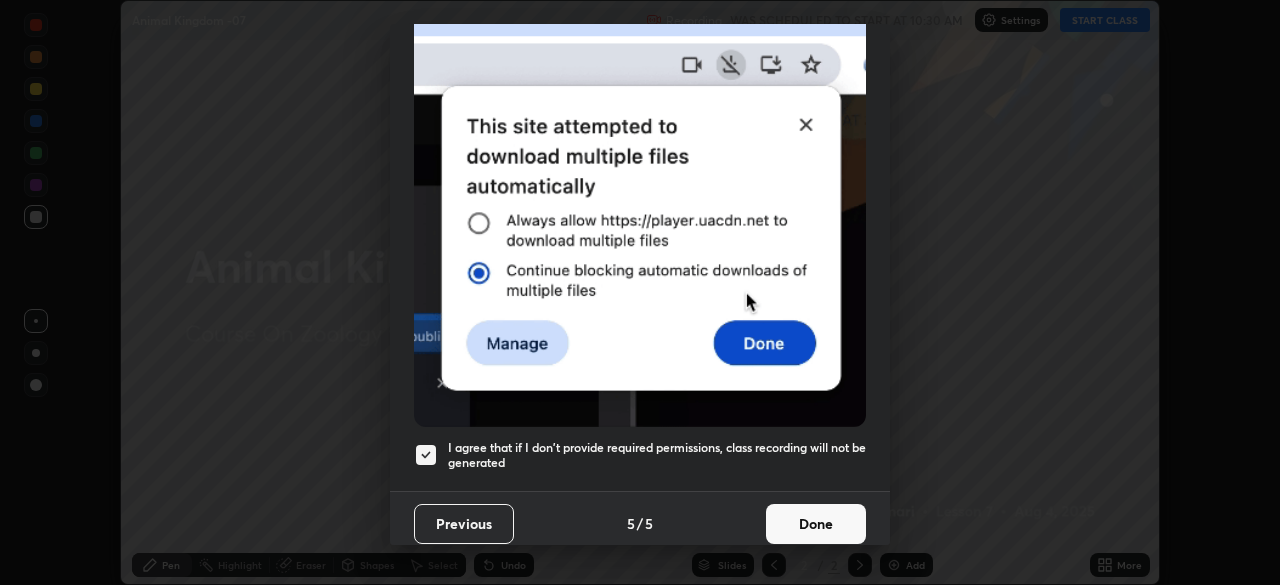 click on "Done" at bounding box center [816, 524] 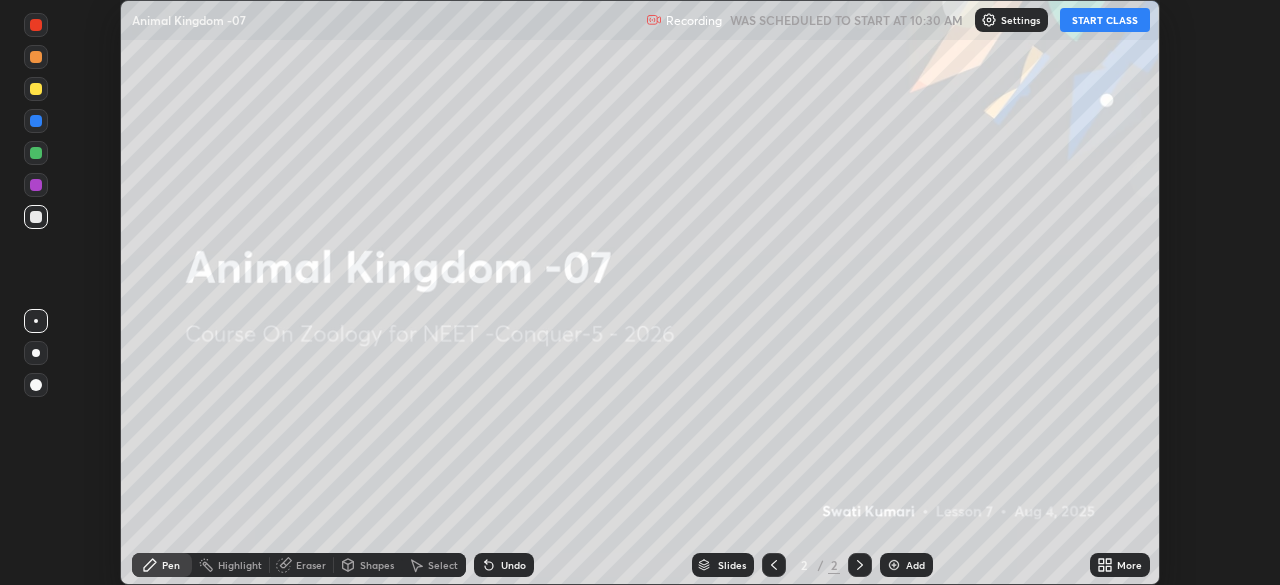 click on "More" at bounding box center (1120, 565) 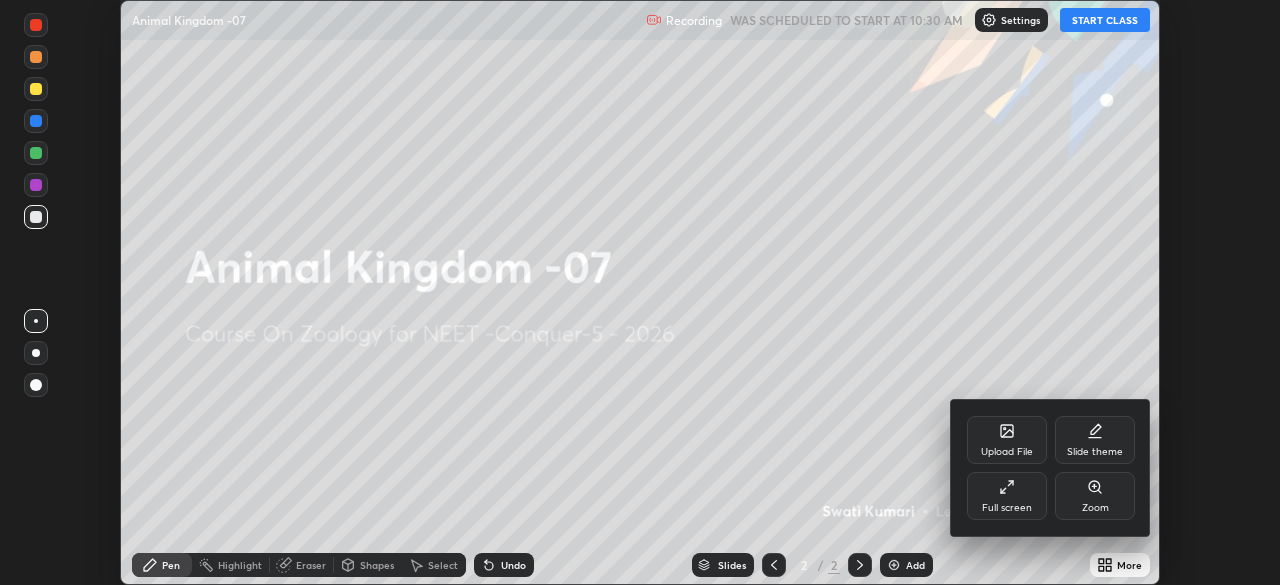 click on "Upload File" at bounding box center (1007, 440) 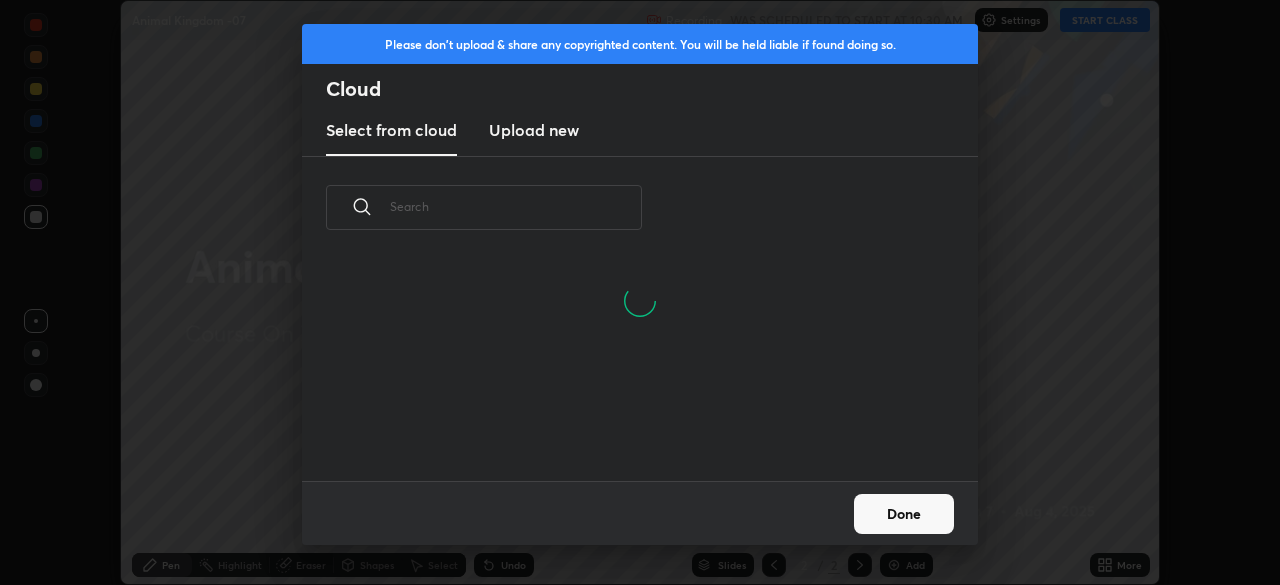 click on "Upload new" at bounding box center (534, 130) 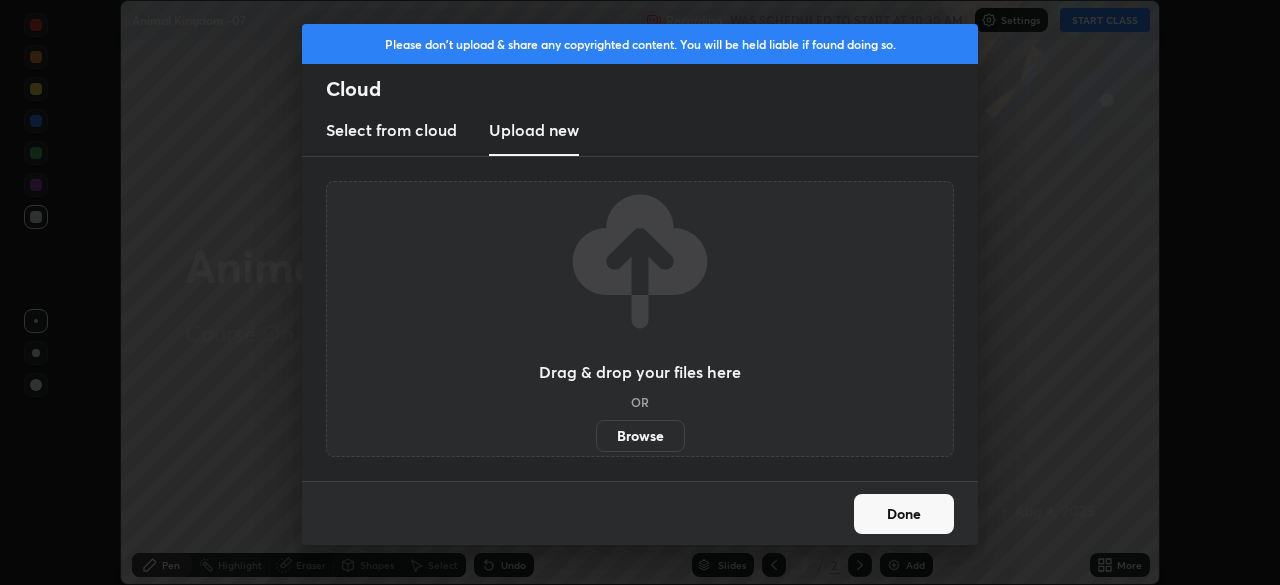 click on "Browse" at bounding box center (640, 436) 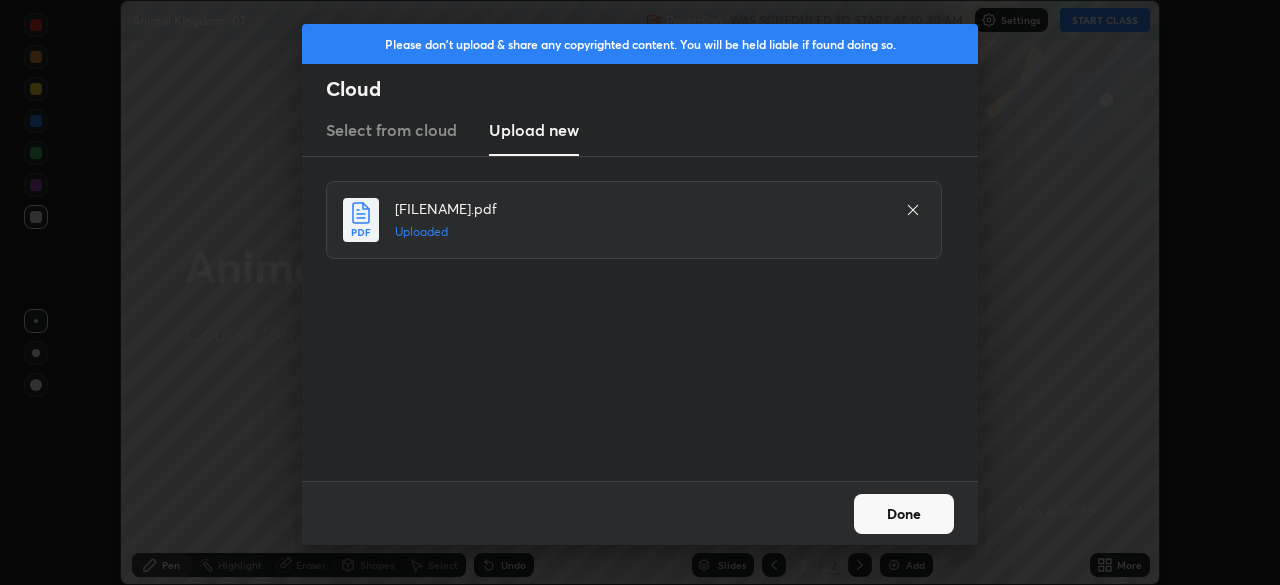 click on "Done" at bounding box center (904, 514) 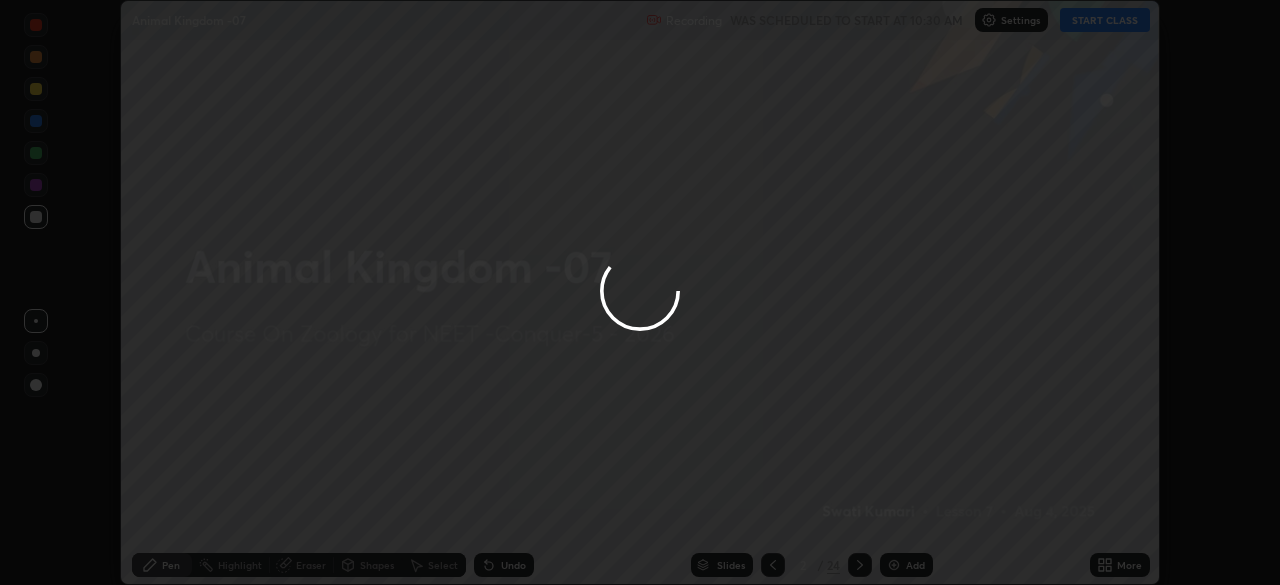 click 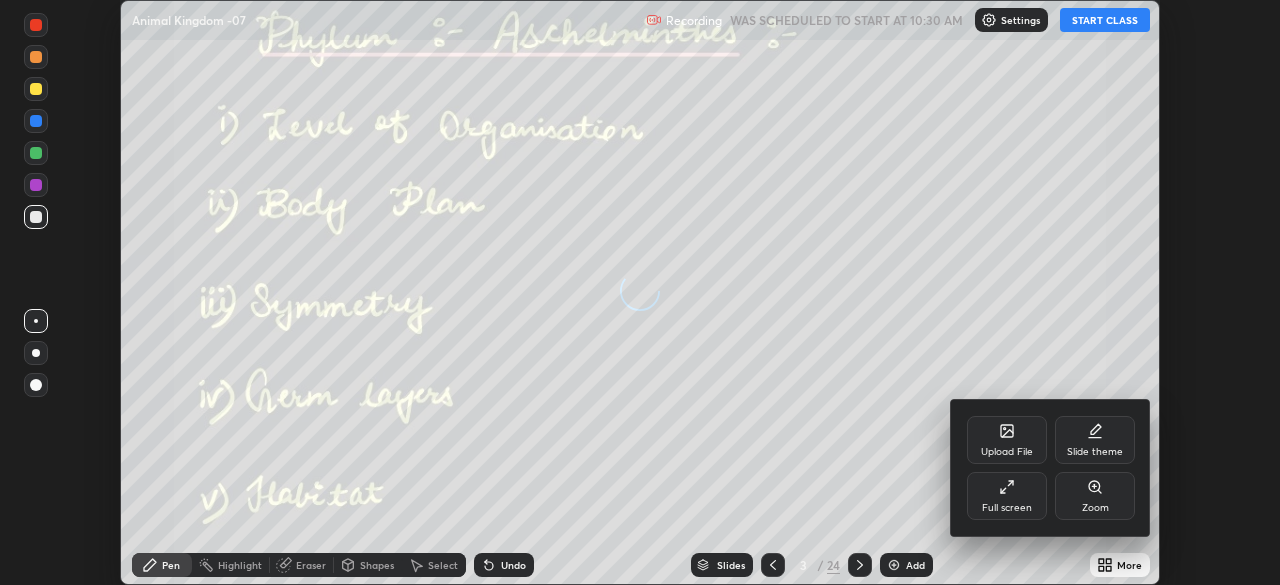 click on "Full screen" at bounding box center (1007, 508) 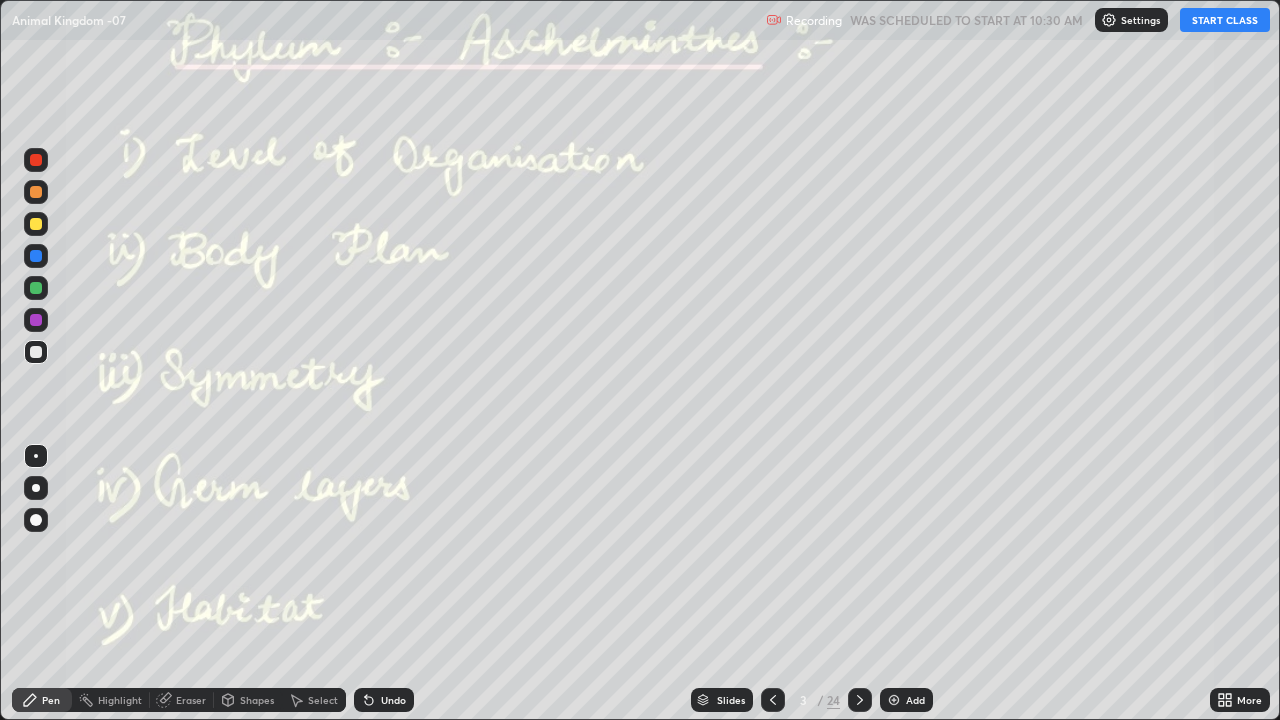 scroll, scrollTop: 99280, scrollLeft: 98720, axis: both 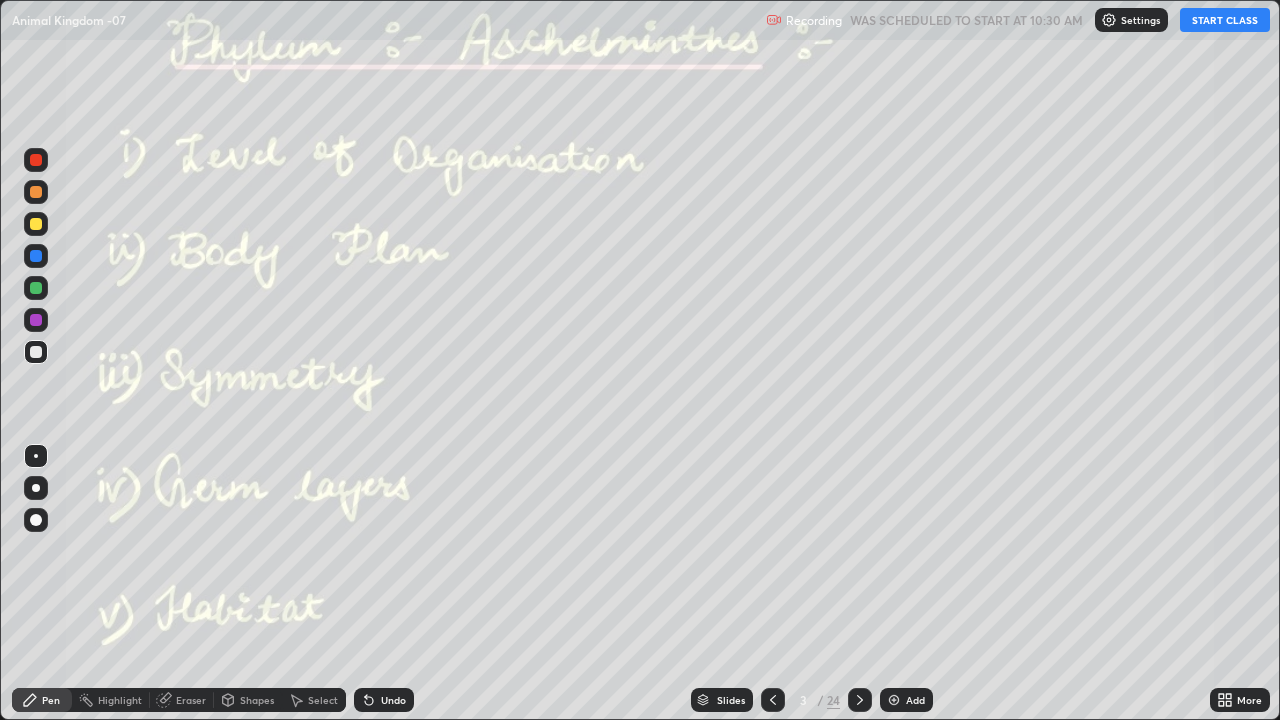 click at bounding box center [773, 700] 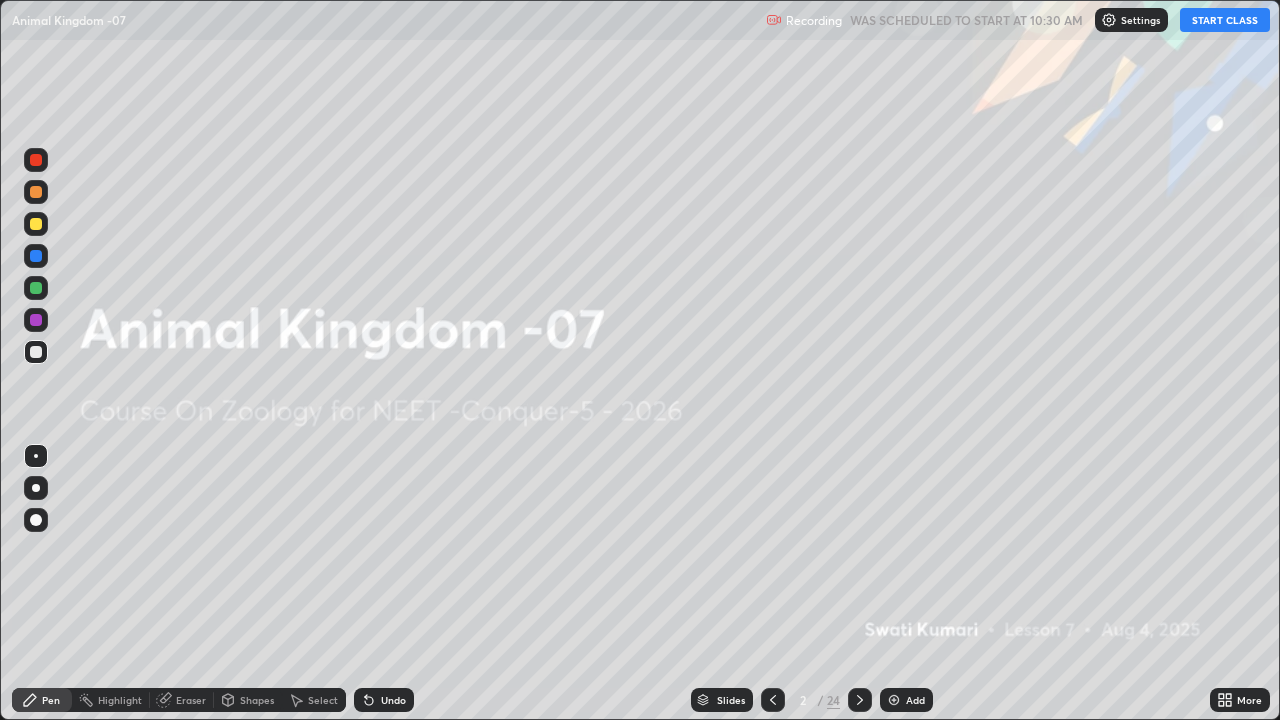 click on "Settings" at bounding box center (1140, 20) 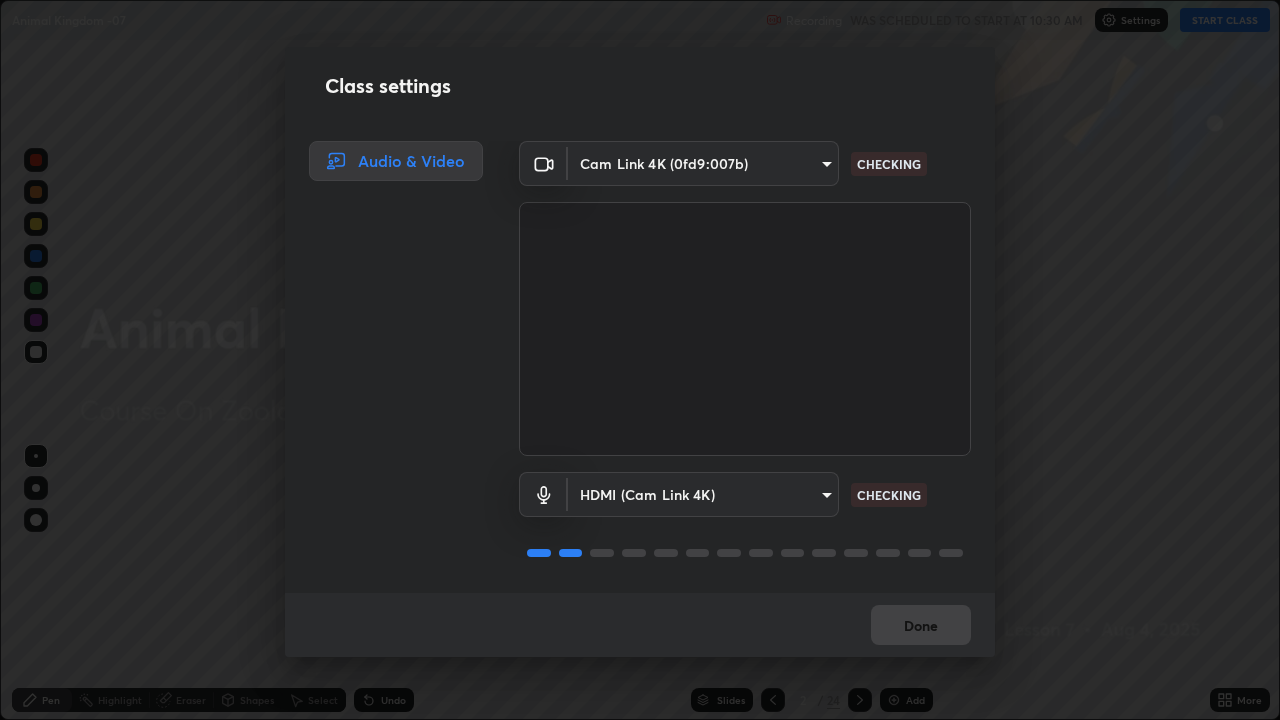 scroll, scrollTop: 2, scrollLeft: 0, axis: vertical 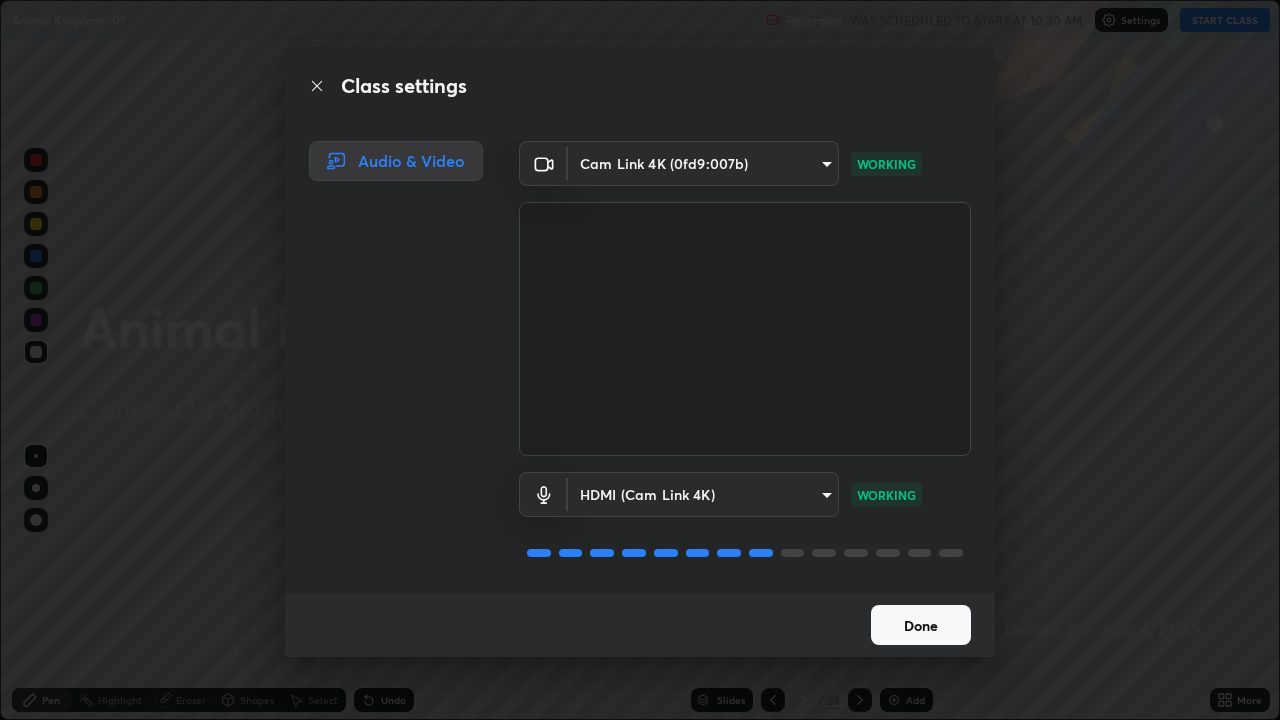 click on "Done" at bounding box center [921, 625] 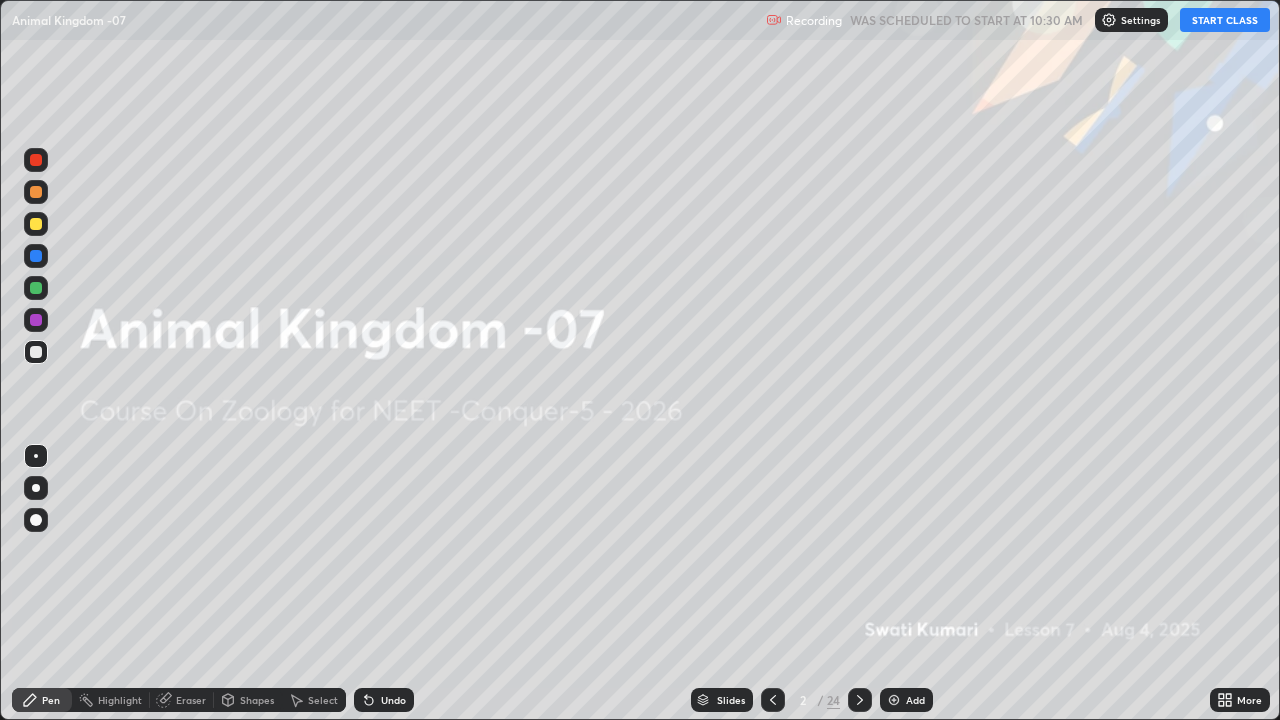 click on "START CLASS" at bounding box center [1225, 20] 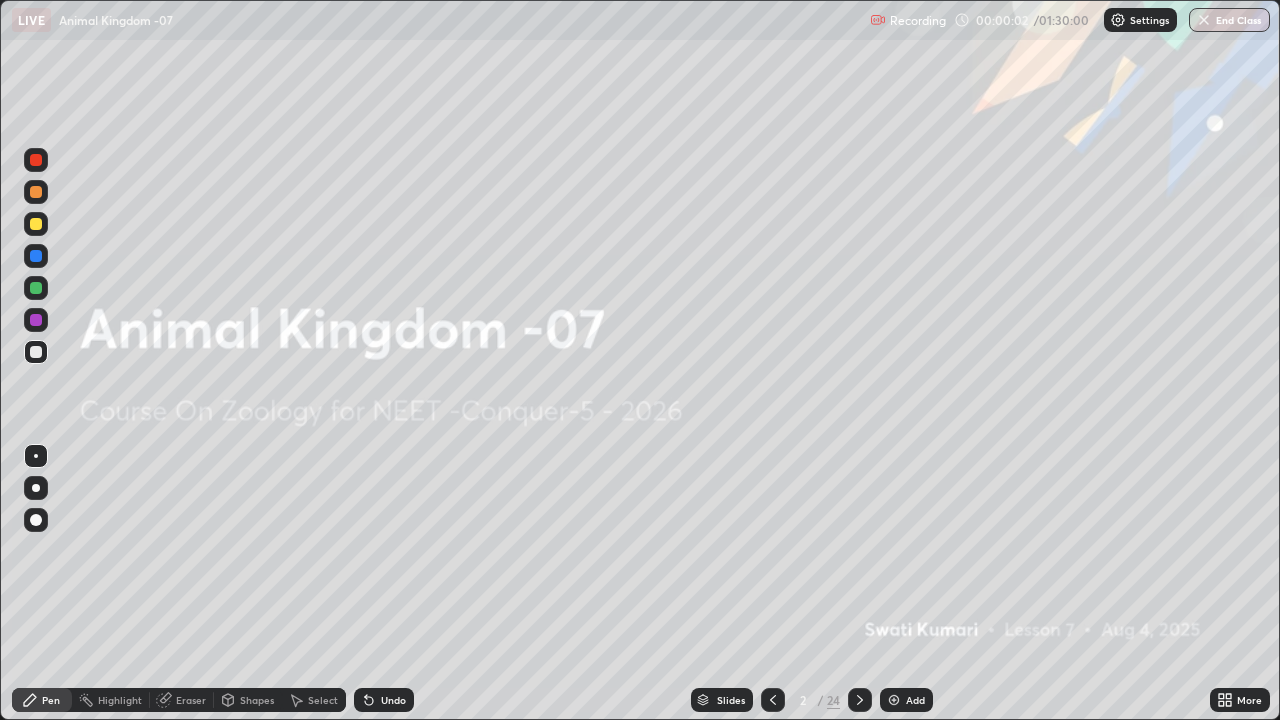click on "Add" at bounding box center [906, 700] 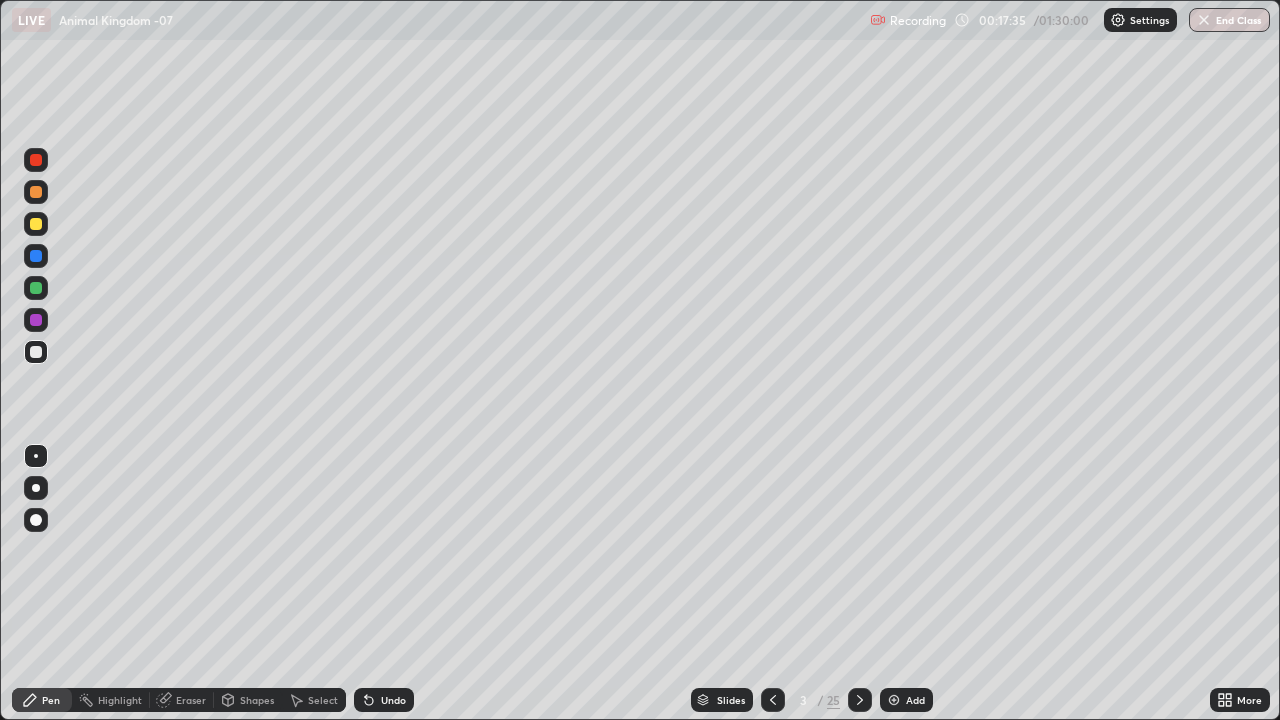 click 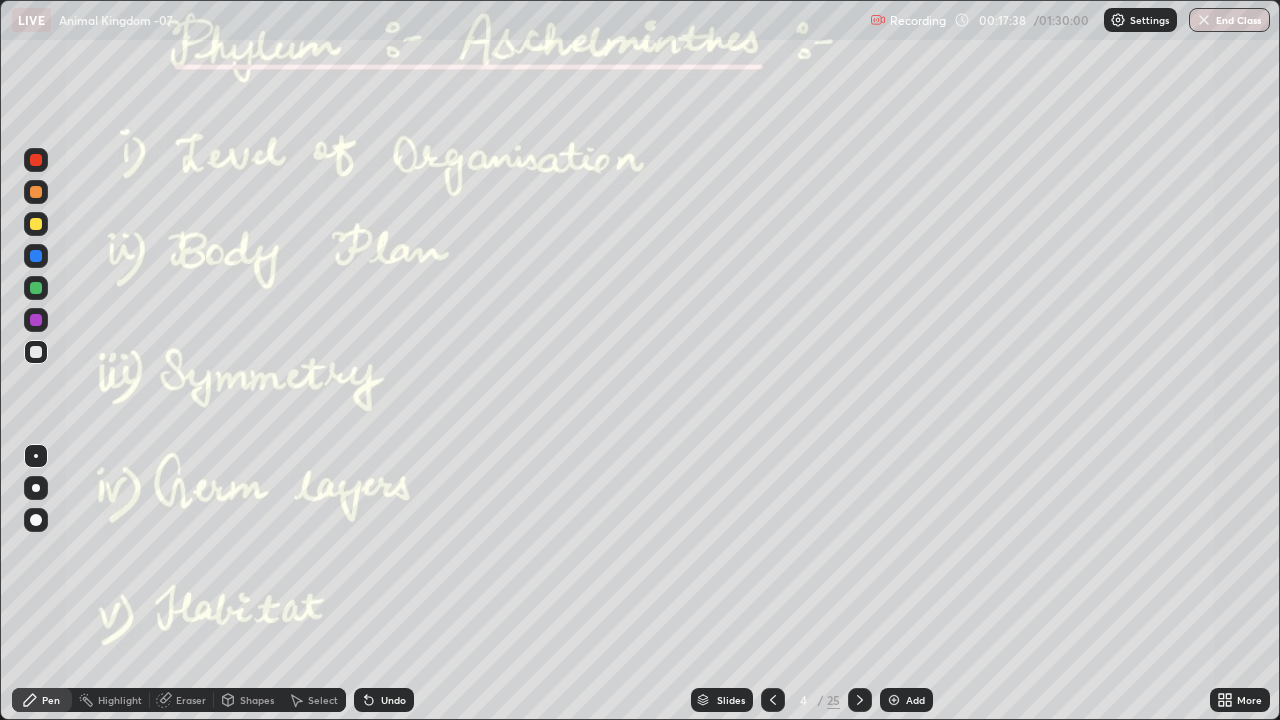 click at bounding box center [36, 488] 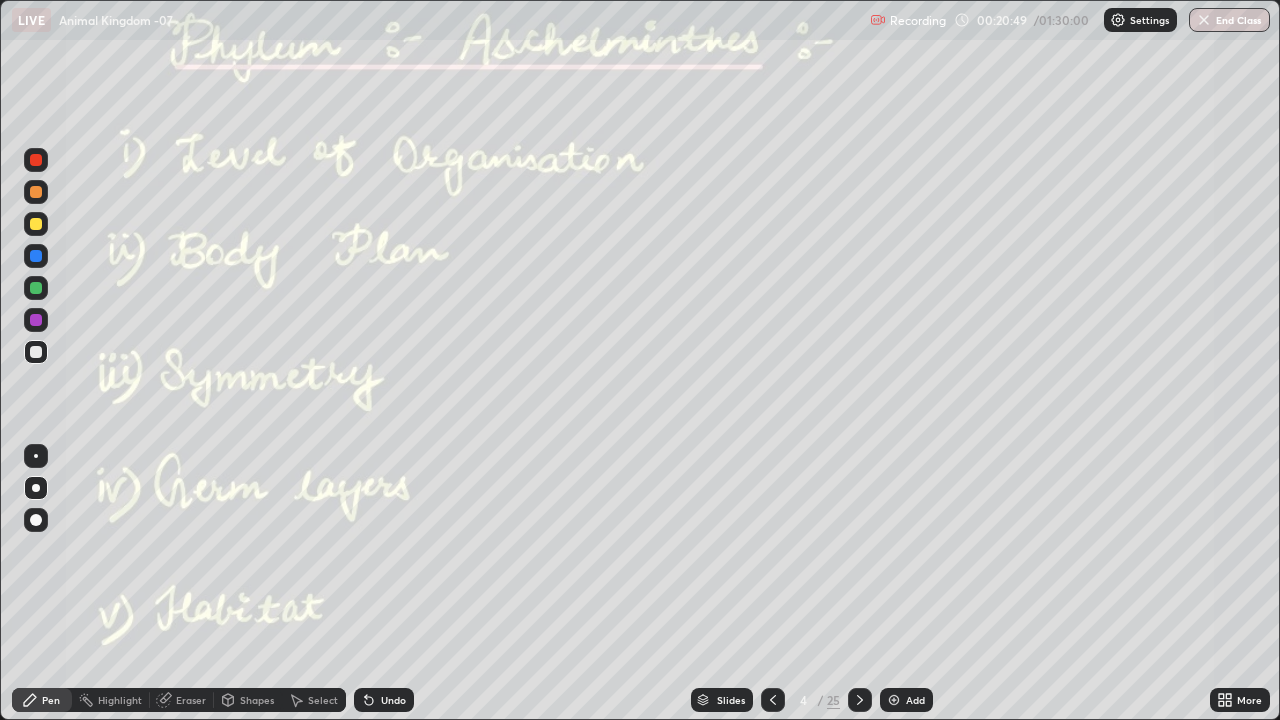 click on "Undo" at bounding box center [393, 700] 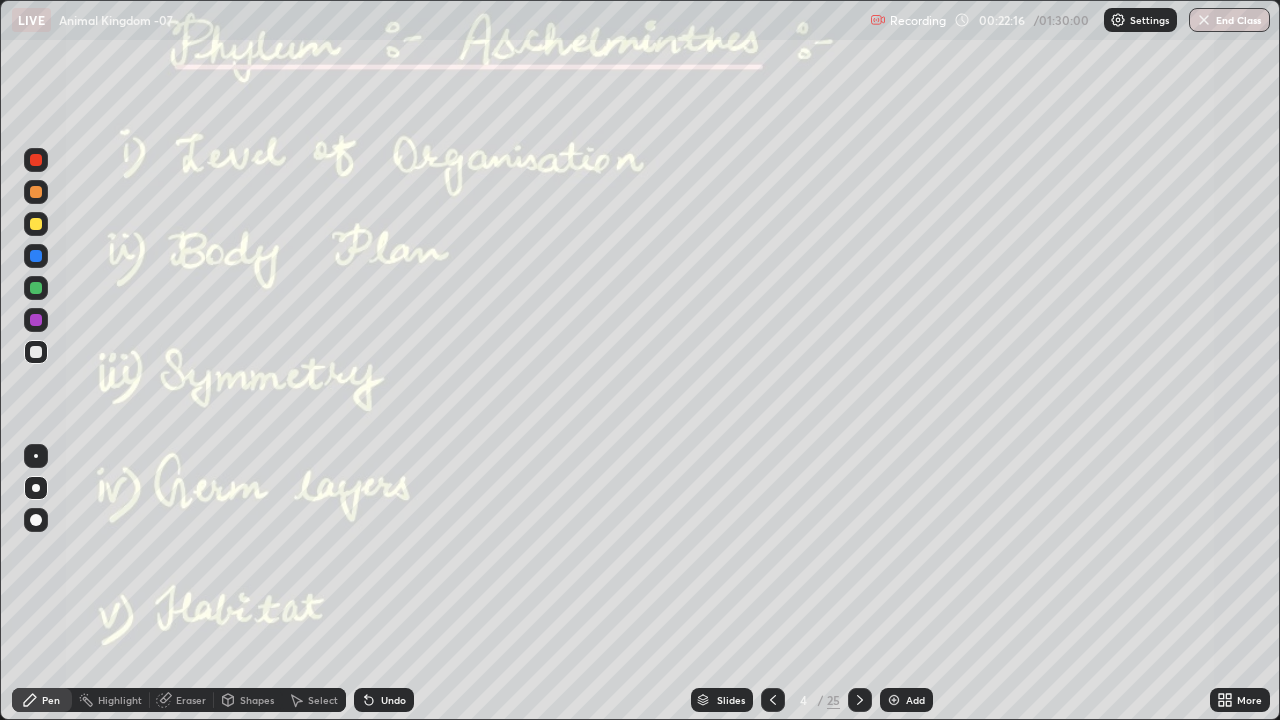 click 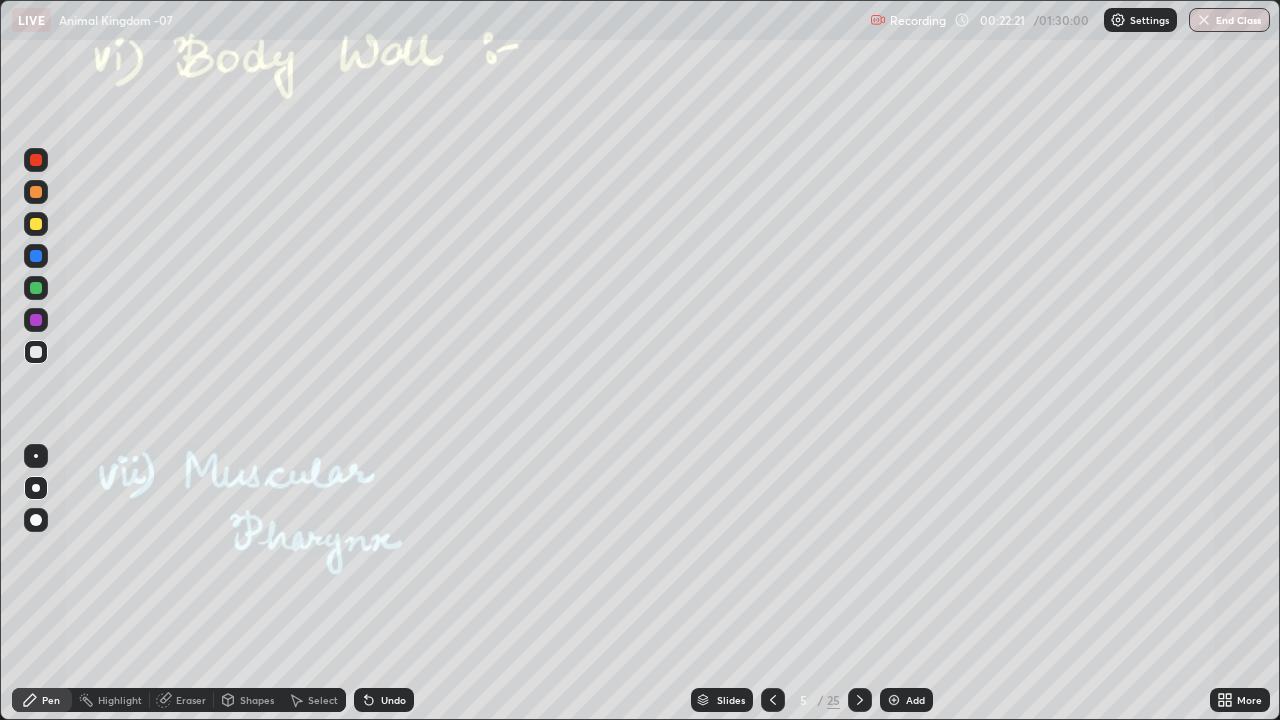 click at bounding box center [773, 700] 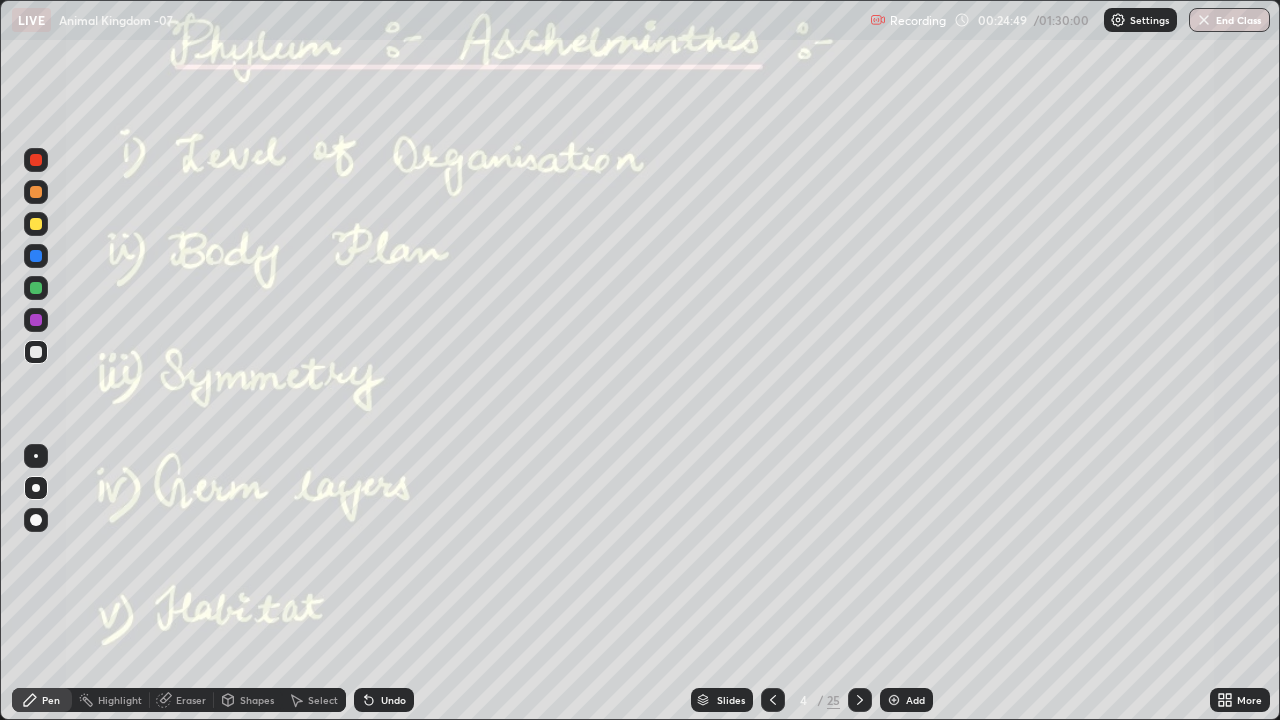 click 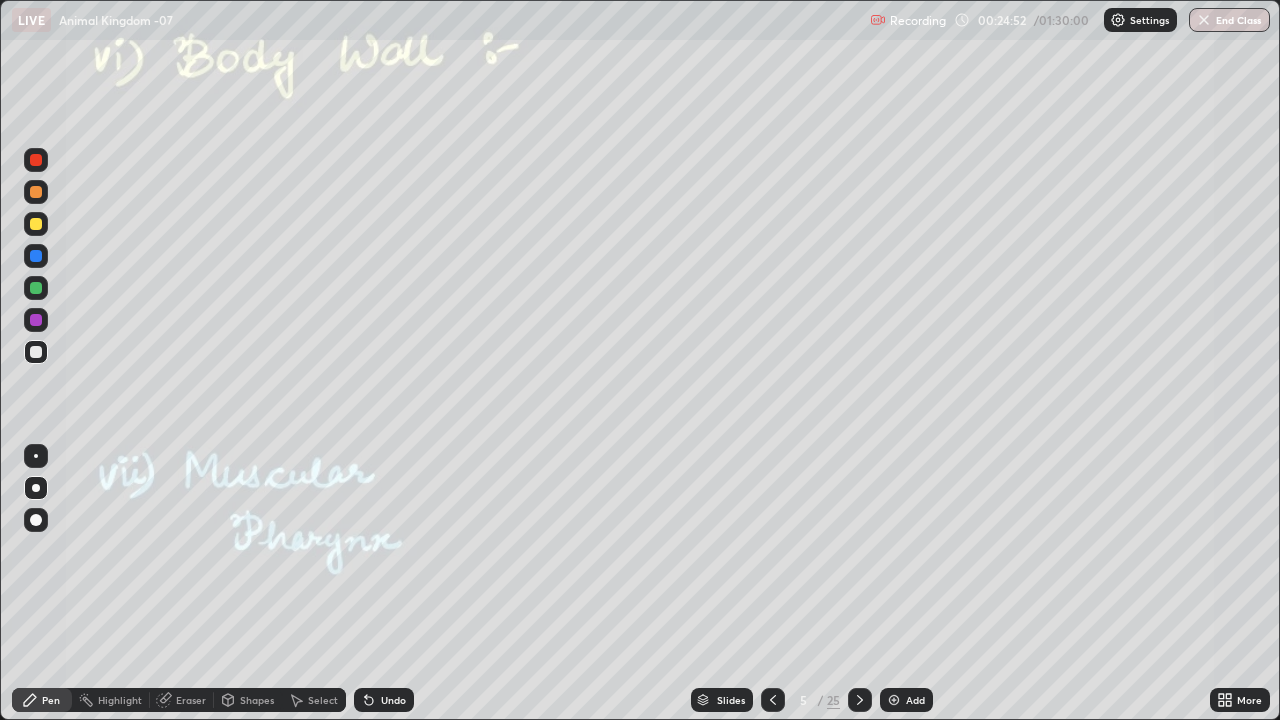 click at bounding box center [36, 160] 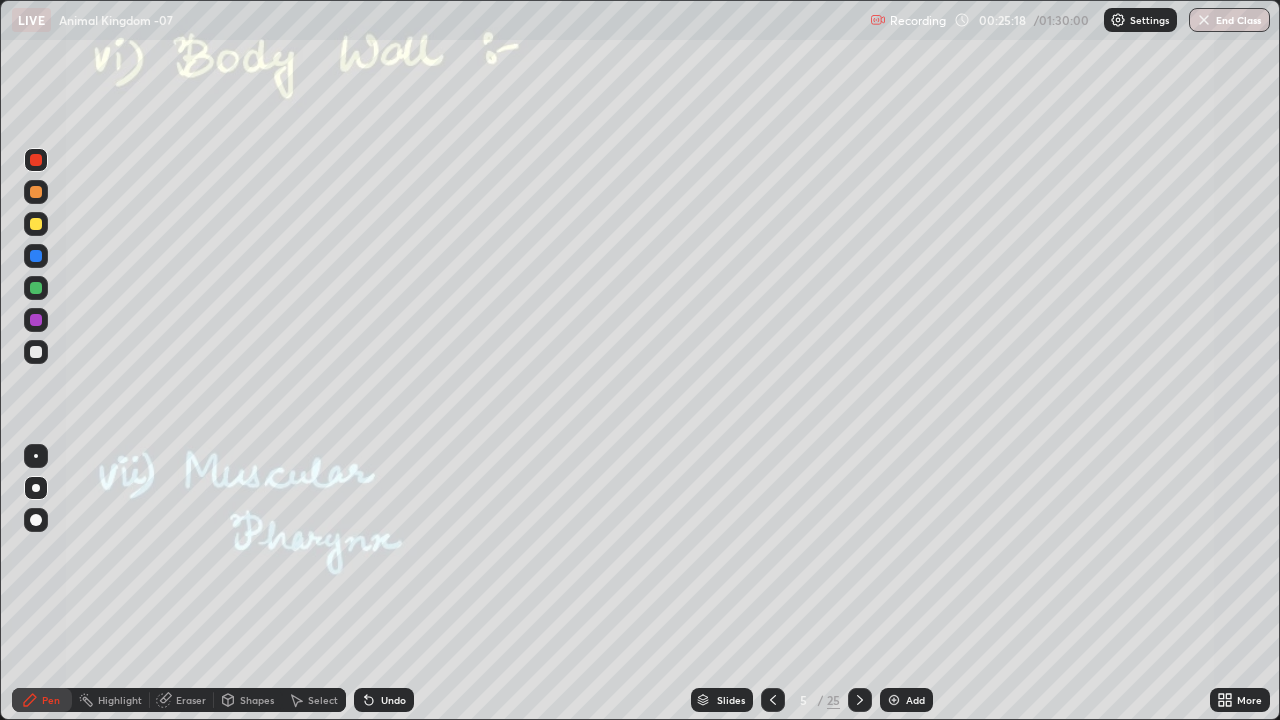 click at bounding box center [36, 352] 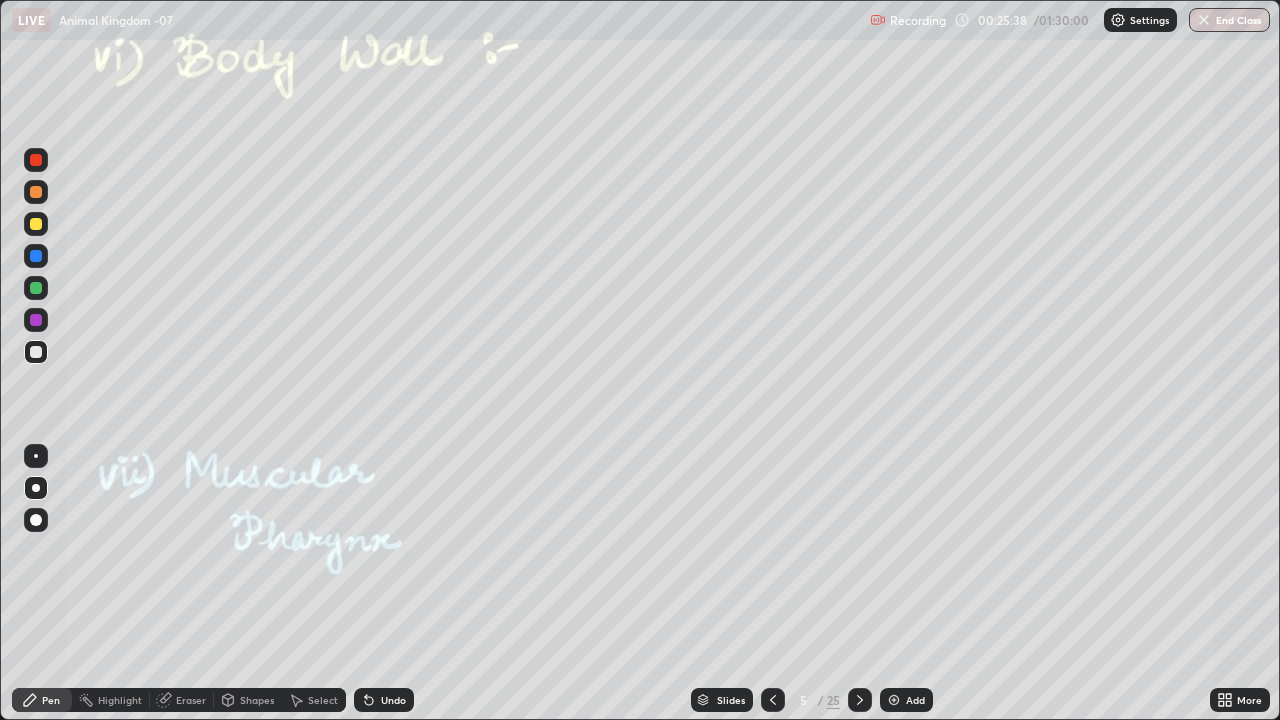 click at bounding box center (36, 224) 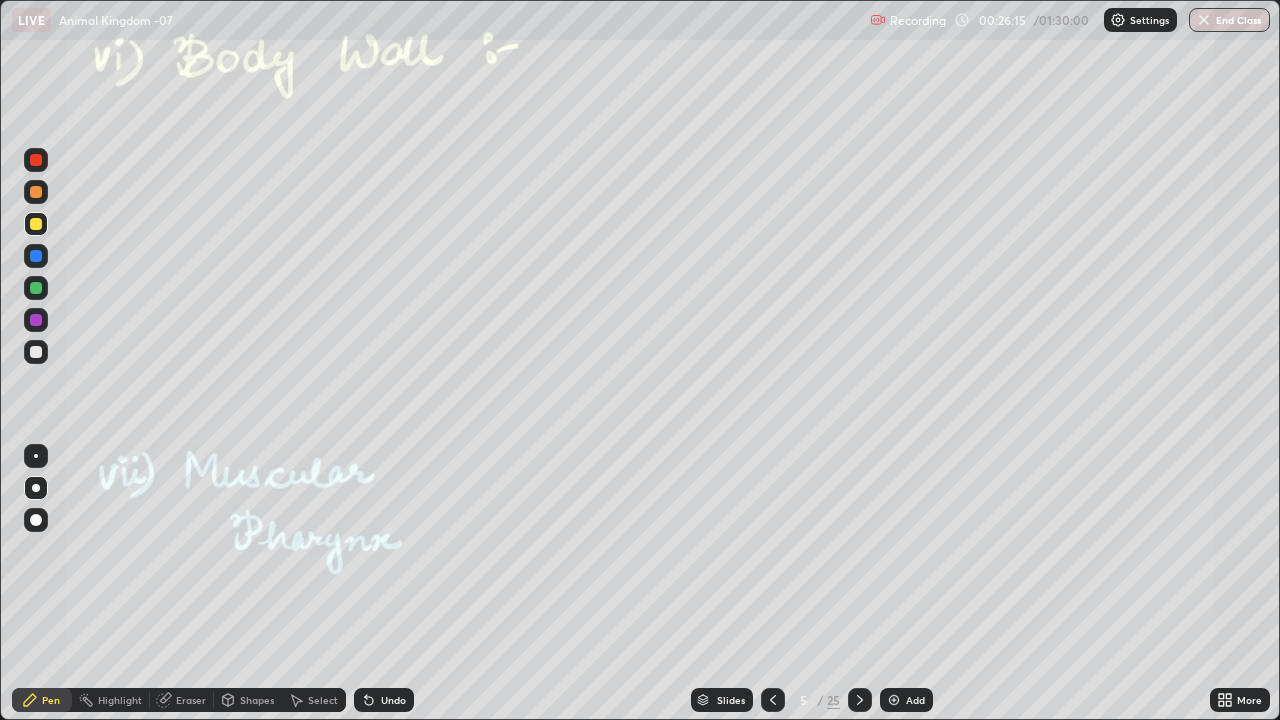 click at bounding box center [36, 352] 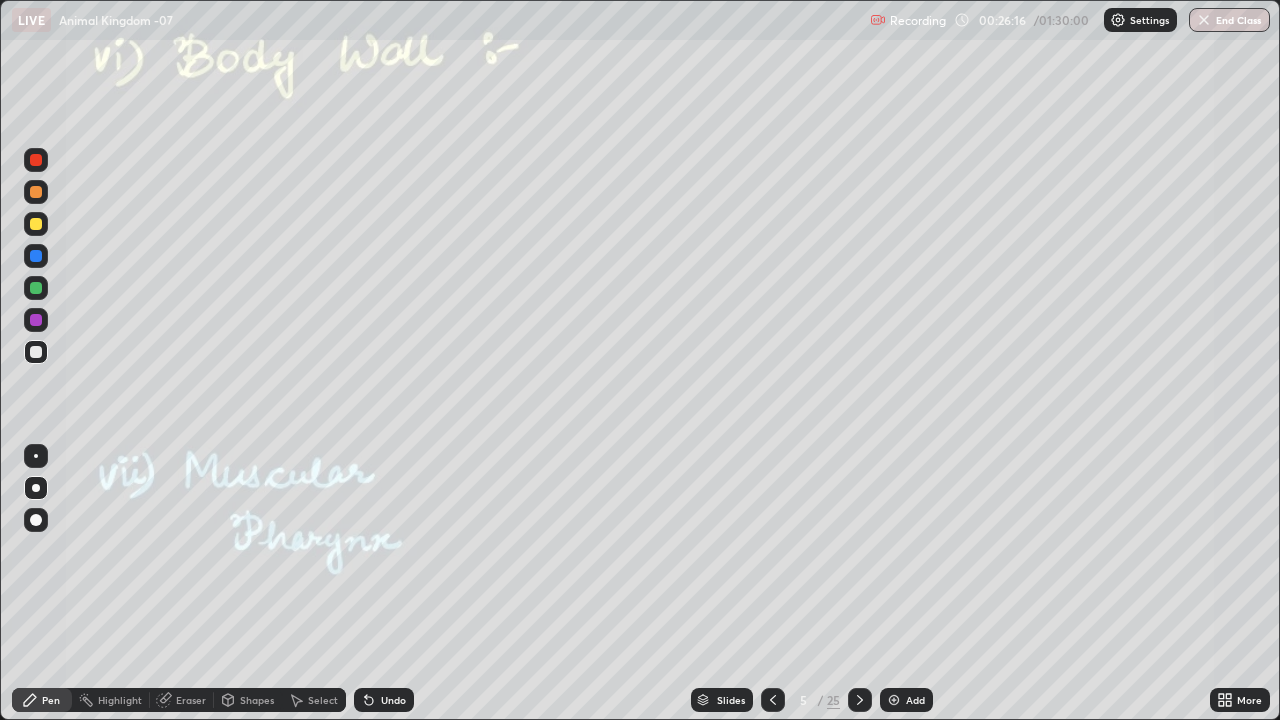 click at bounding box center [36, 488] 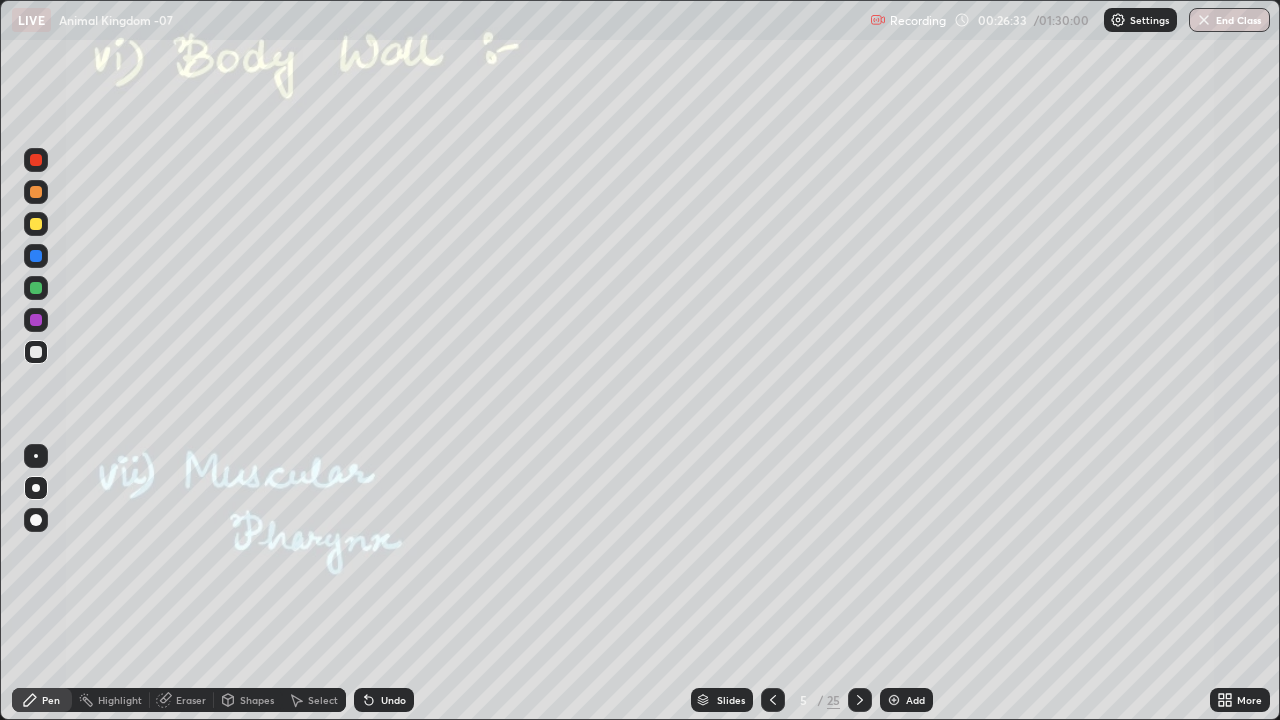 click at bounding box center (36, 192) 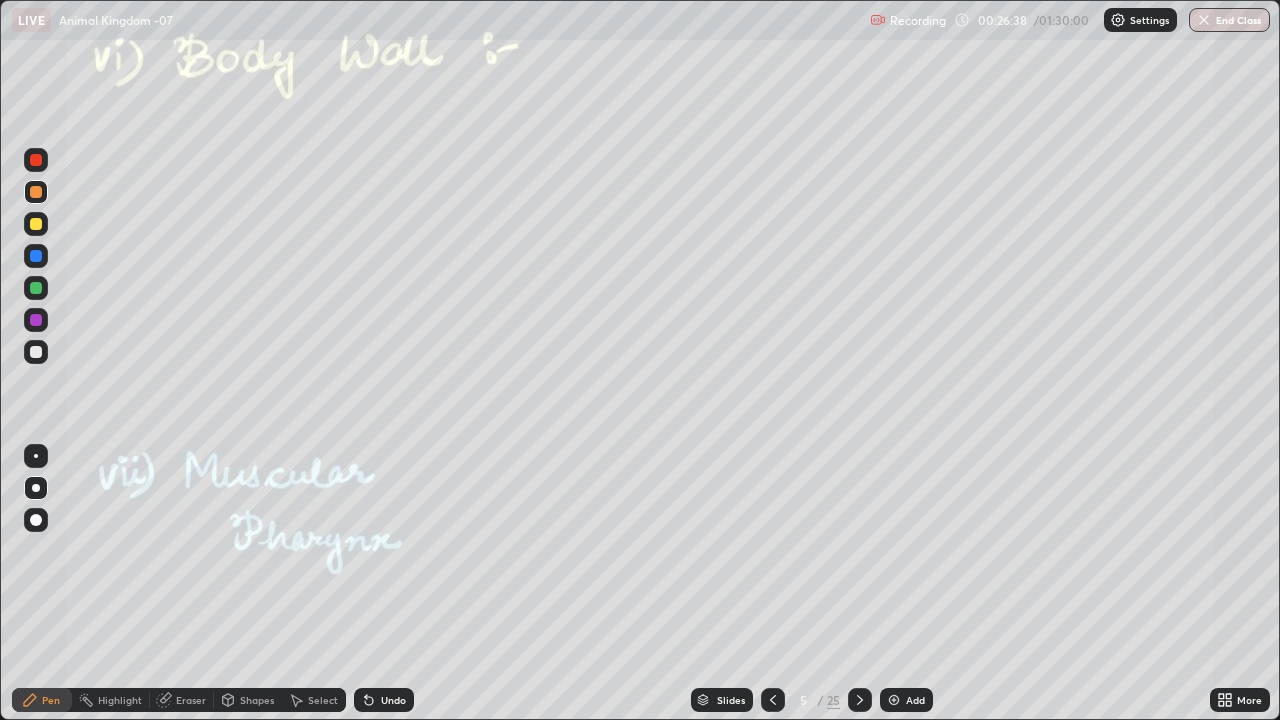 click on "Undo" at bounding box center (393, 700) 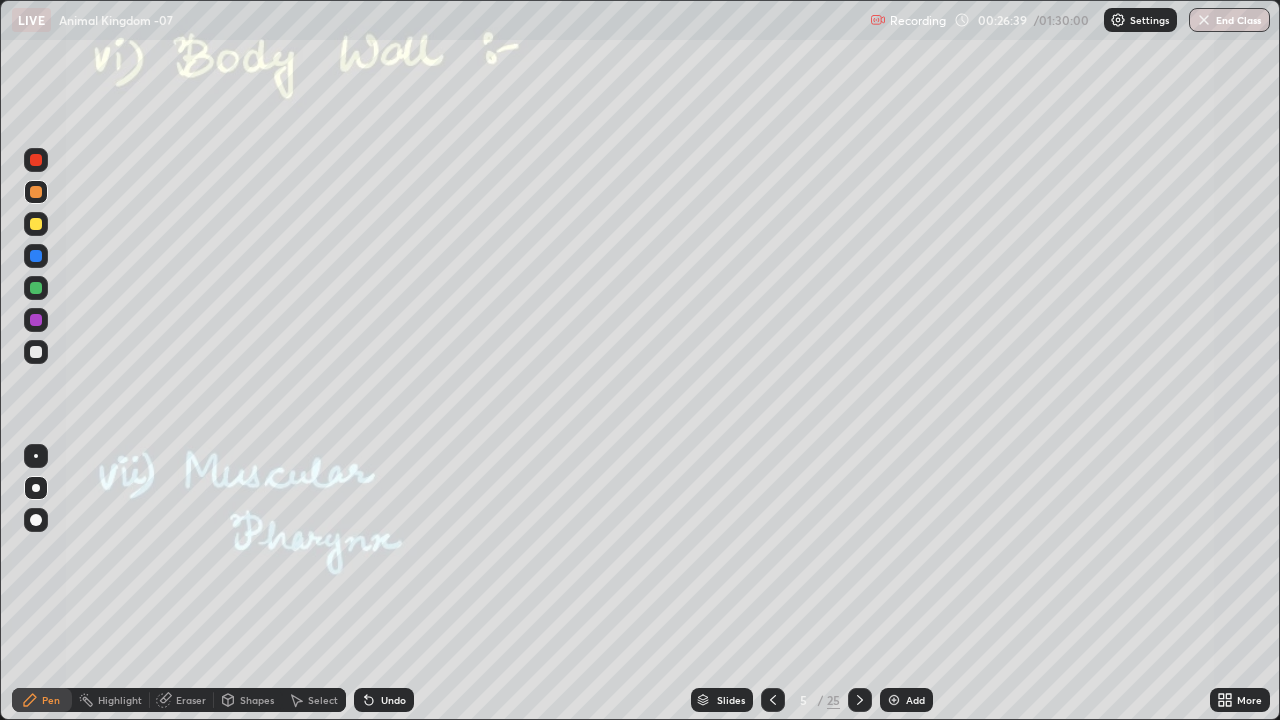 click on "Undo" at bounding box center [393, 700] 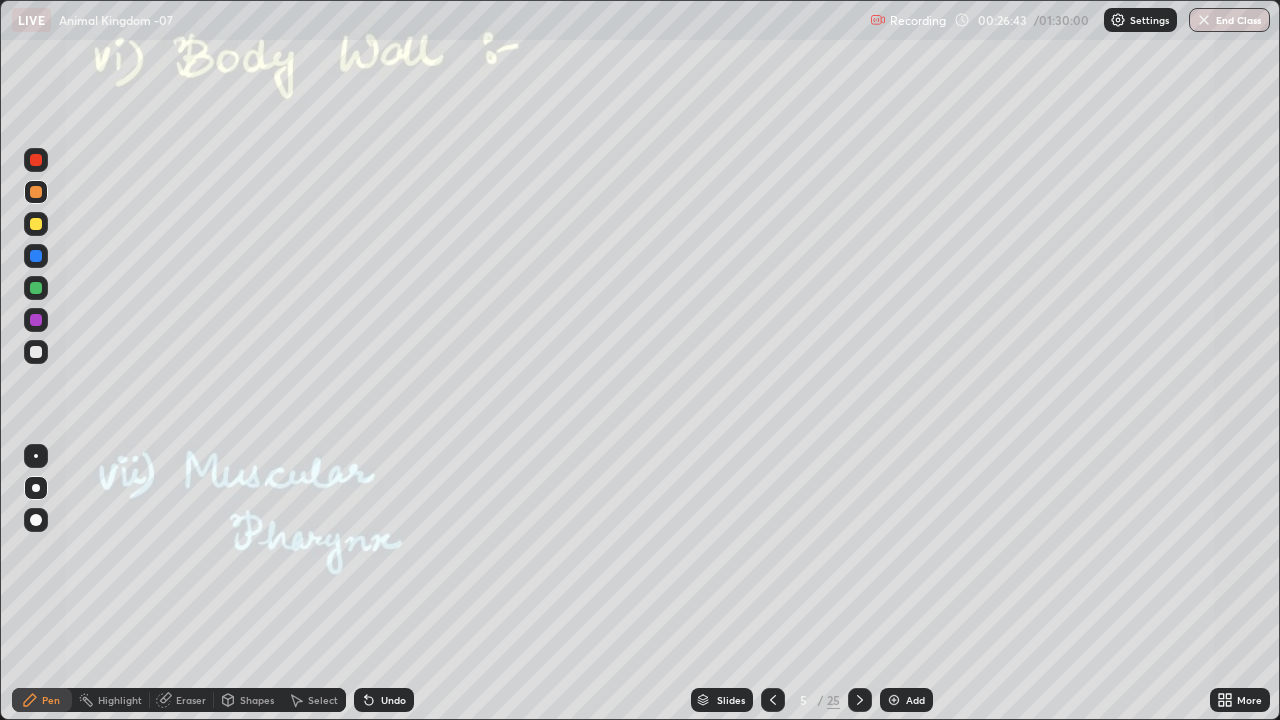 click on "Undo" at bounding box center [393, 700] 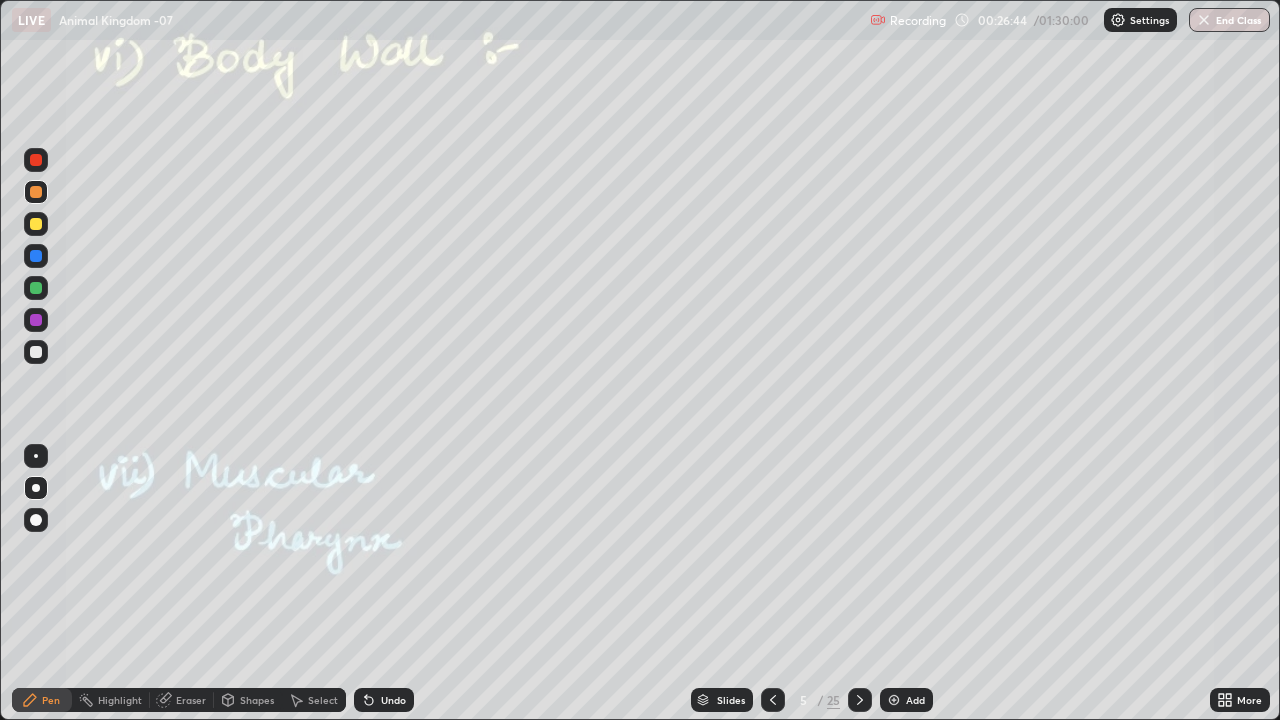 click on "Undo" at bounding box center (384, 700) 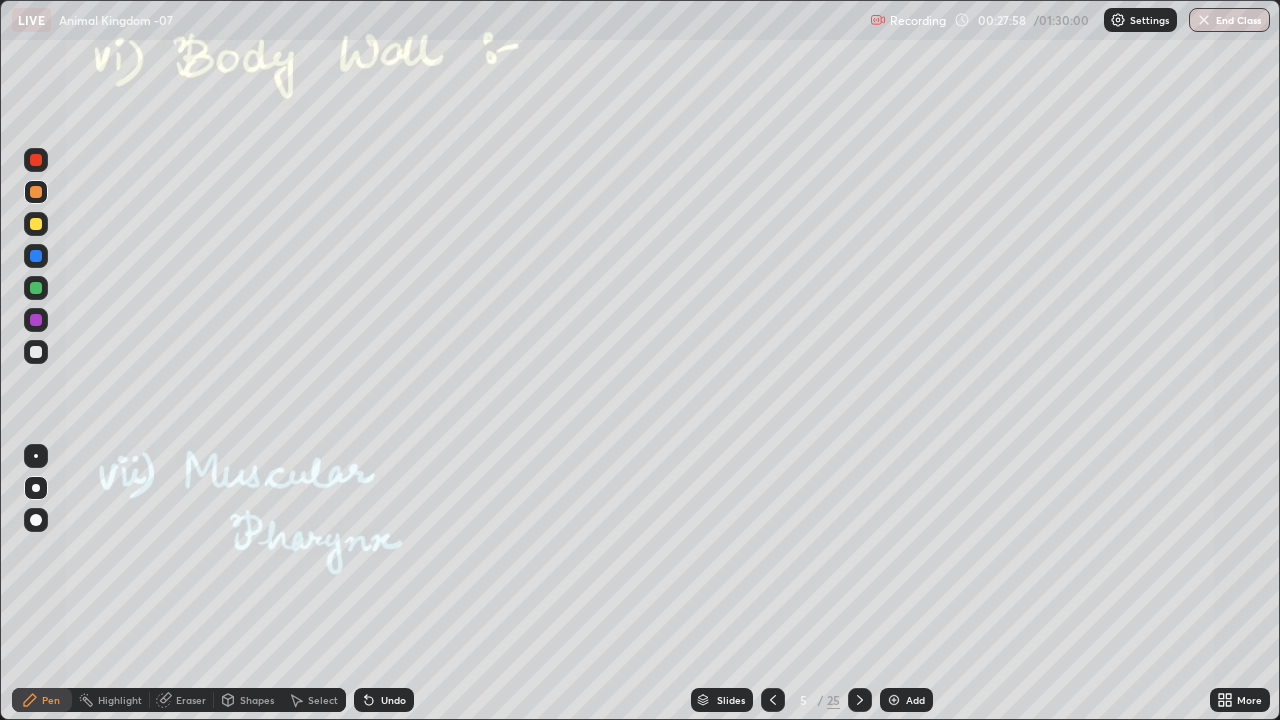 click at bounding box center (36, 352) 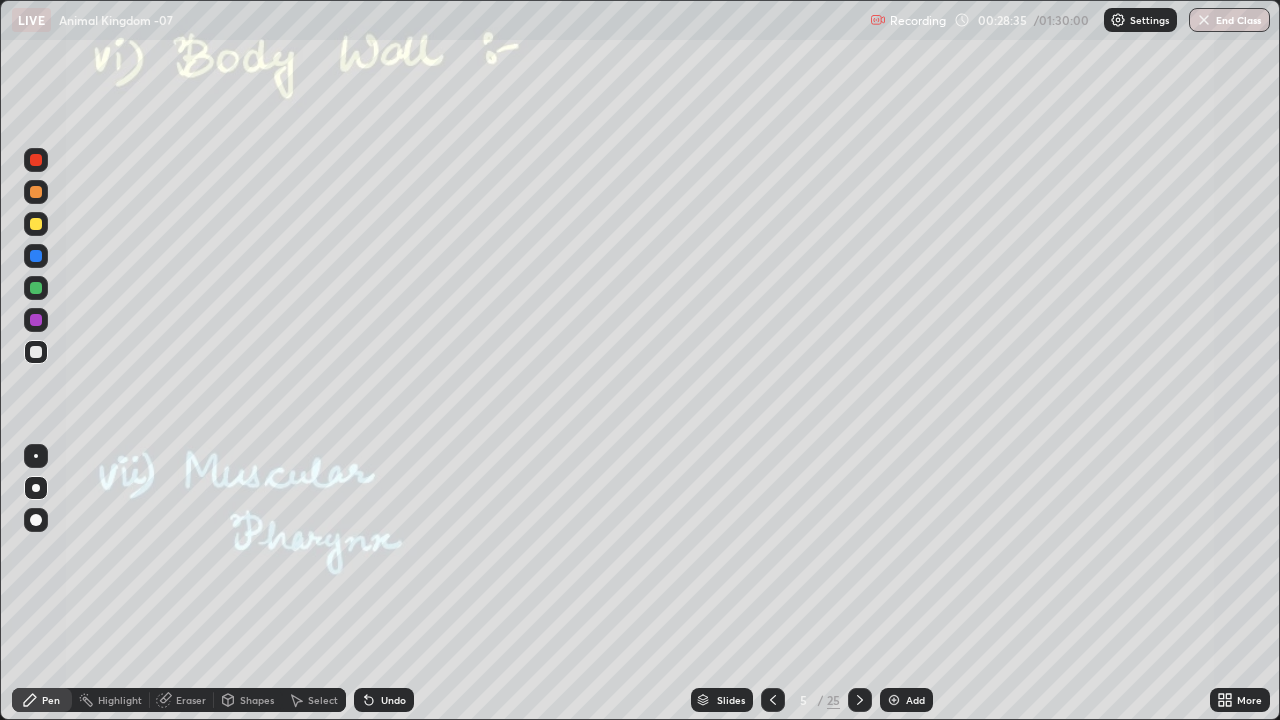 click at bounding box center (36, 224) 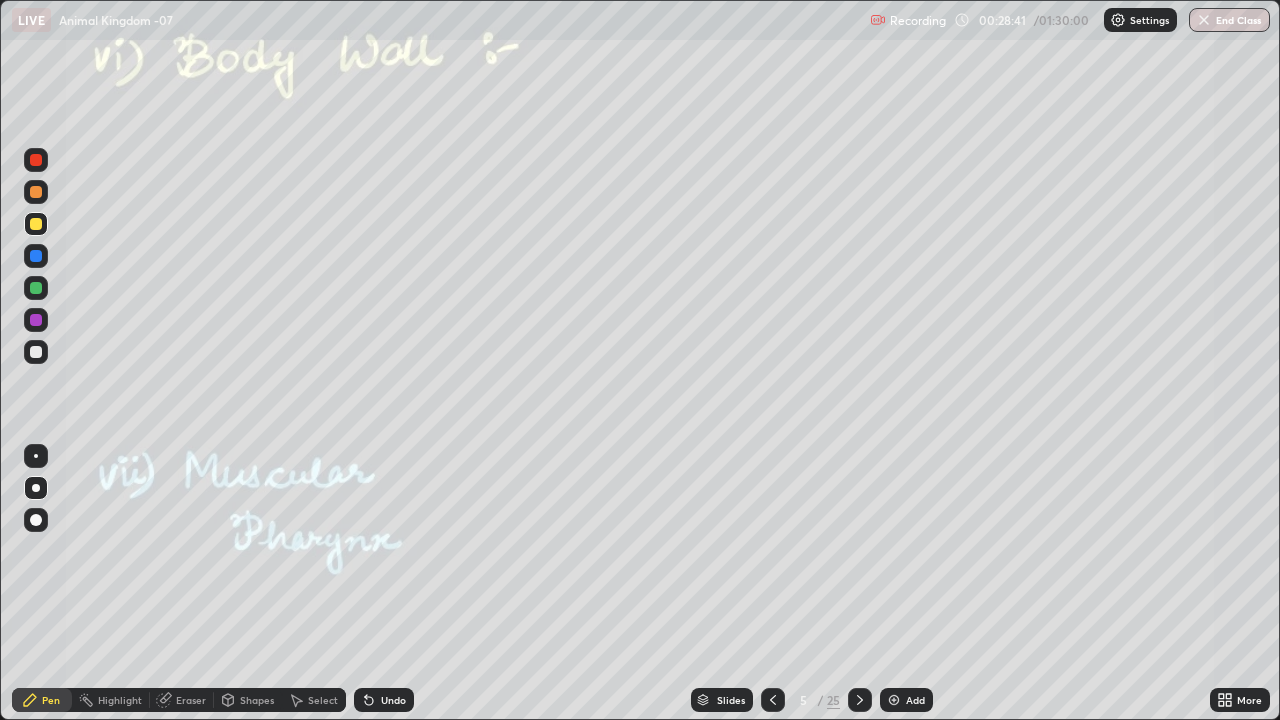 click 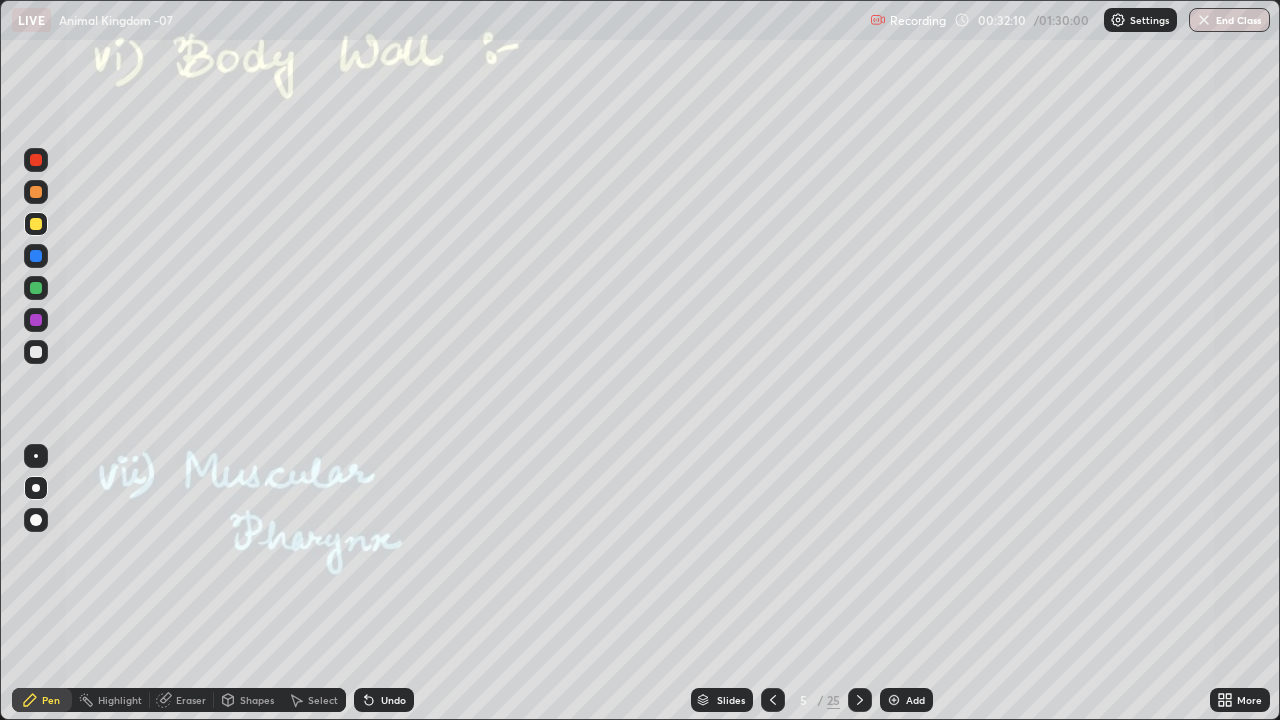 click at bounding box center (36, 352) 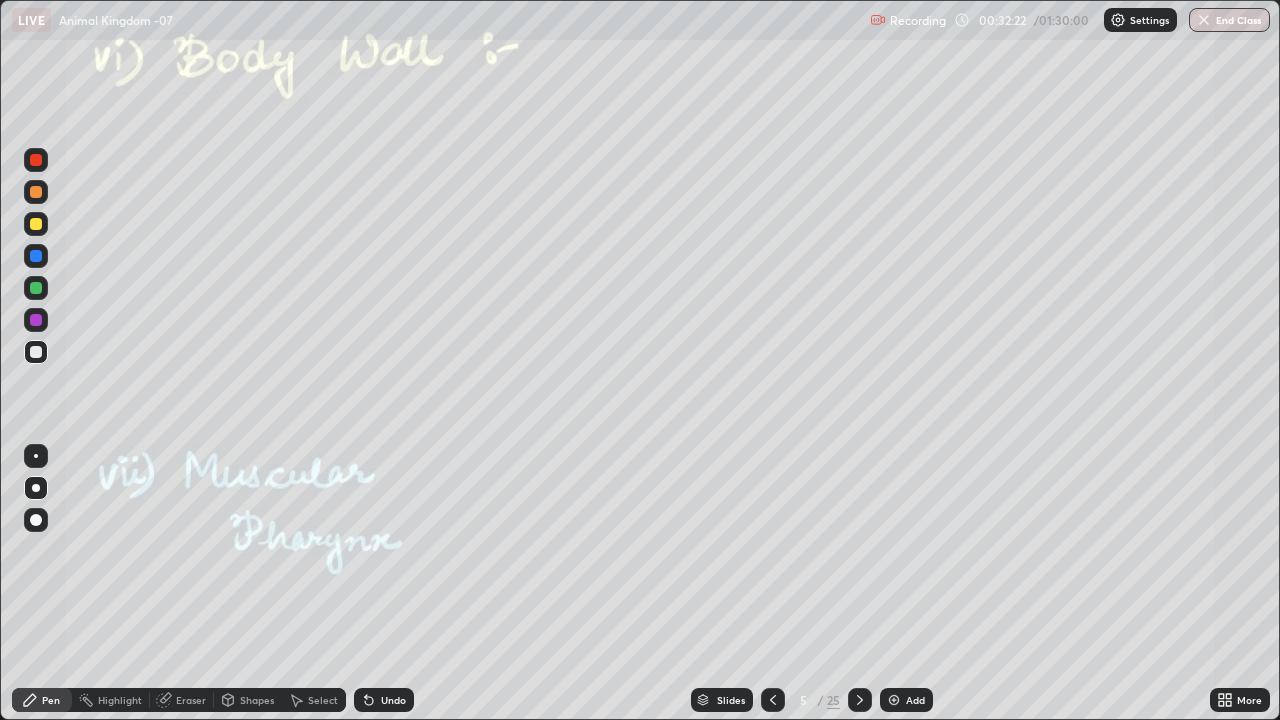click on "Undo" at bounding box center (393, 700) 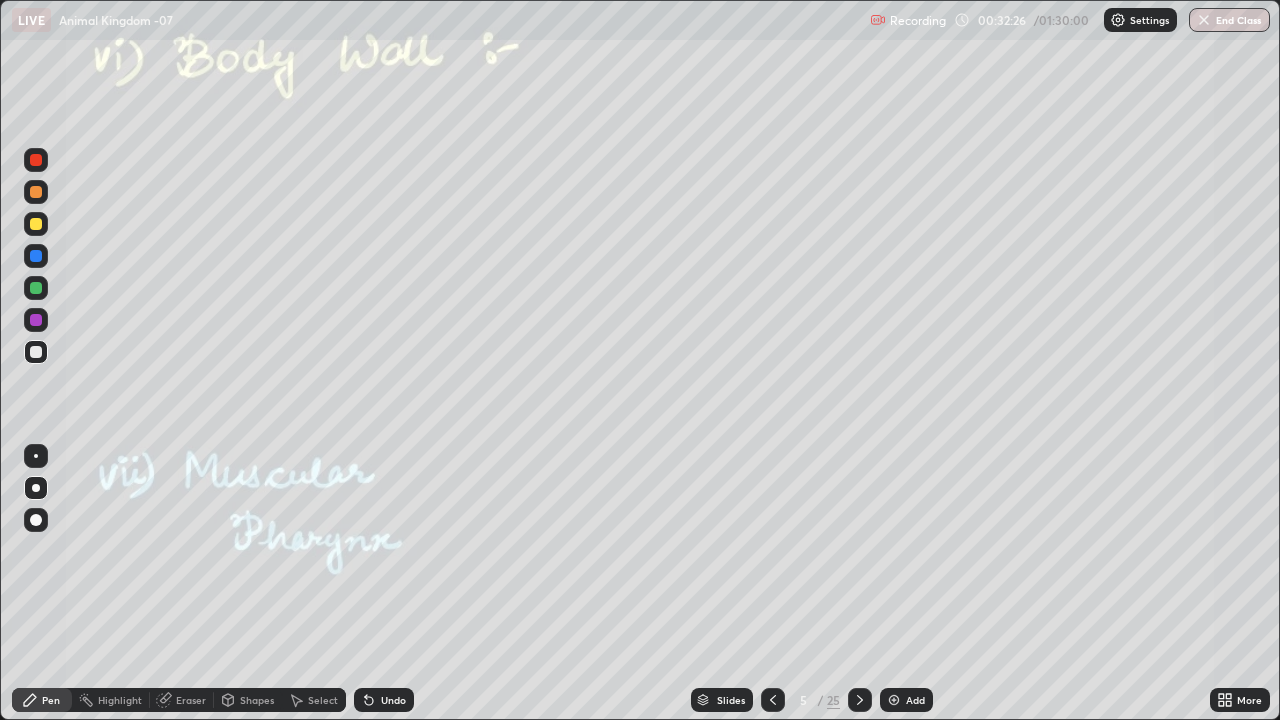 click on "Undo" at bounding box center [393, 700] 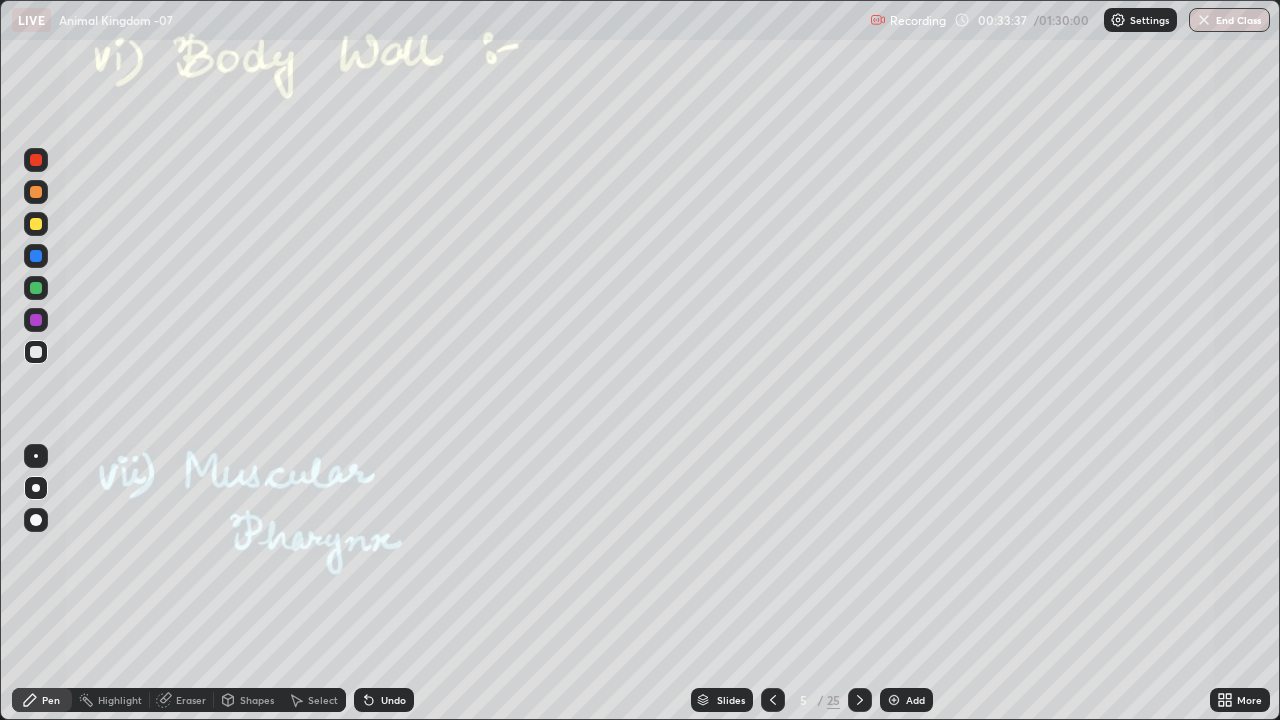 click 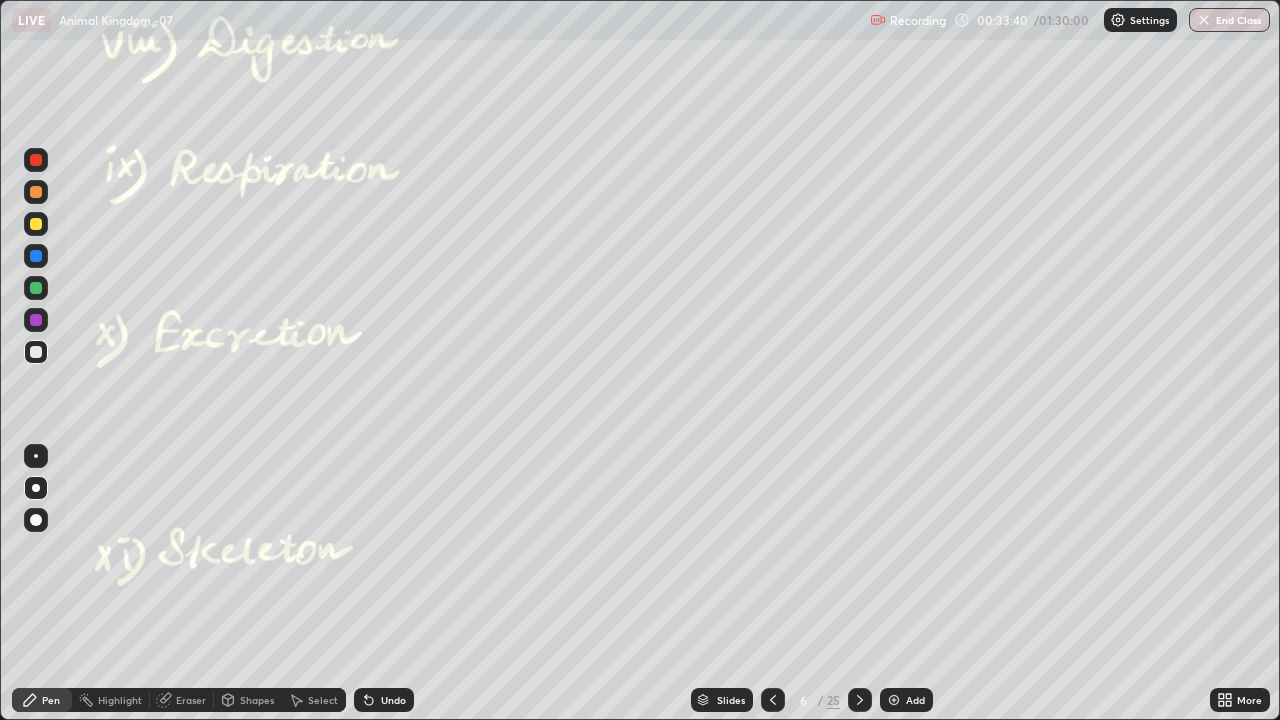 click at bounding box center [36, 224] 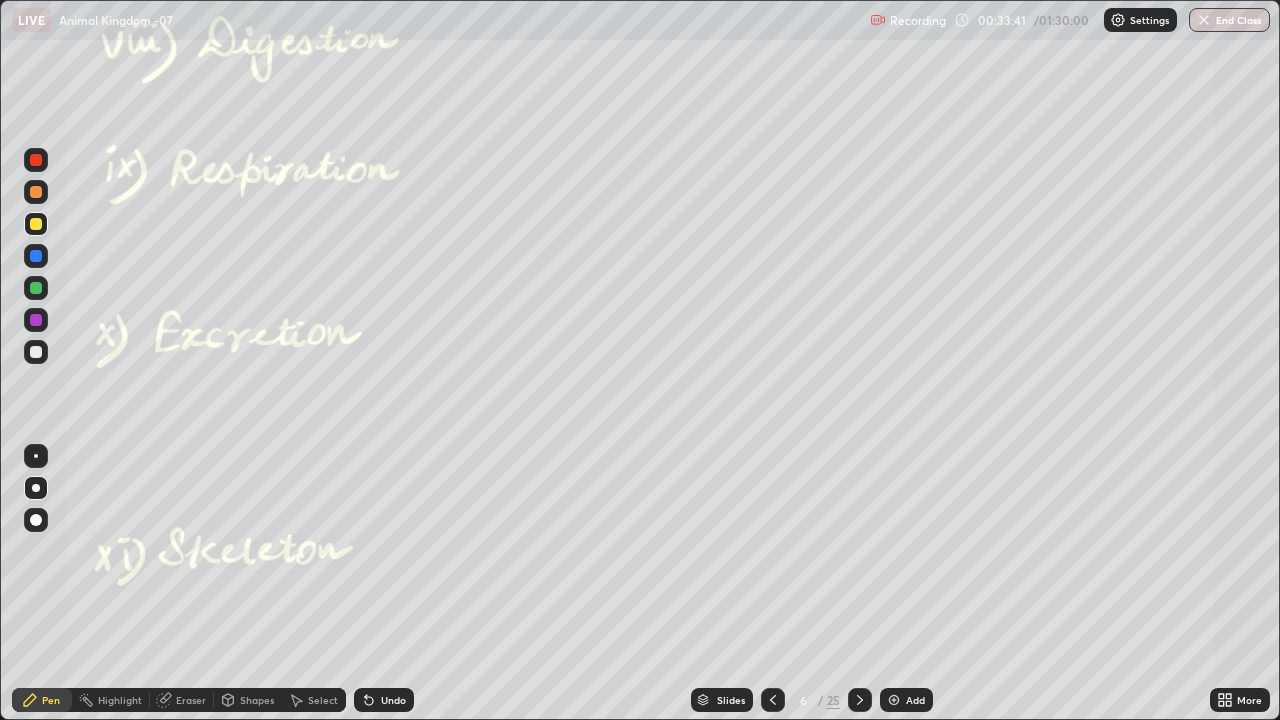 click at bounding box center [36, 288] 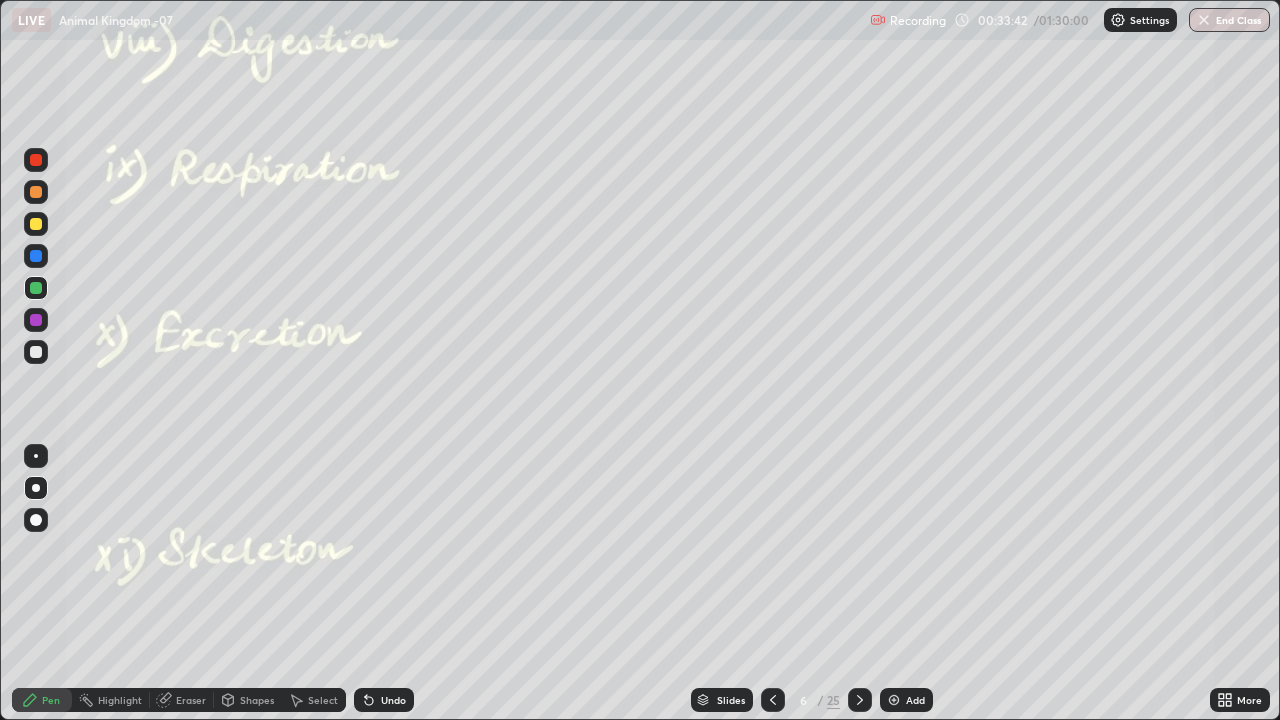 click at bounding box center (36, 352) 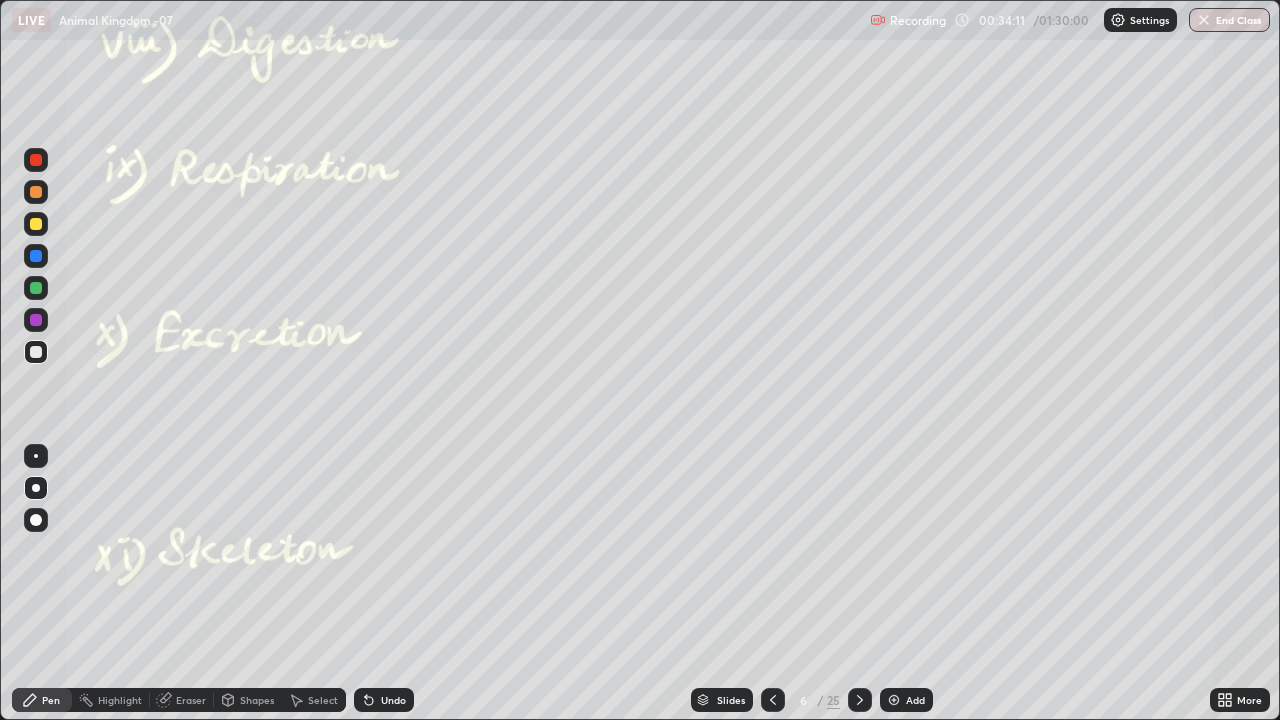 click 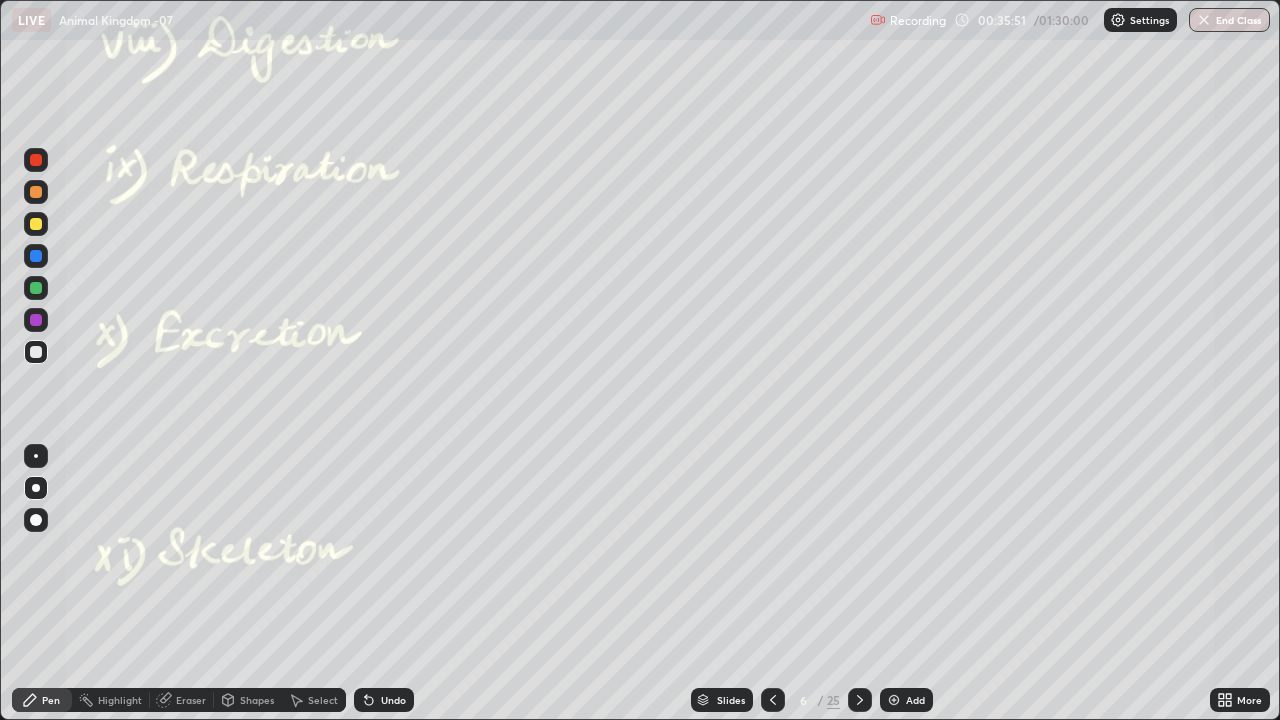 click at bounding box center [36, 352] 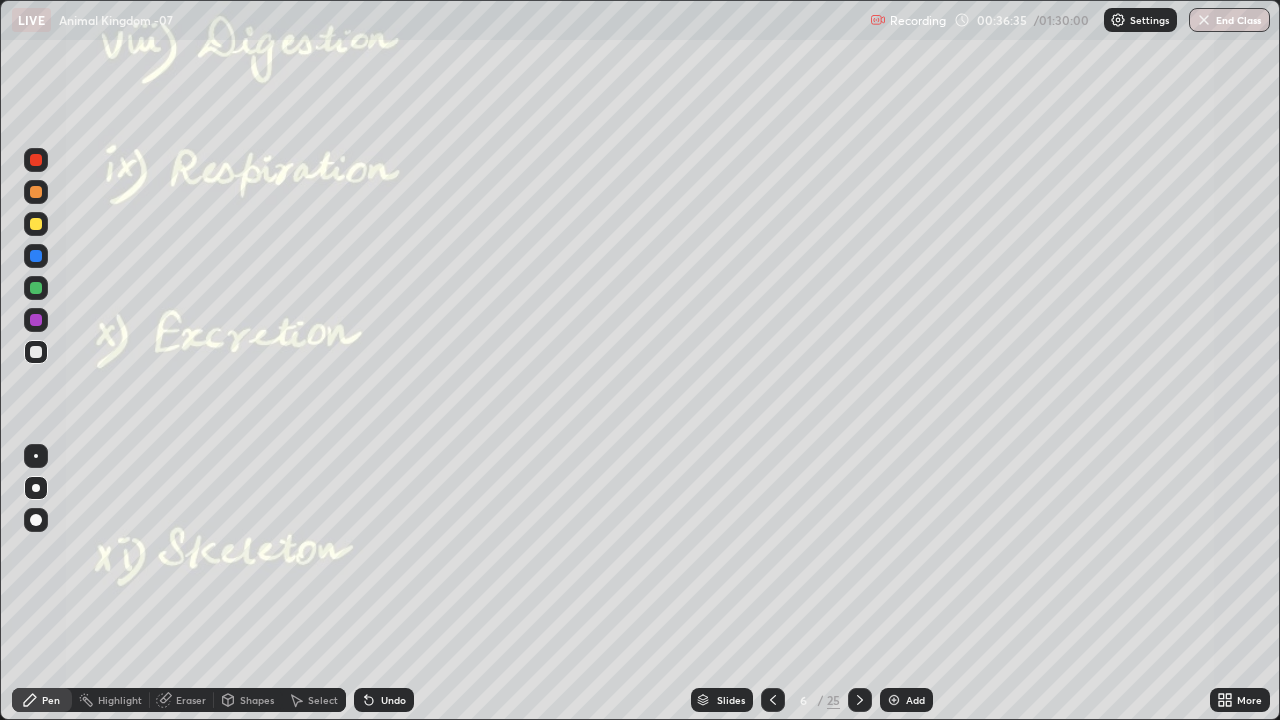 click at bounding box center (36, 256) 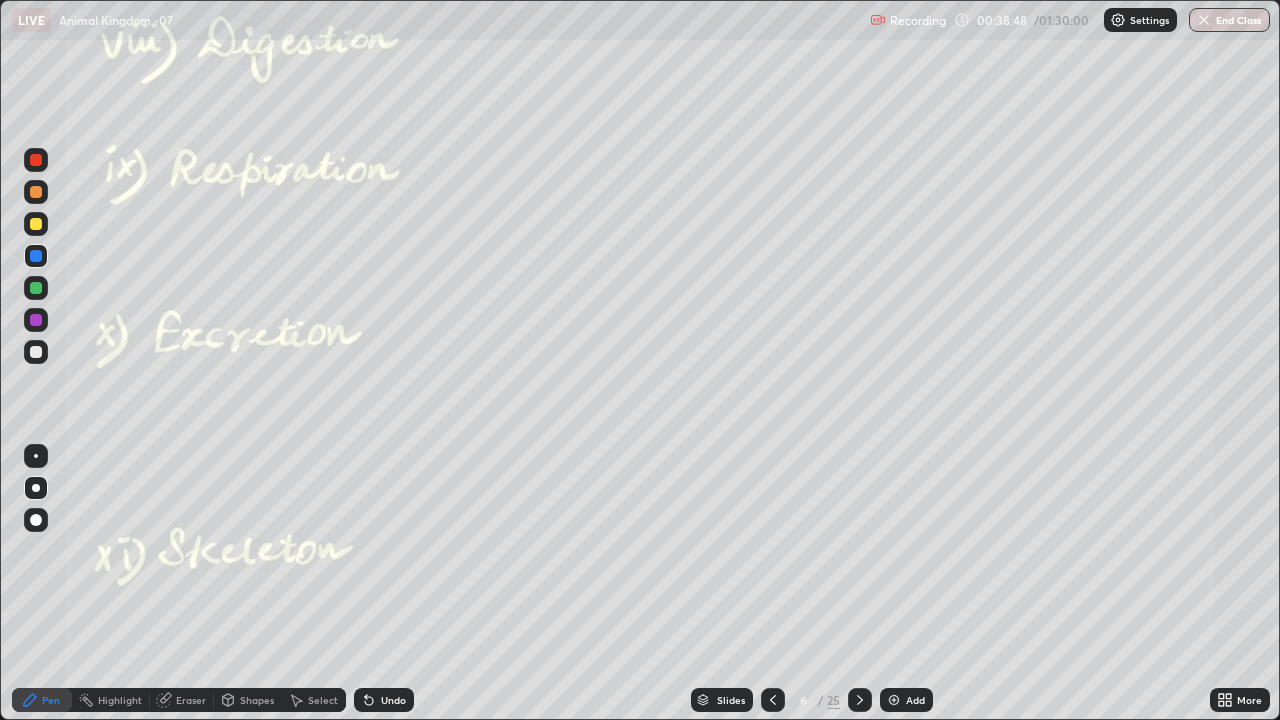 click 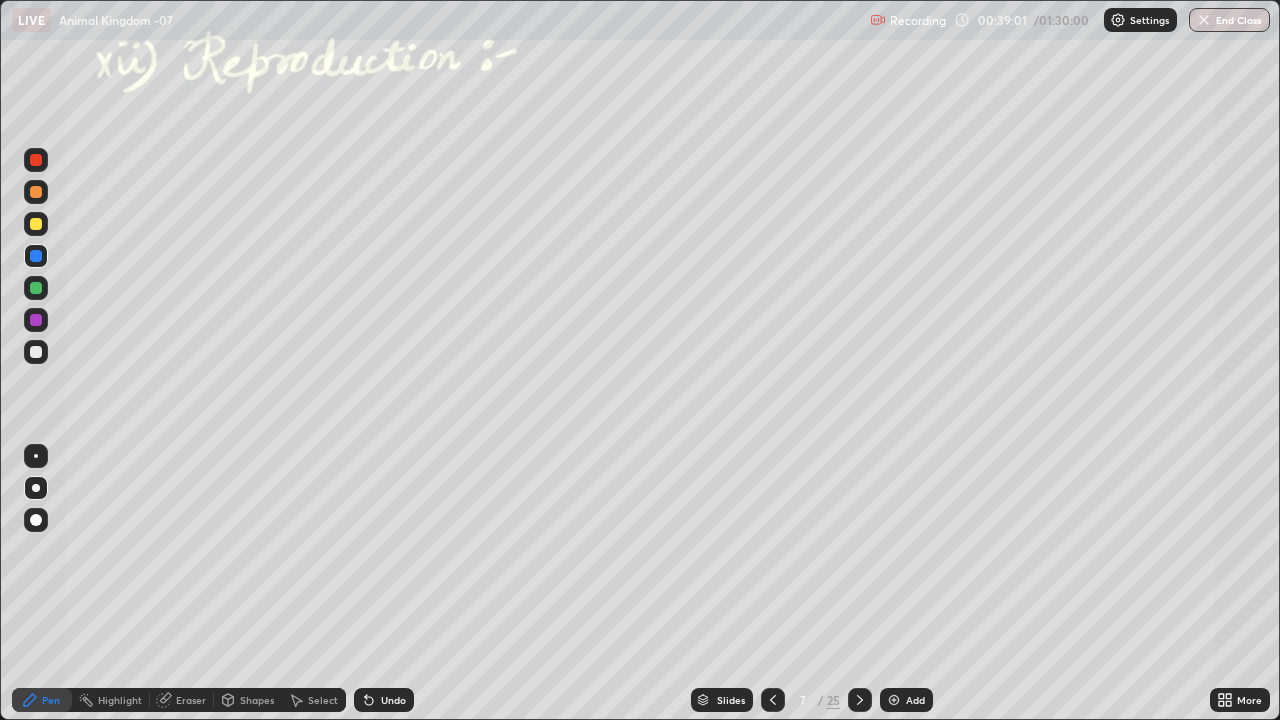 click at bounding box center [36, 352] 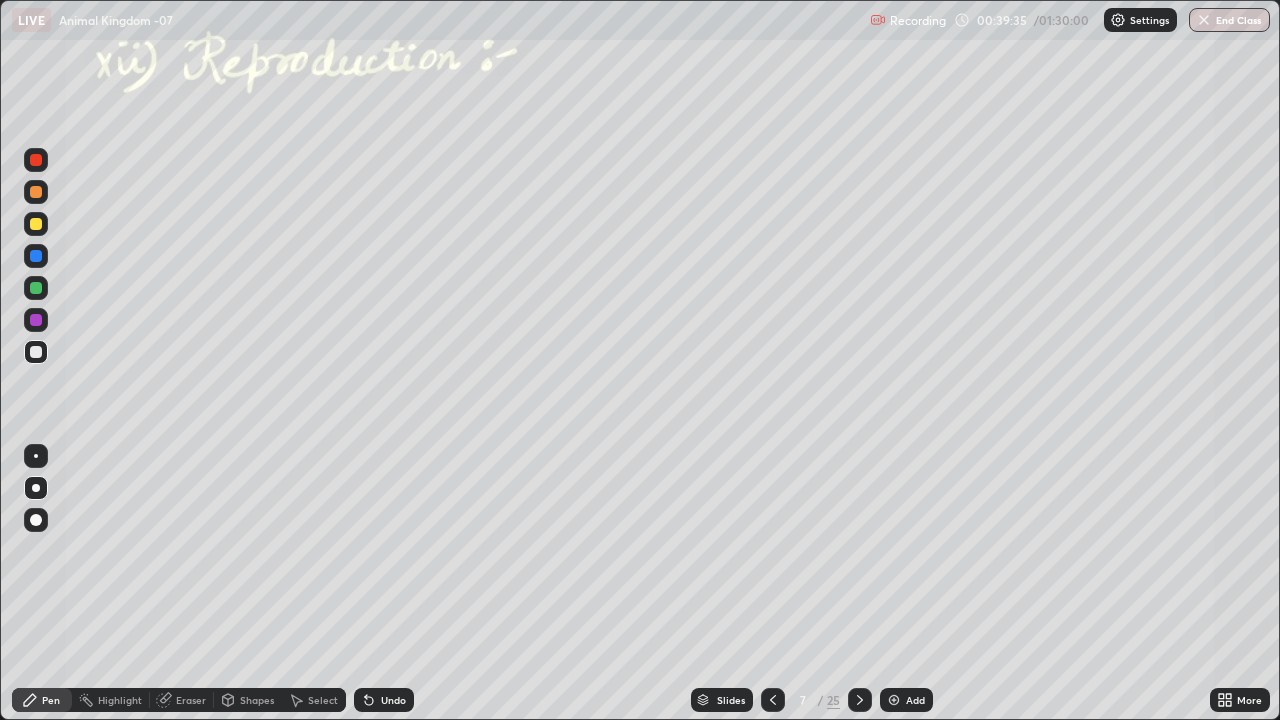 click at bounding box center [36, 288] 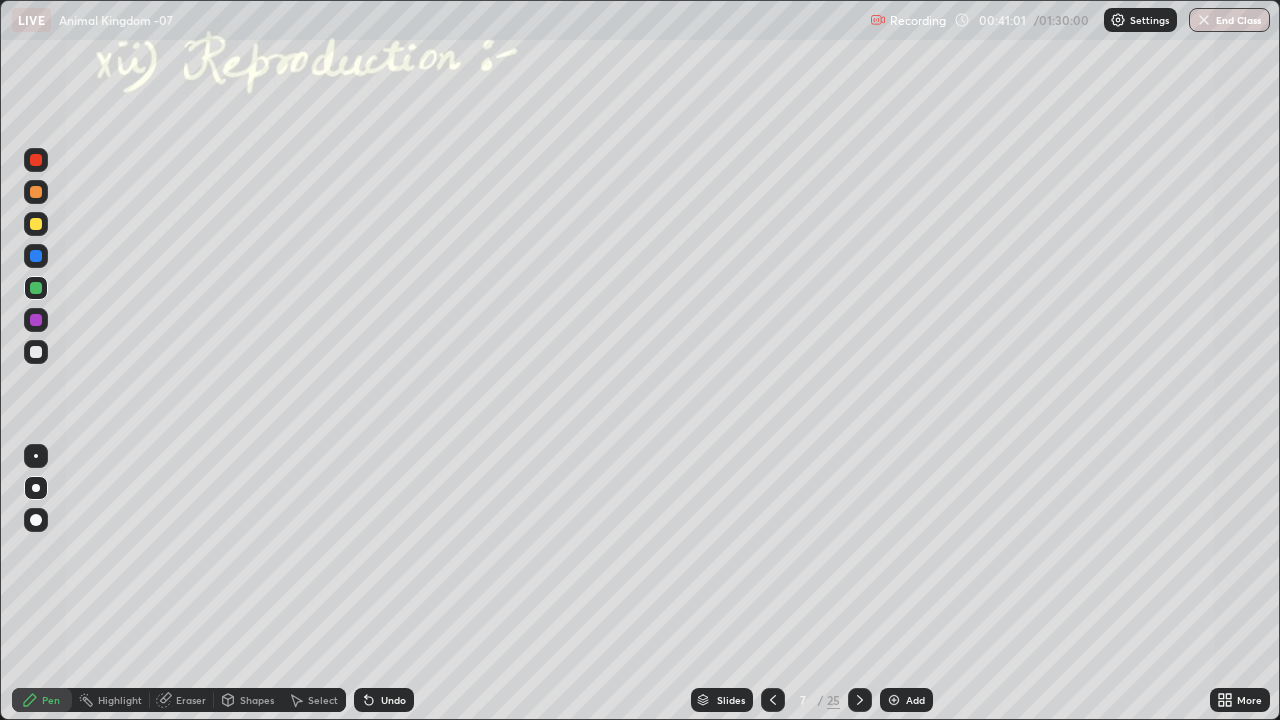 click at bounding box center (36, 224) 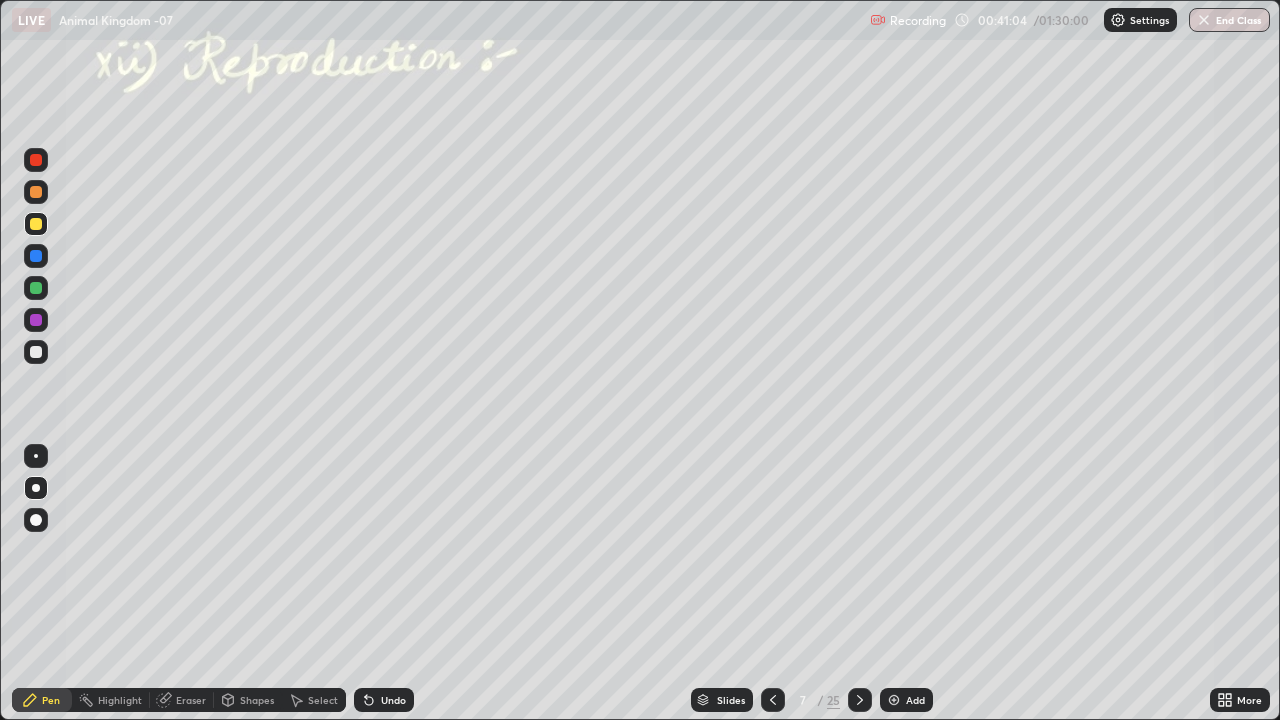 click at bounding box center [36, 352] 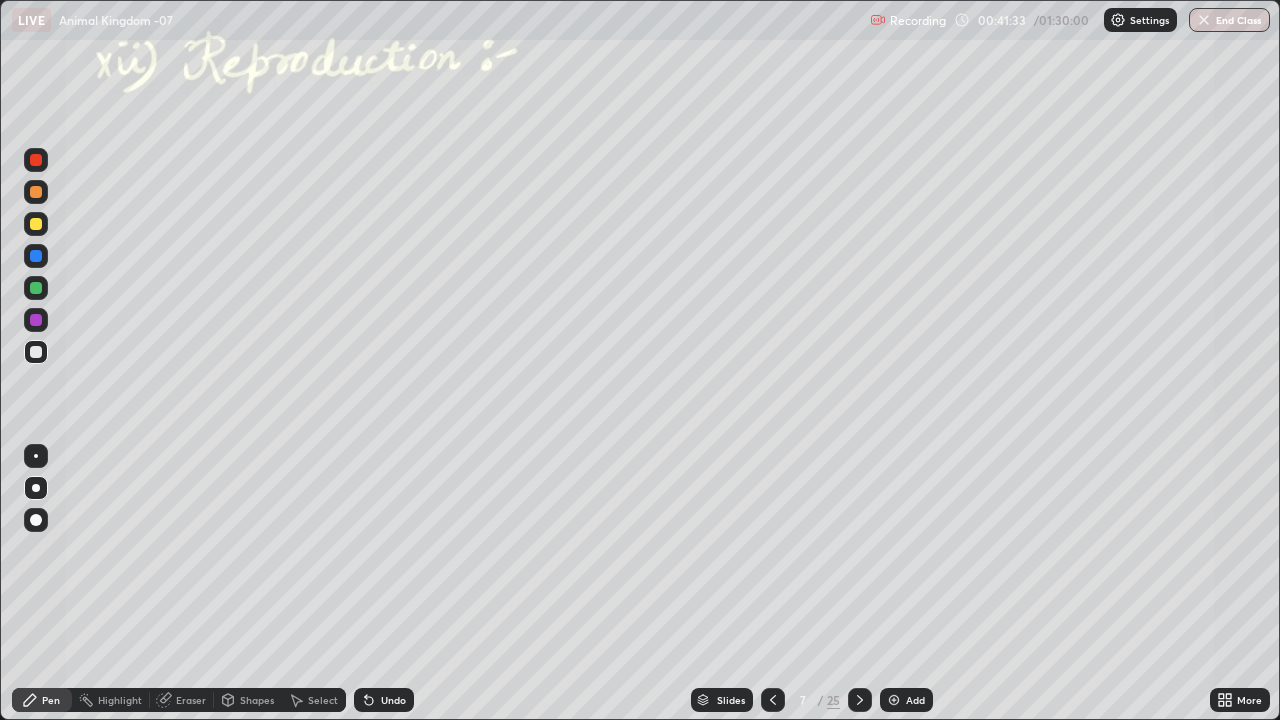 click on "Undo" at bounding box center (393, 700) 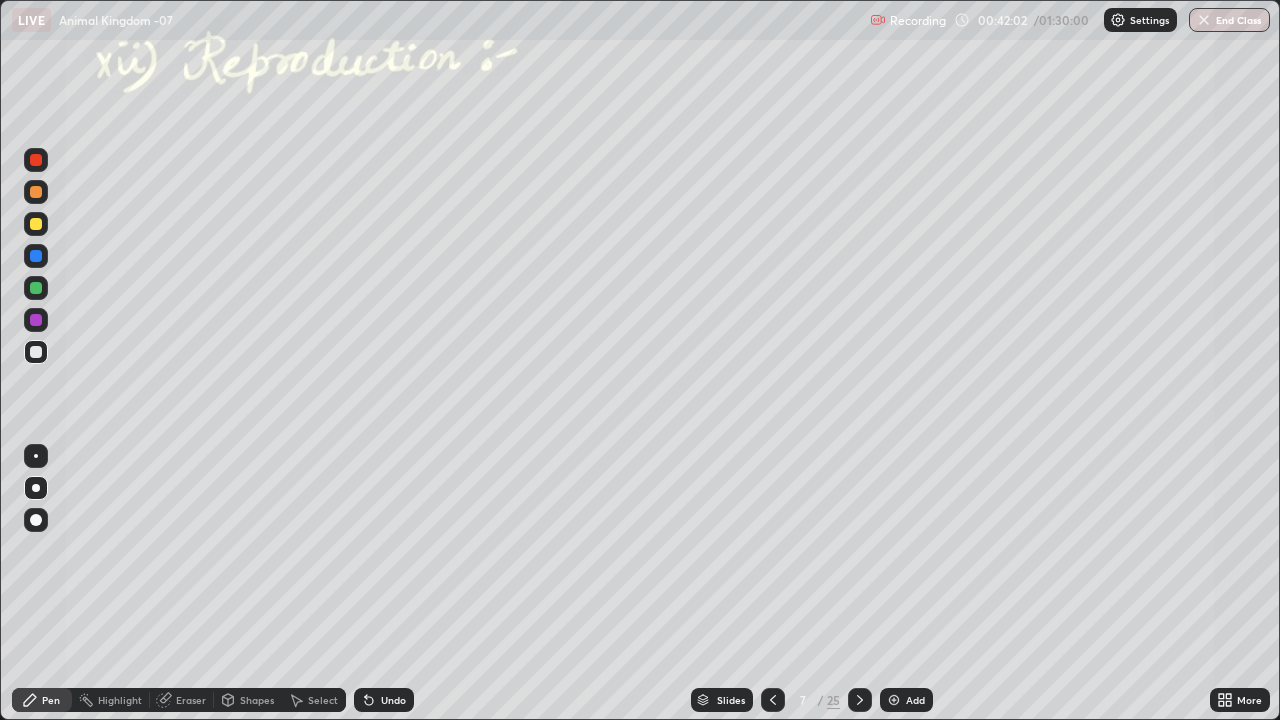 click at bounding box center [36, 224] 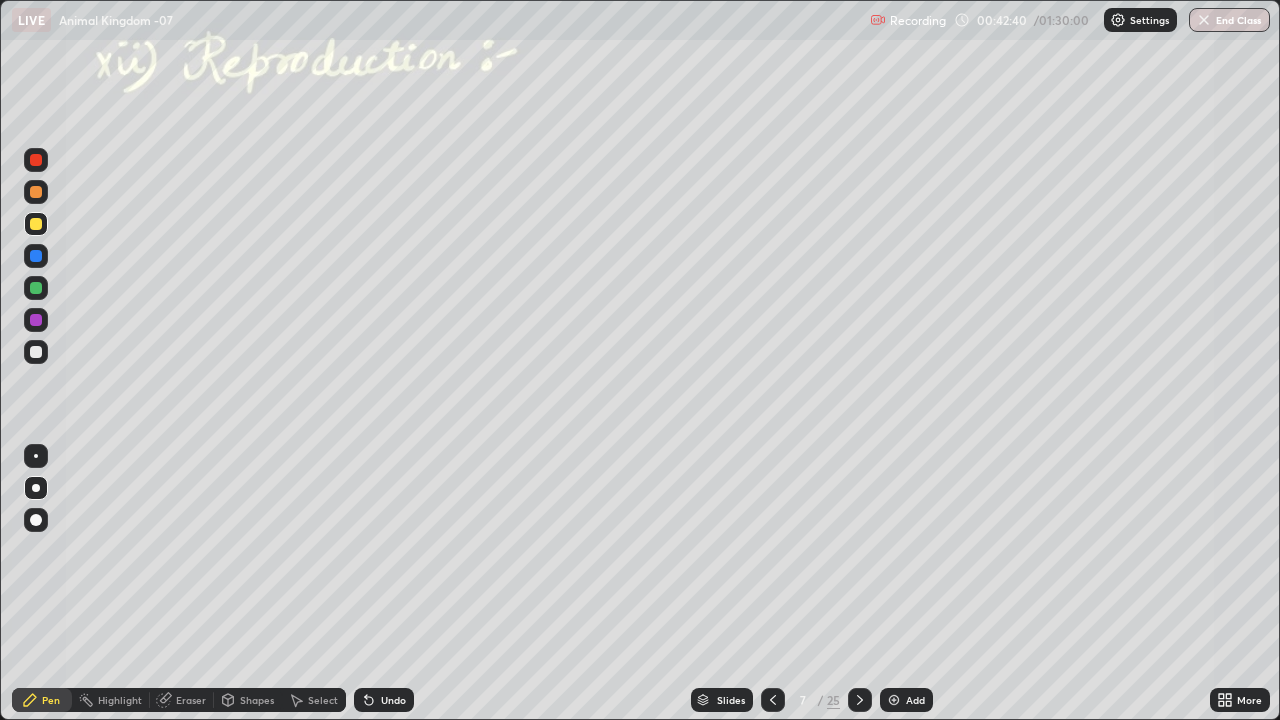 click 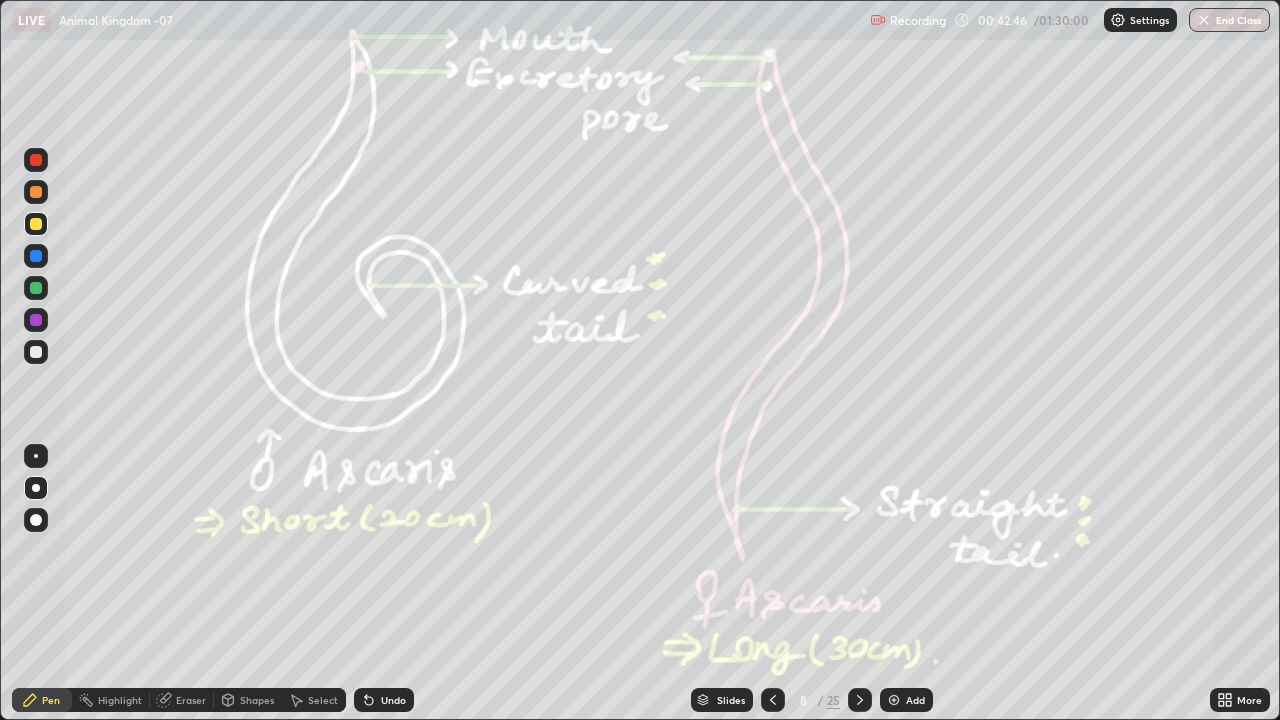 click at bounding box center [36, 192] 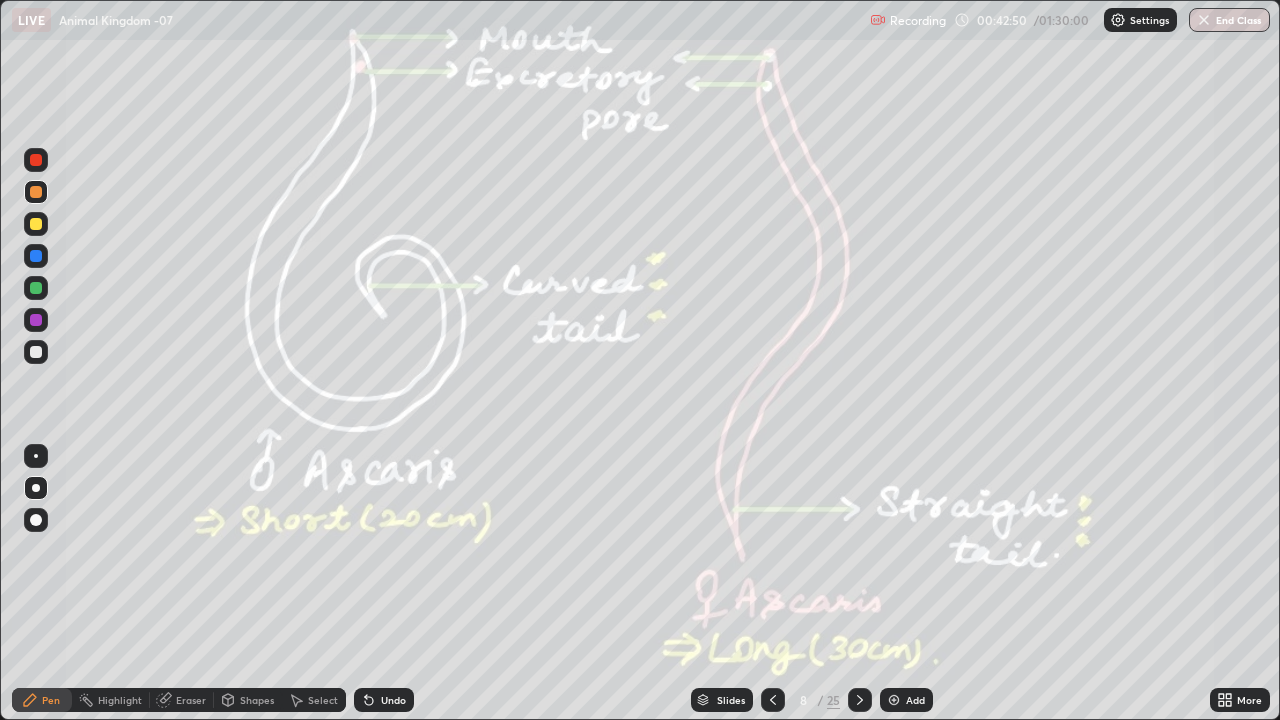 click at bounding box center [36, 320] 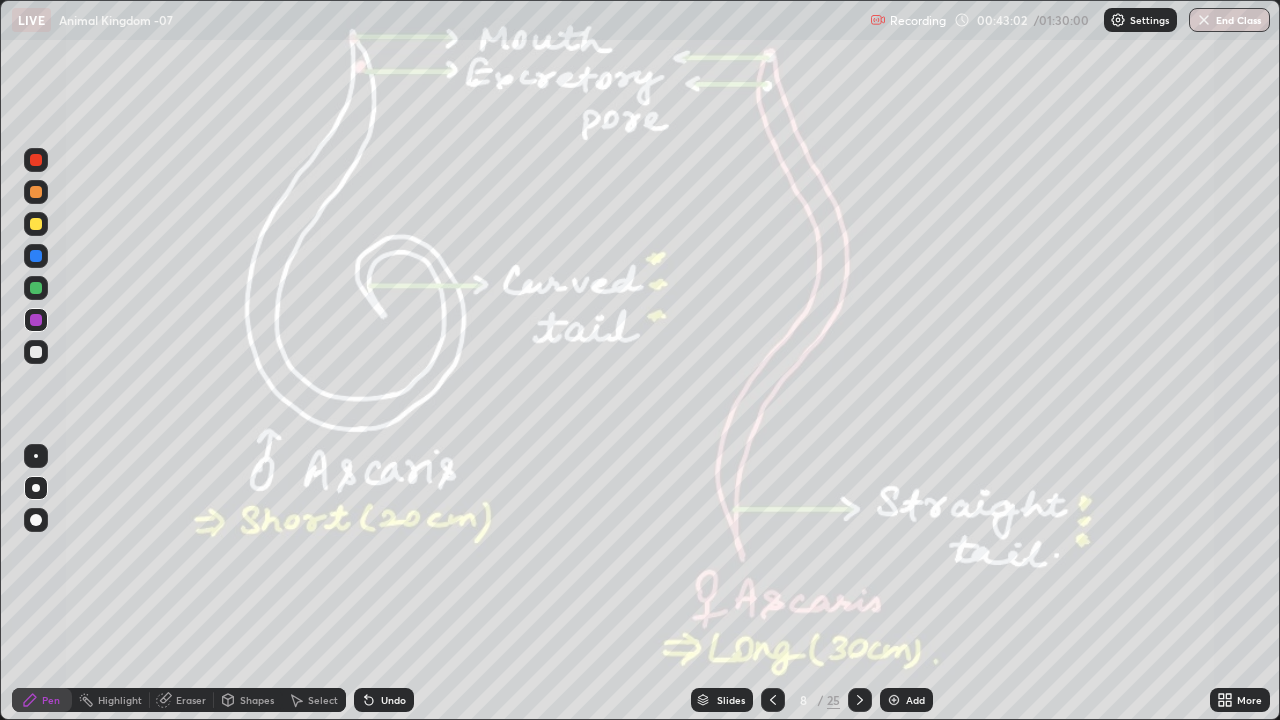 click on "Undo" at bounding box center [384, 700] 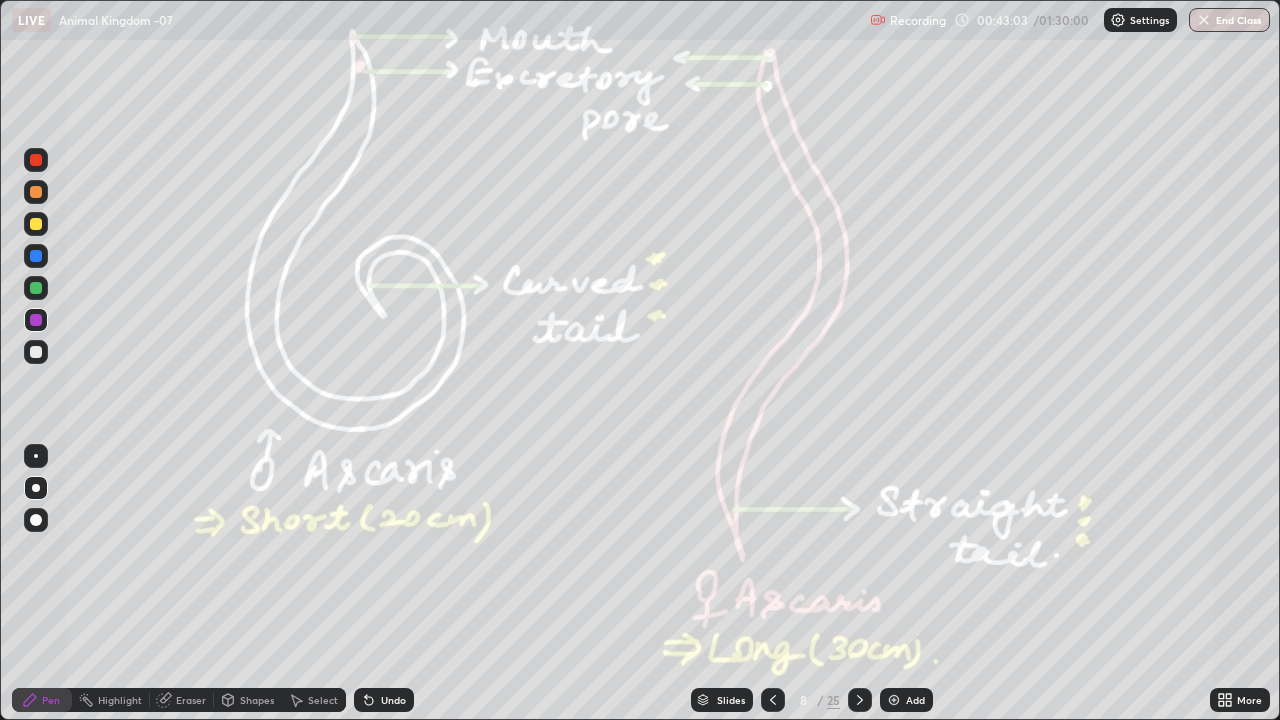 click on "Undo" at bounding box center [384, 700] 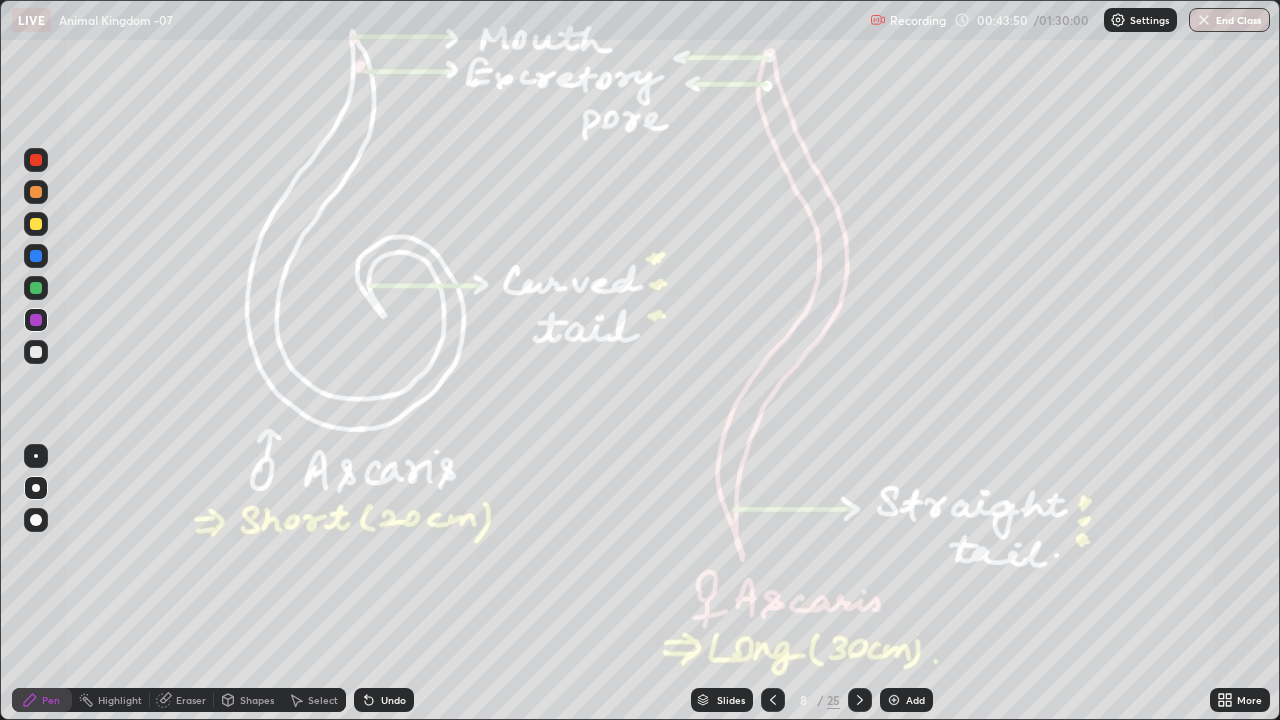 click at bounding box center [36, 288] 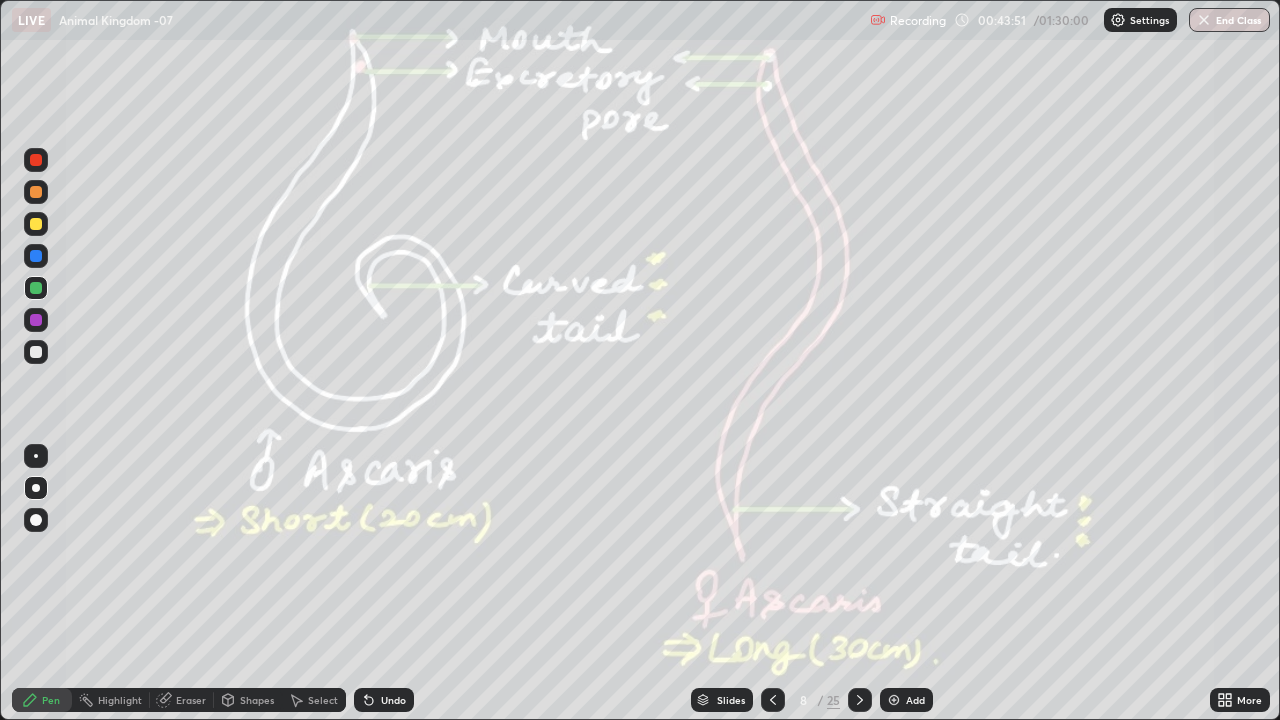click on "Highlight" at bounding box center [111, 700] 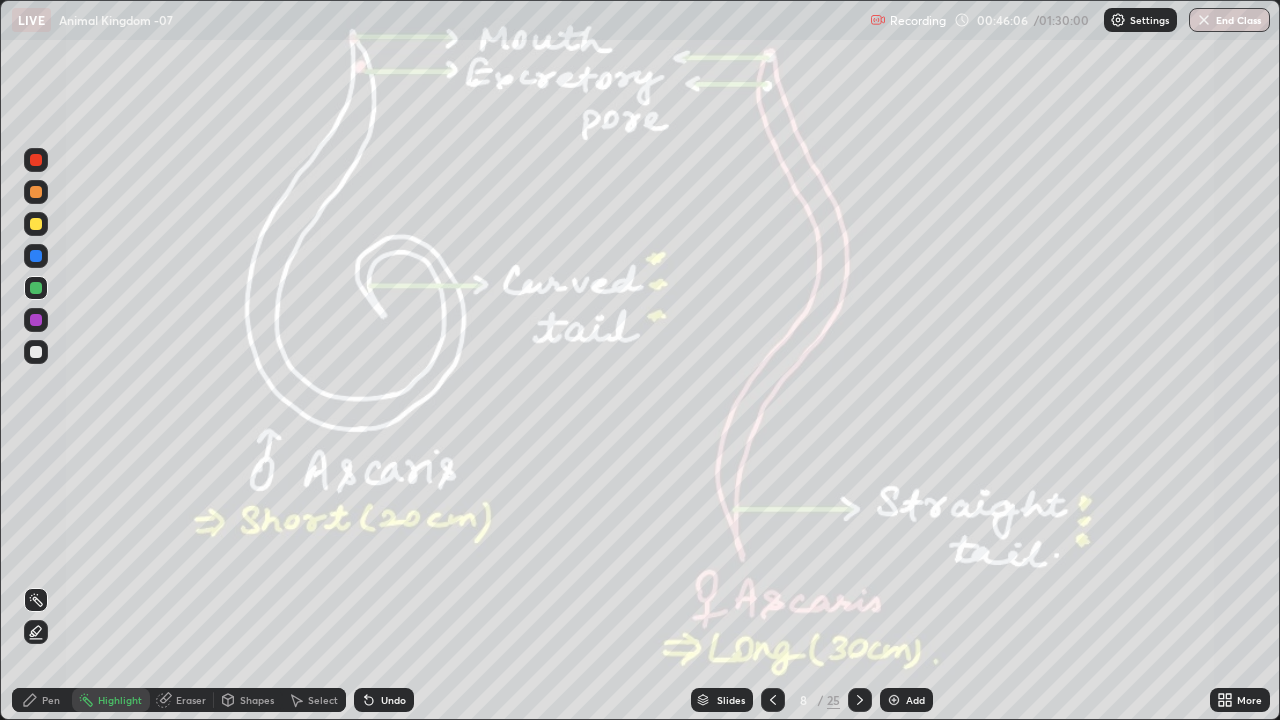 click 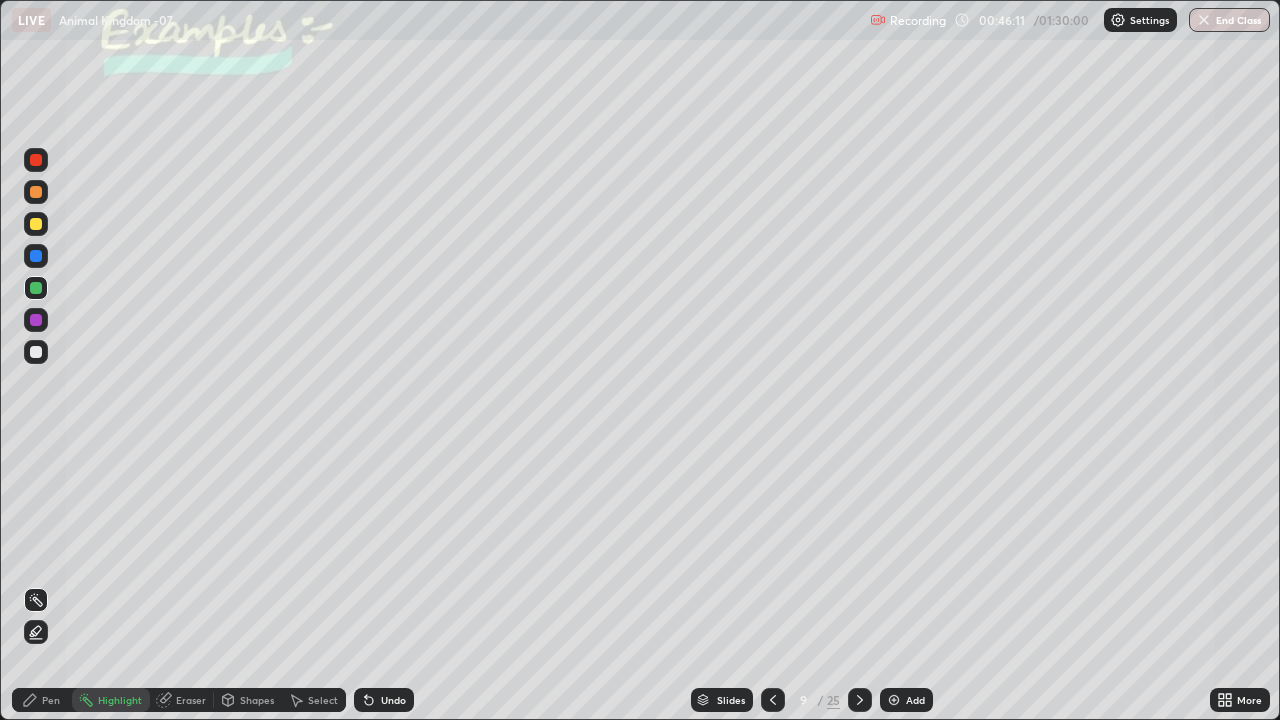 click on "Pen" at bounding box center [51, 700] 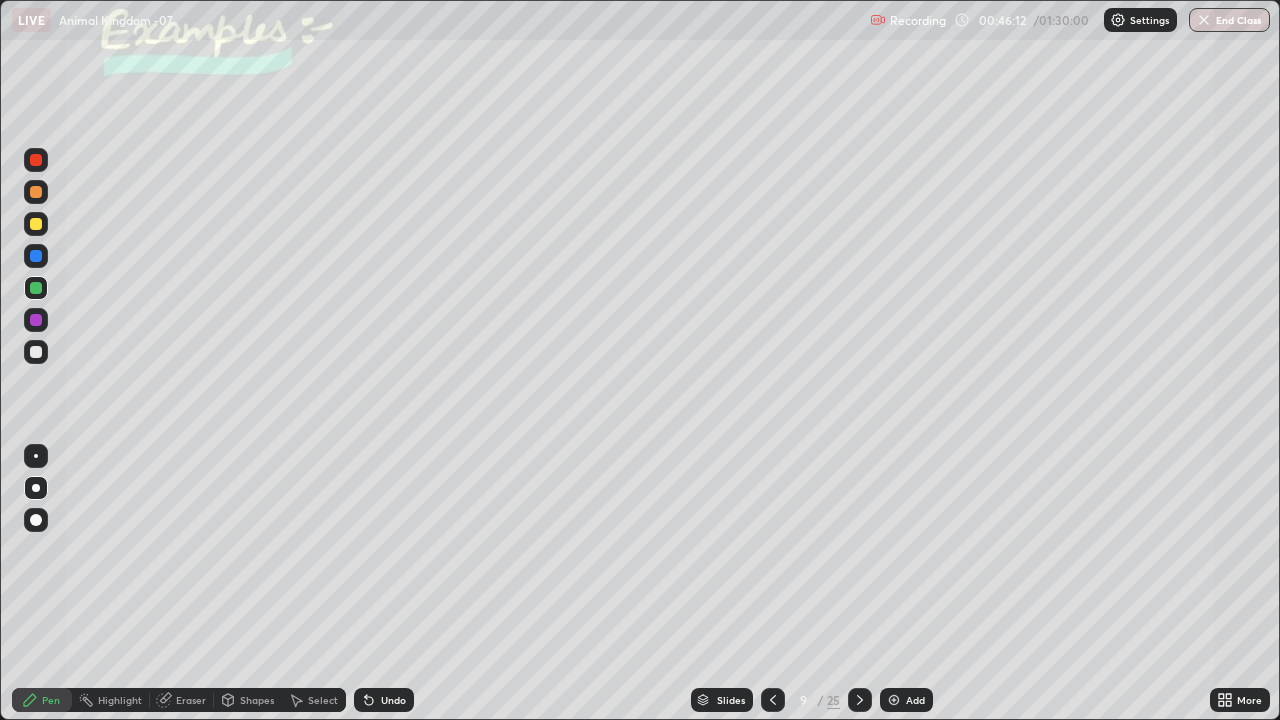 click at bounding box center [36, 352] 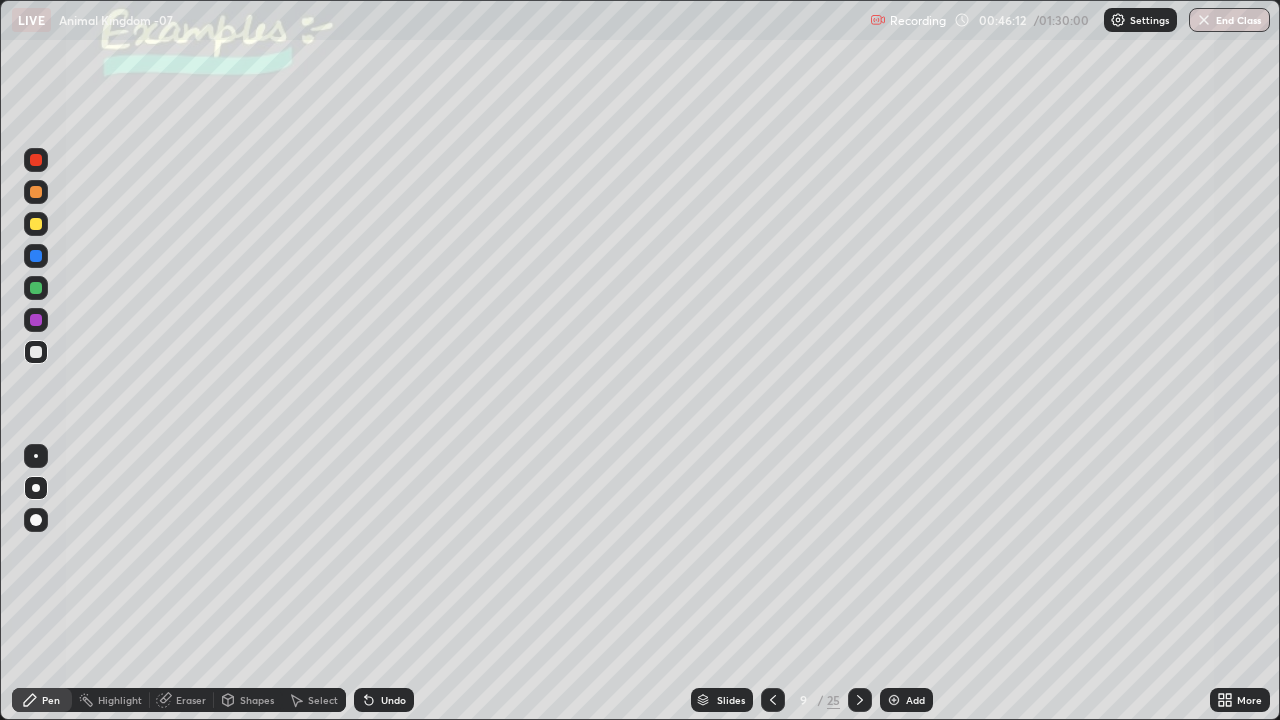 click on "Pen" at bounding box center [42, 700] 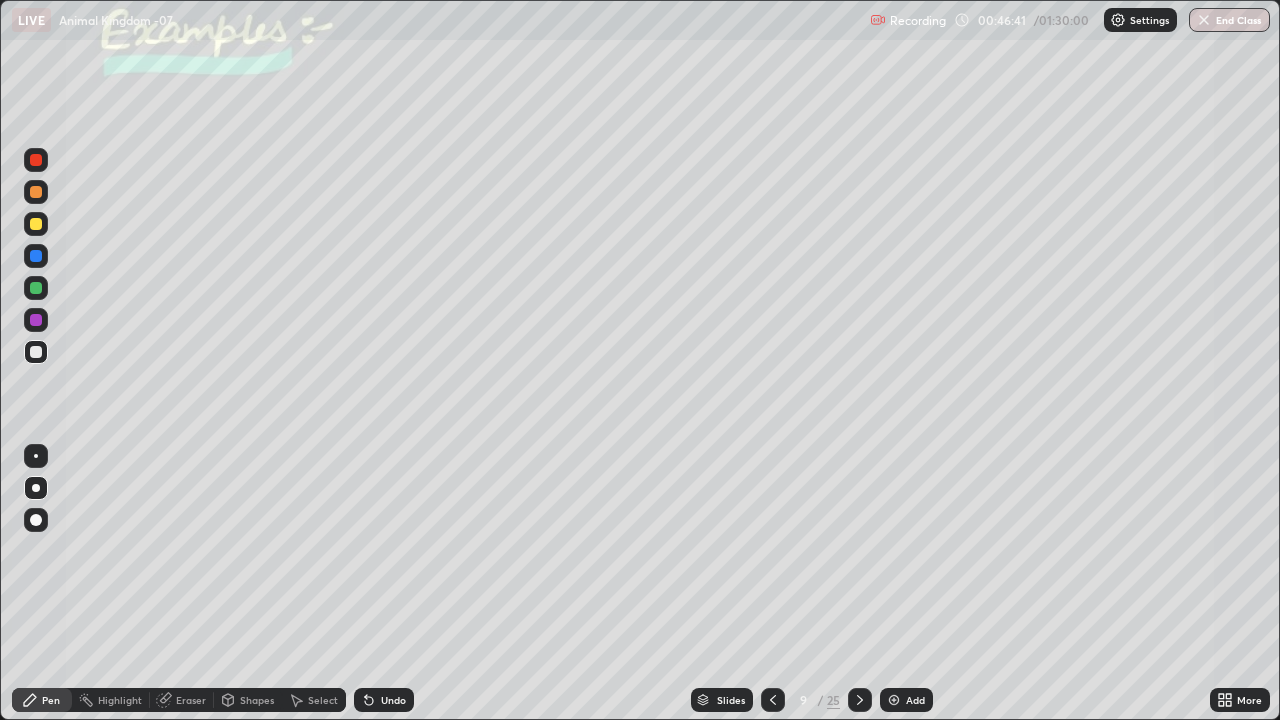 click at bounding box center (36, 224) 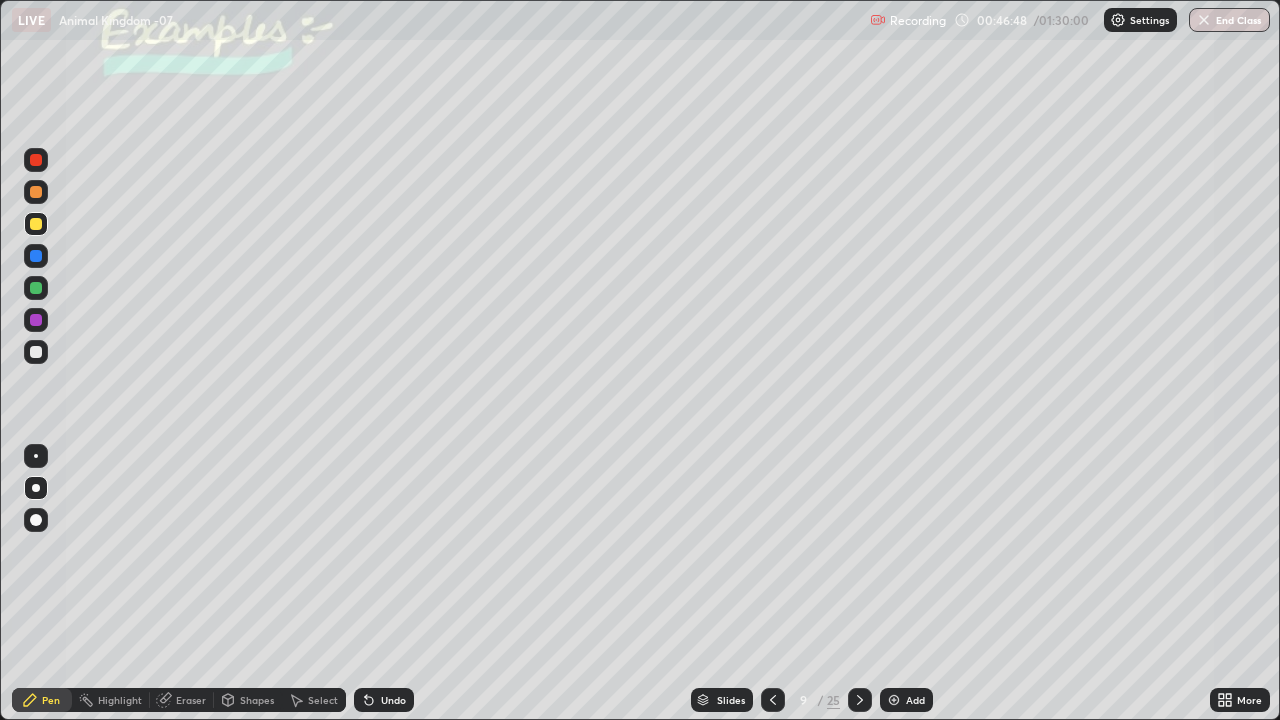 click on "Undo" at bounding box center [393, 700] 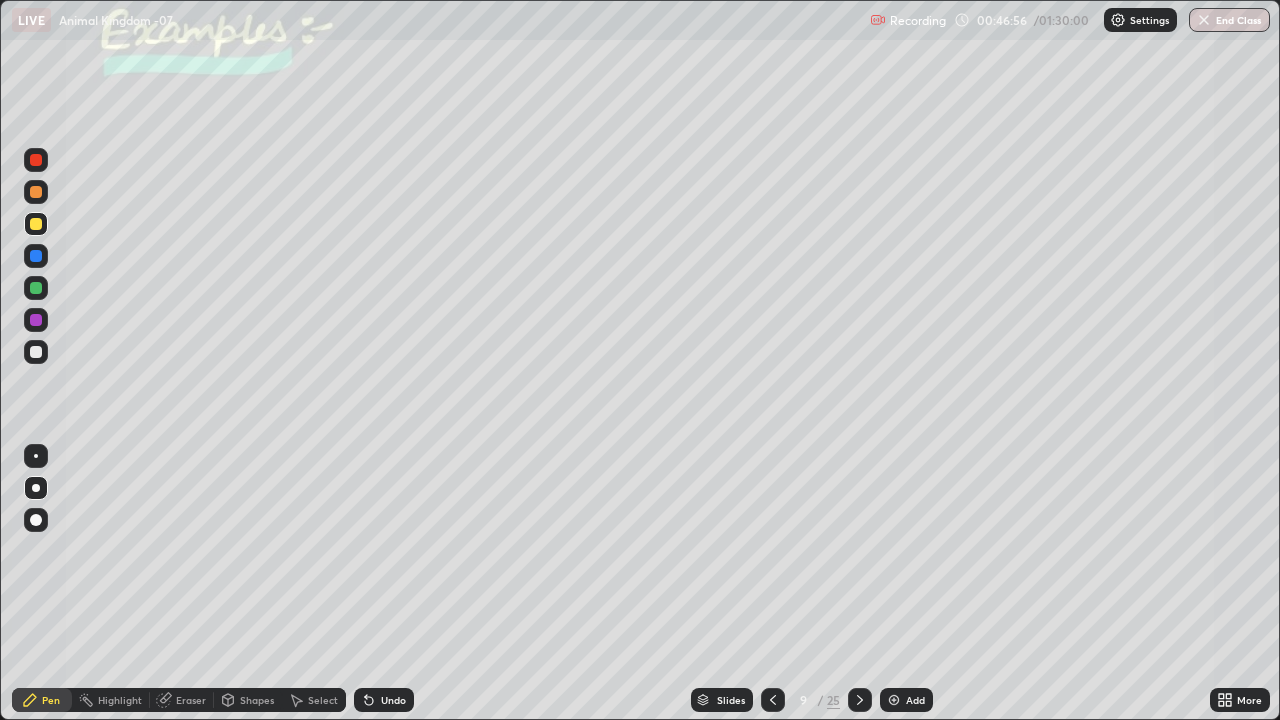 click on "Undo" at bounding box center [393, 700] 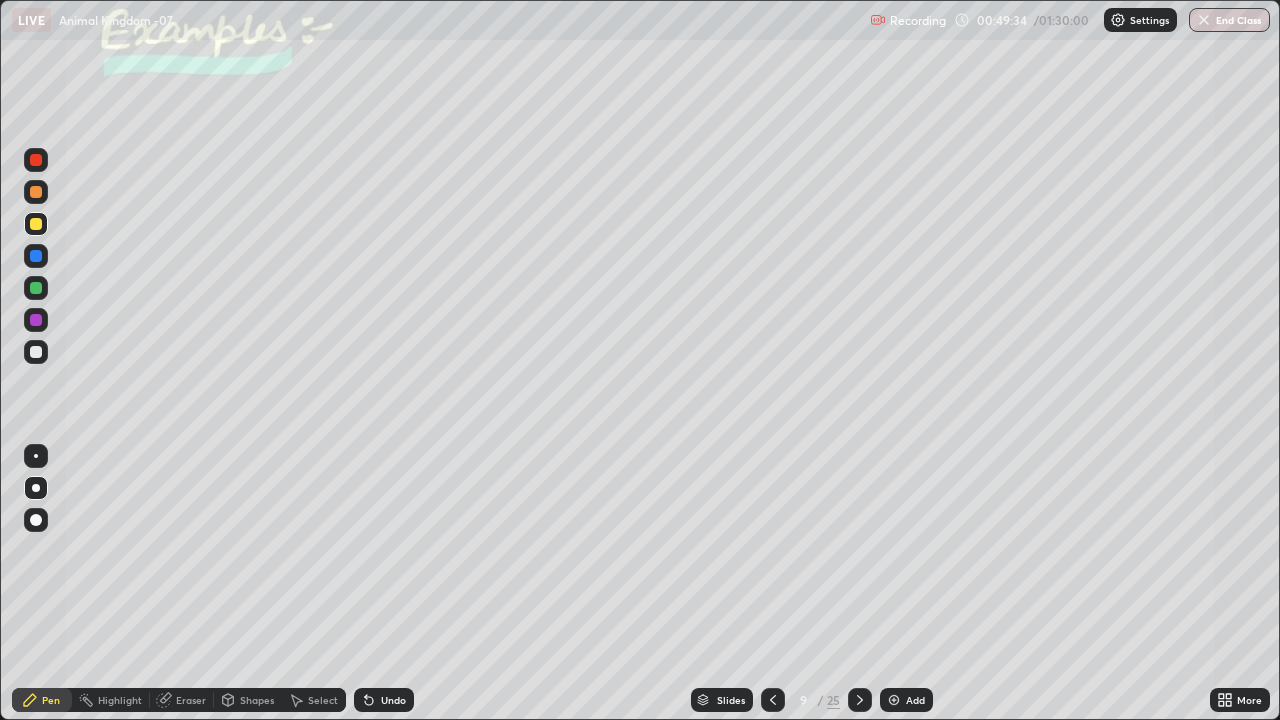 click at bounding box center (860, 700) 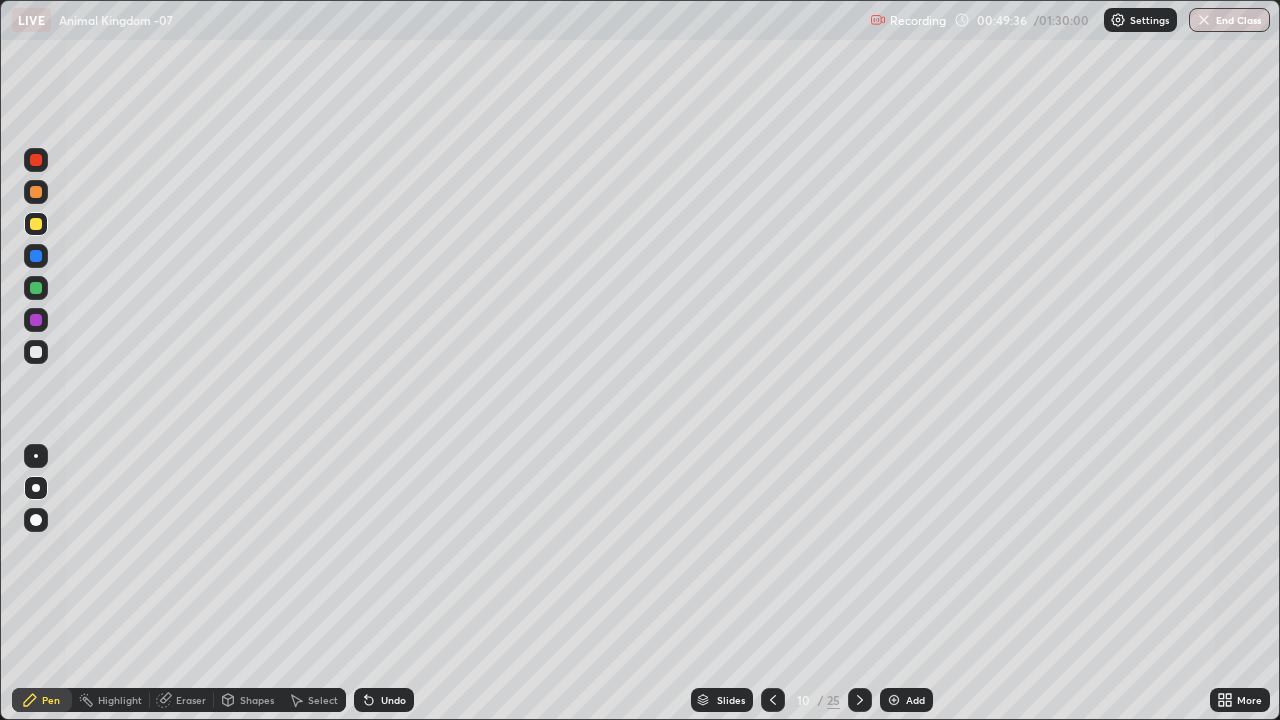 click at bounding box center [860, 700] 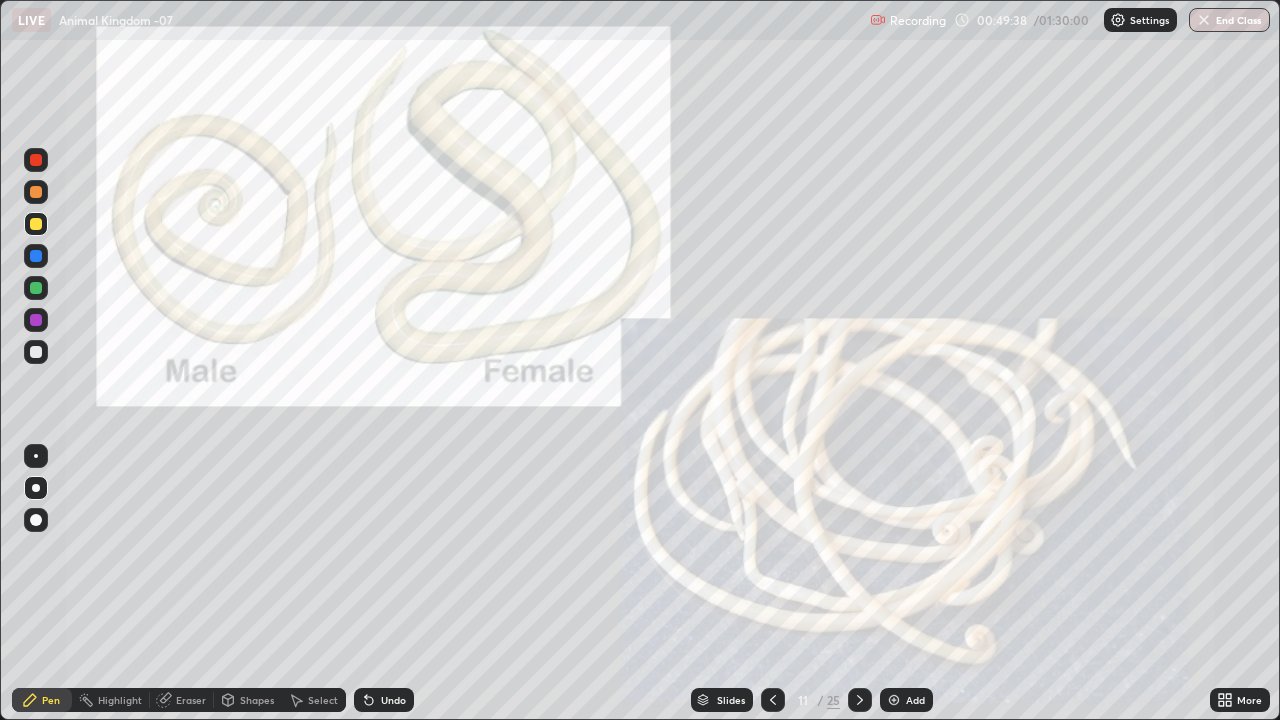 click 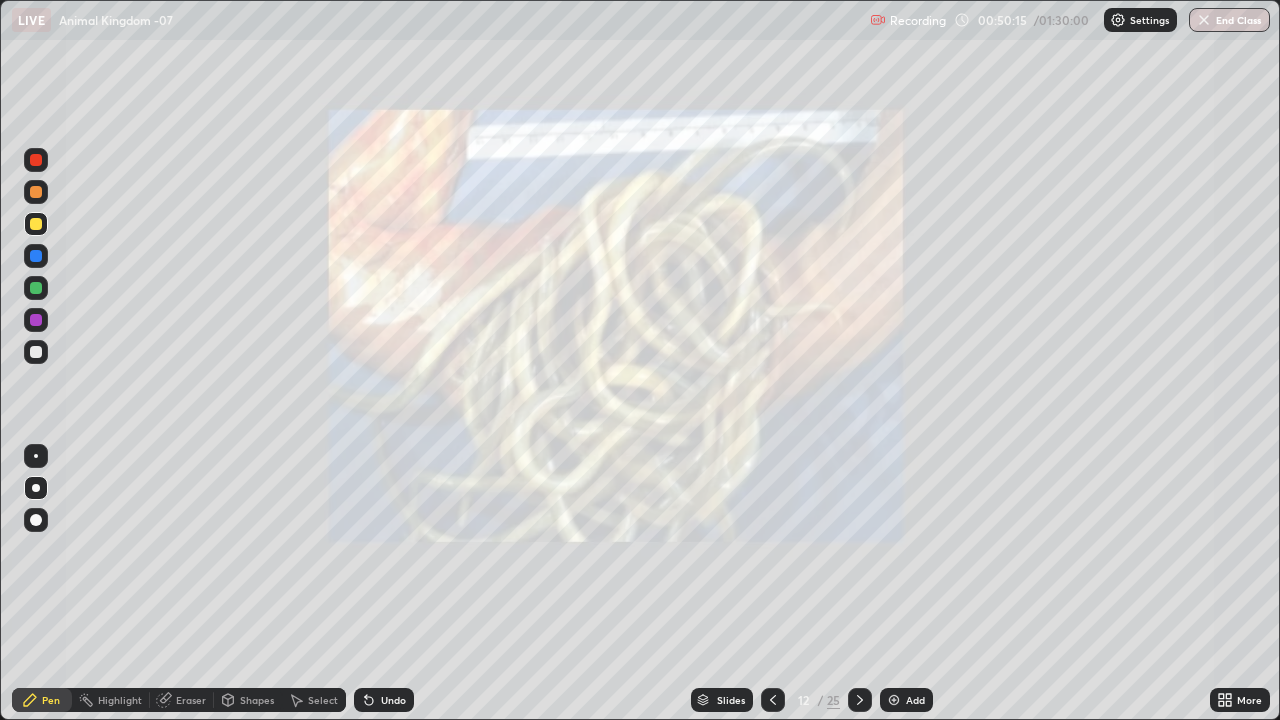 click 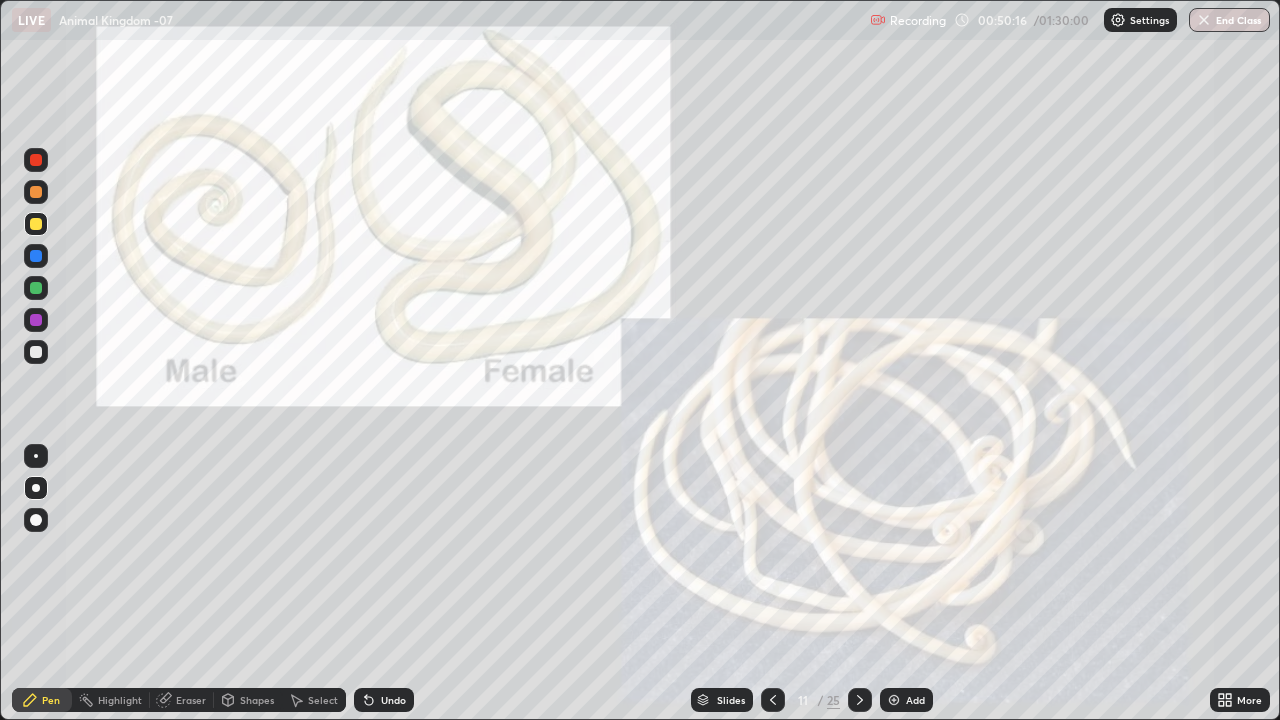 click 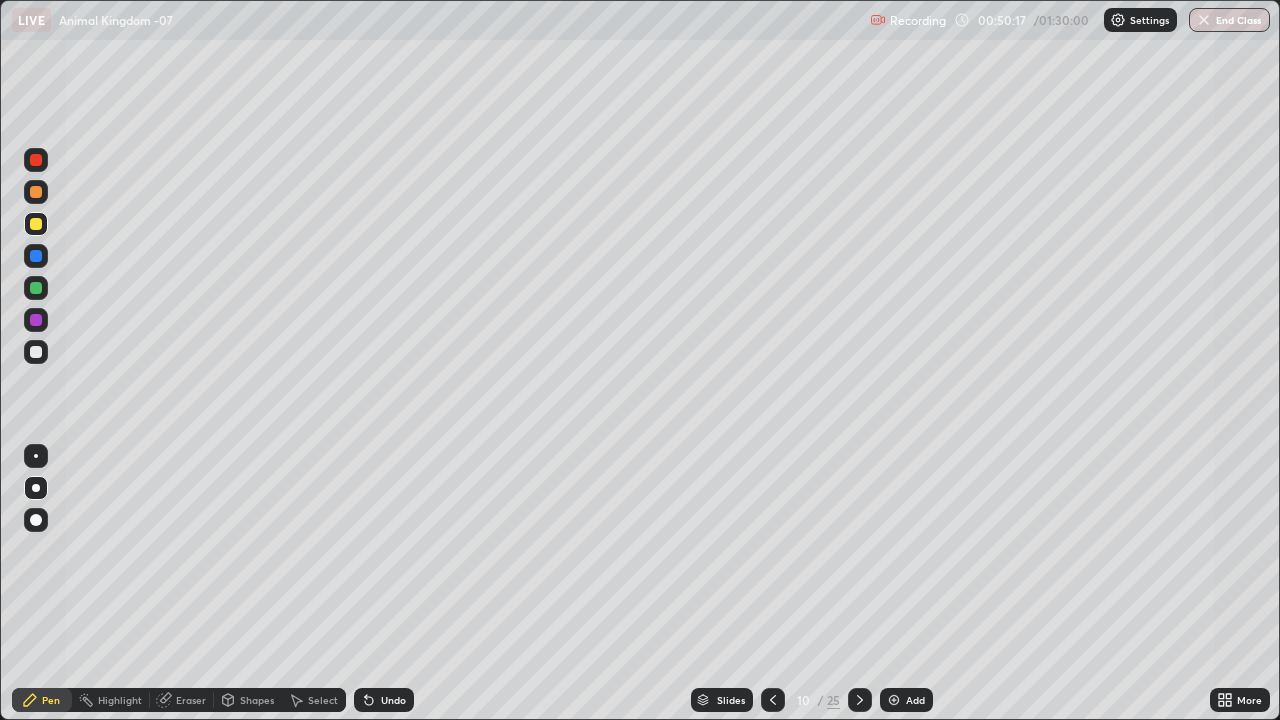 click 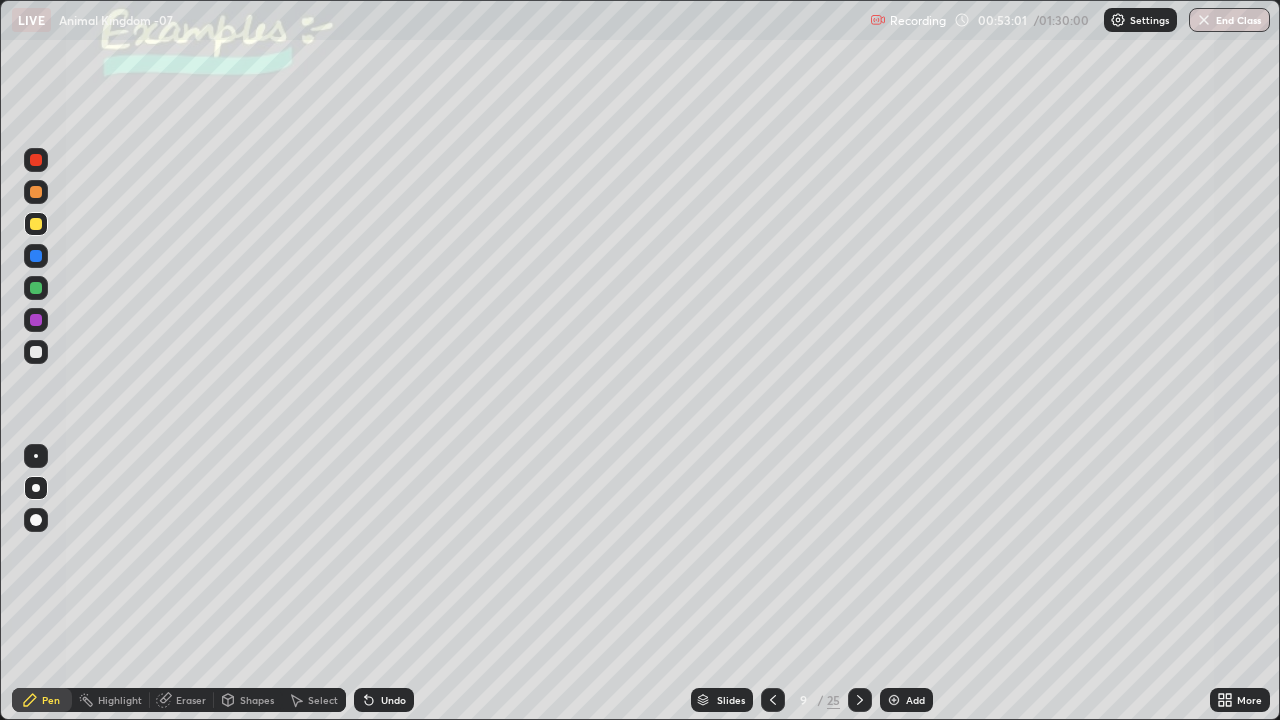 click at bounding box center [36, 192] 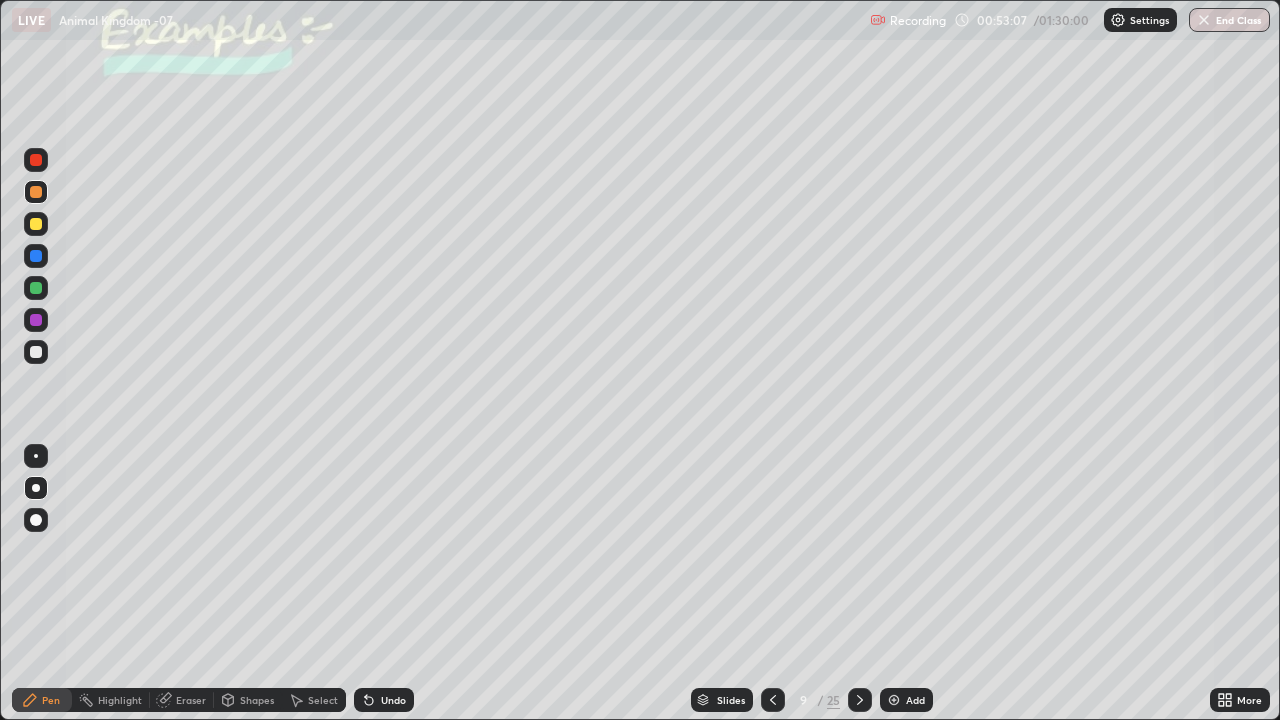 click at bounding box center [36, 352] 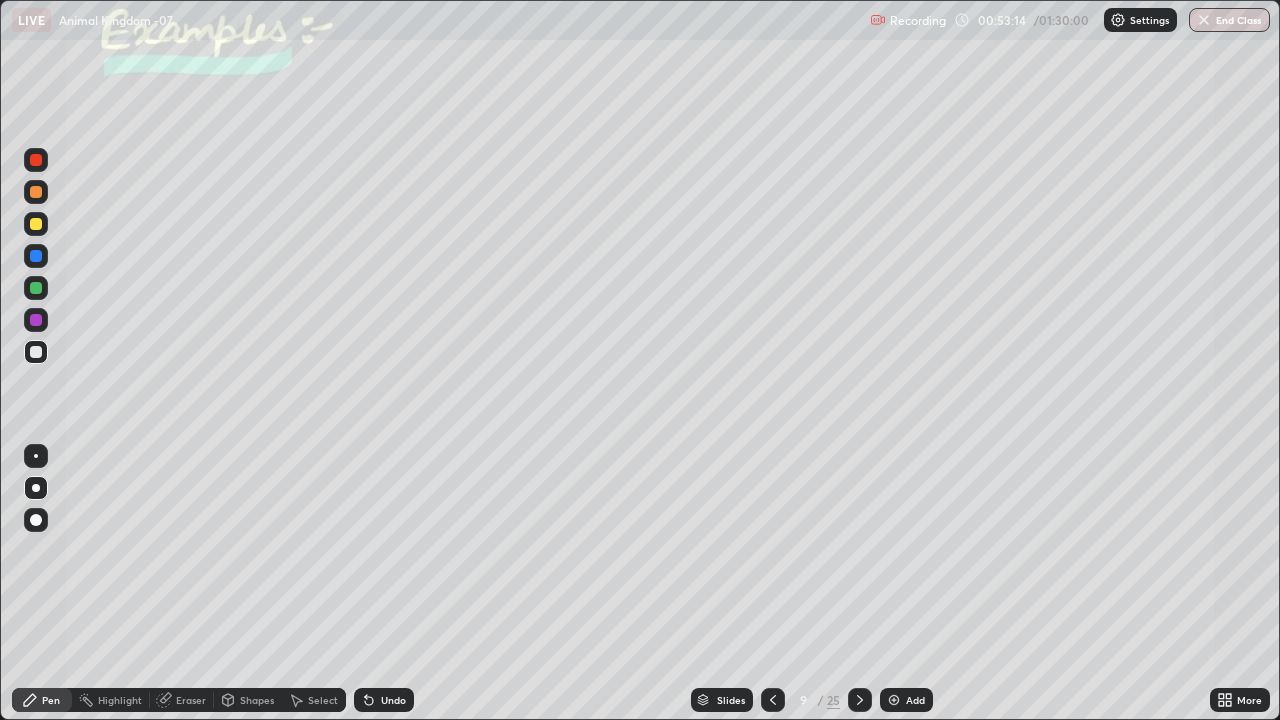 click on "Undo" at bounding box center [384, 700] 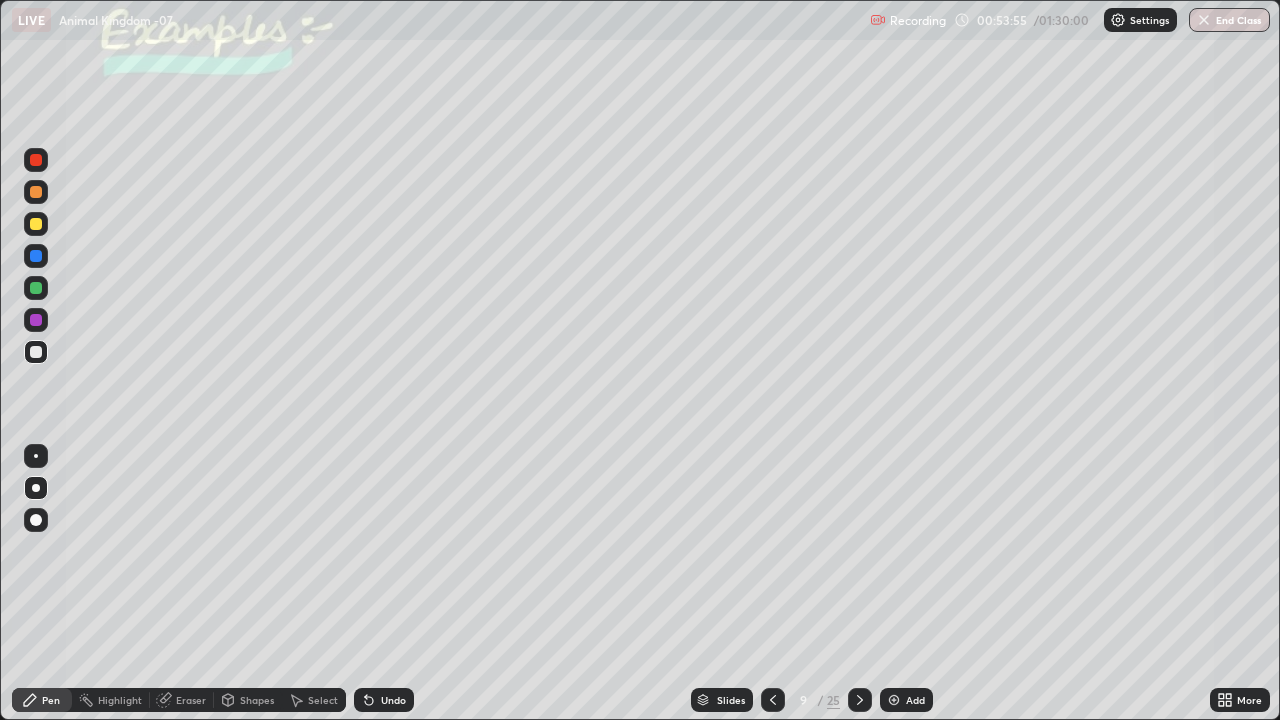 click at bounding box center [36, 320] 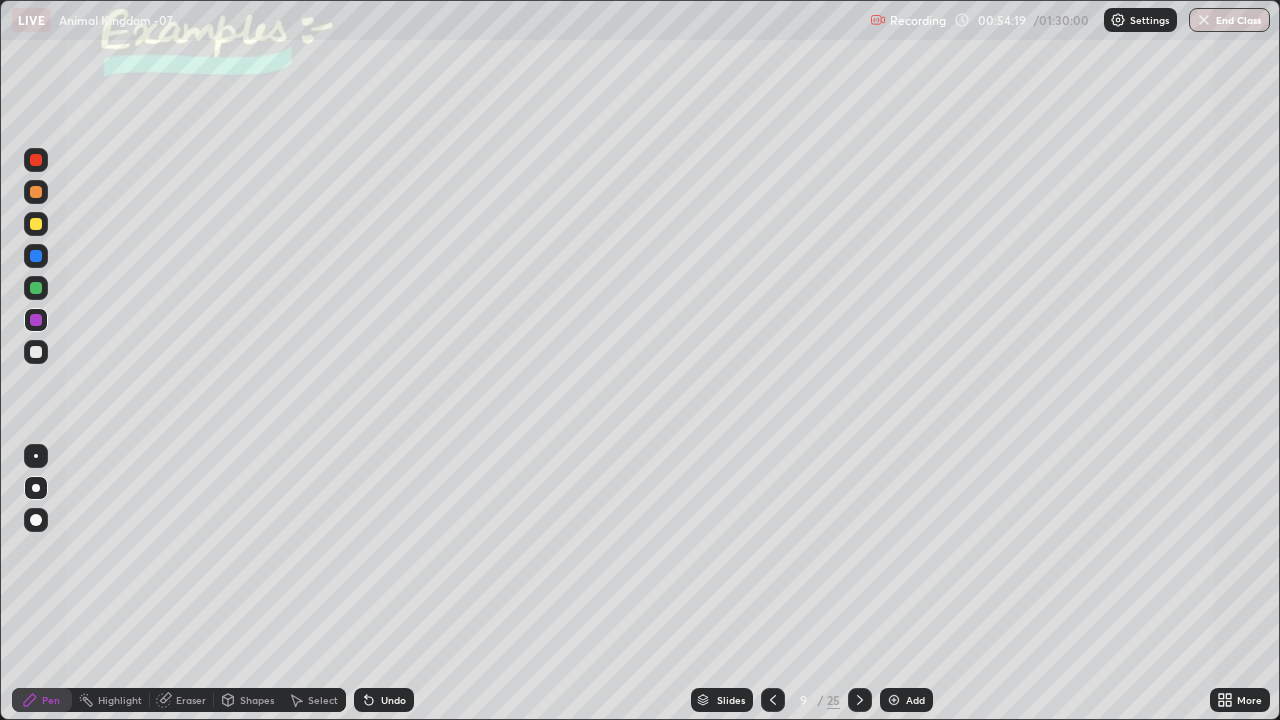 click at bounding box center [36, 352] 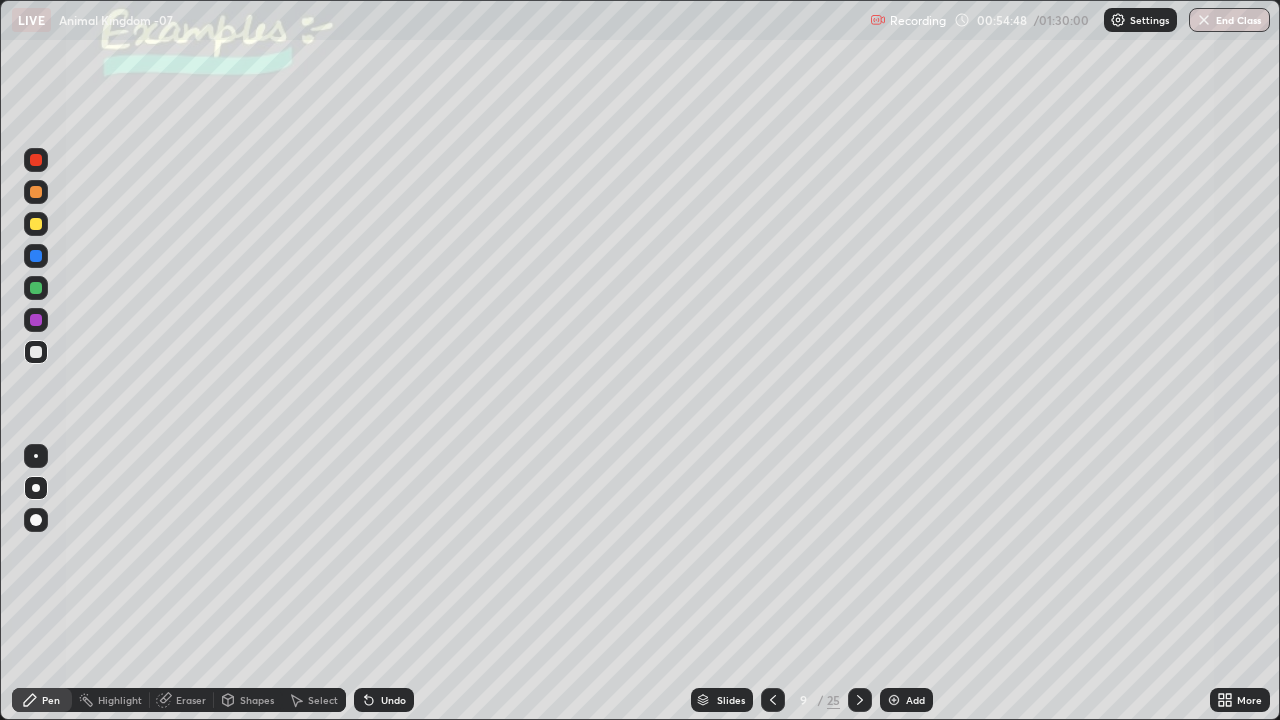 click at bounding box center (36, 224) 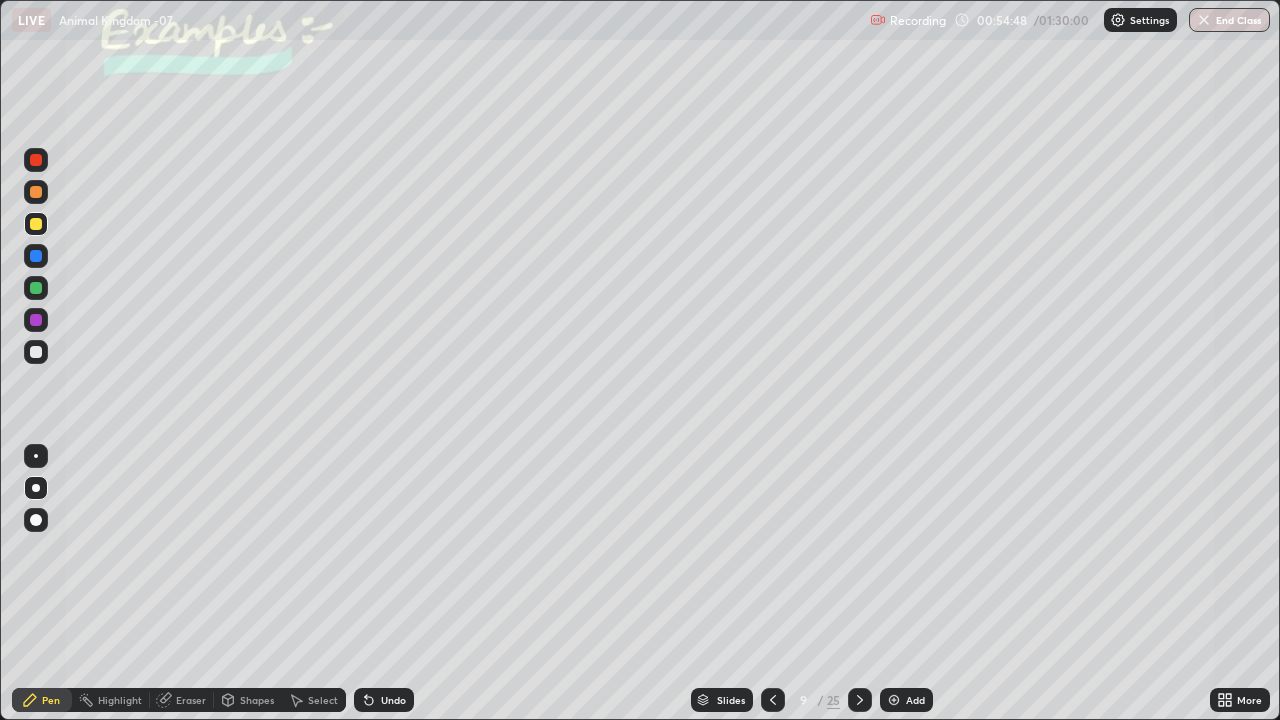 click at bounding box center (36, 192) 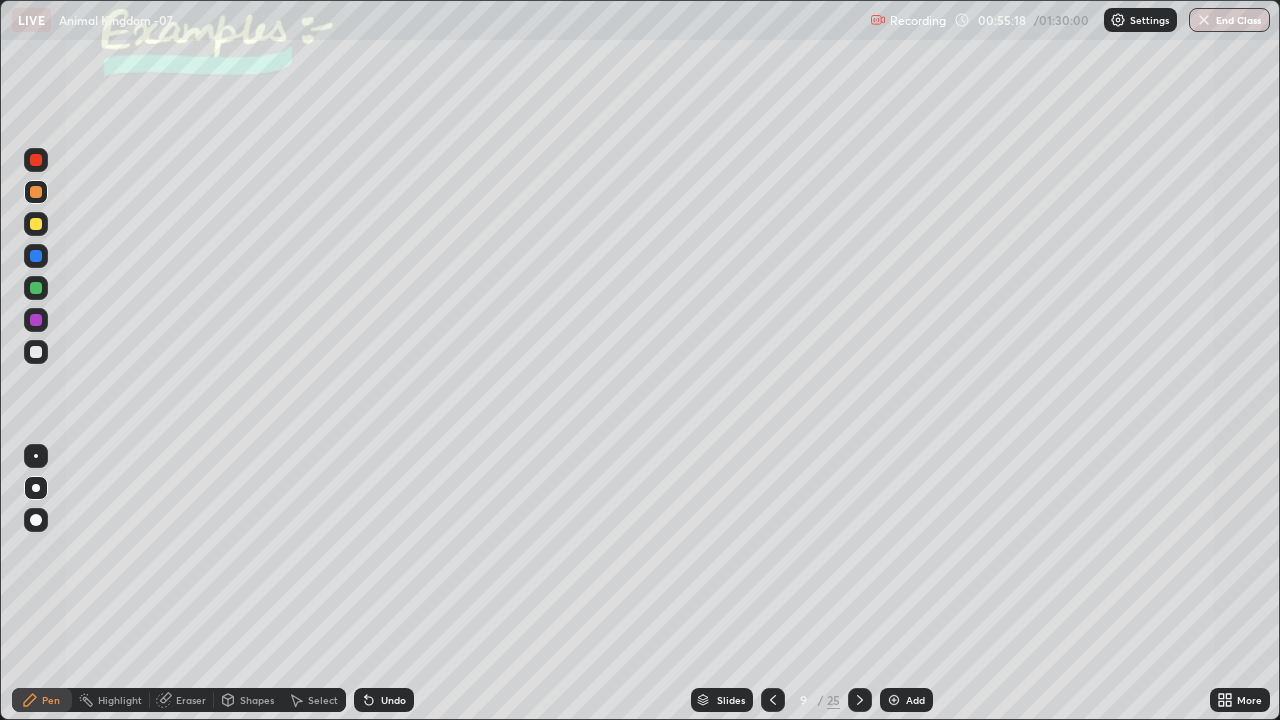 click at bounding box center (36, 352) 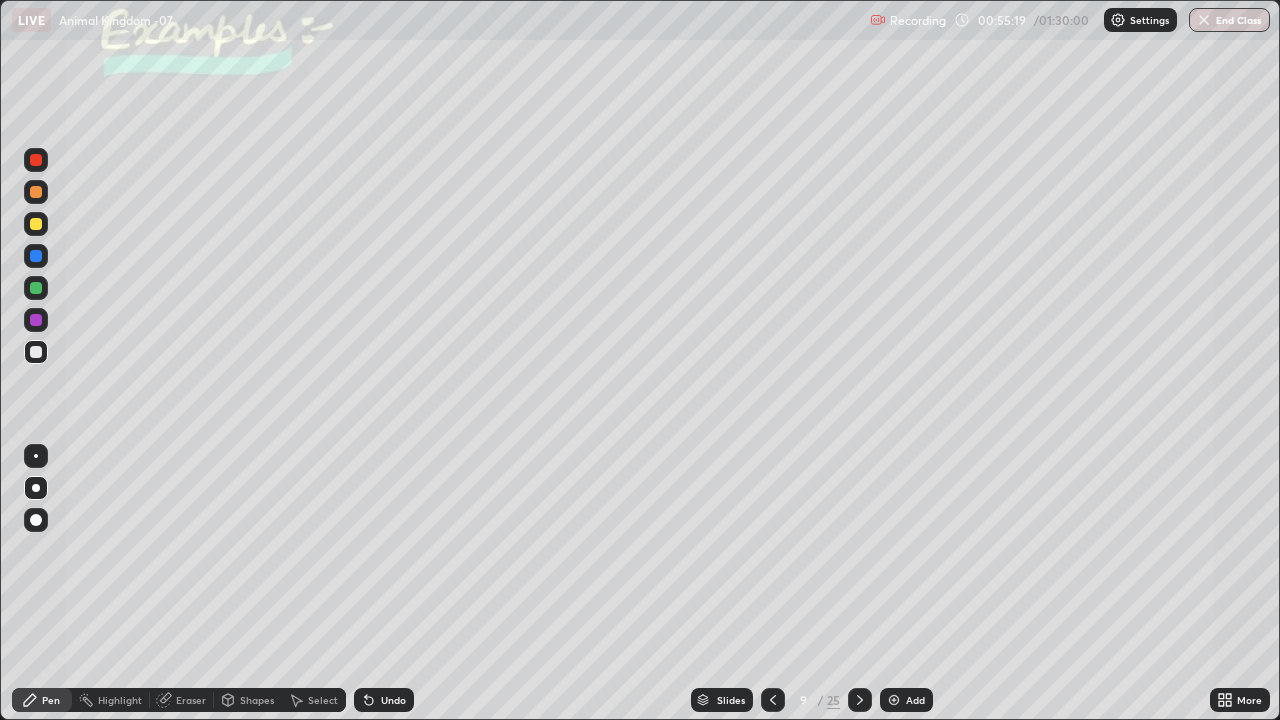 click at bounding box center (36, 288) 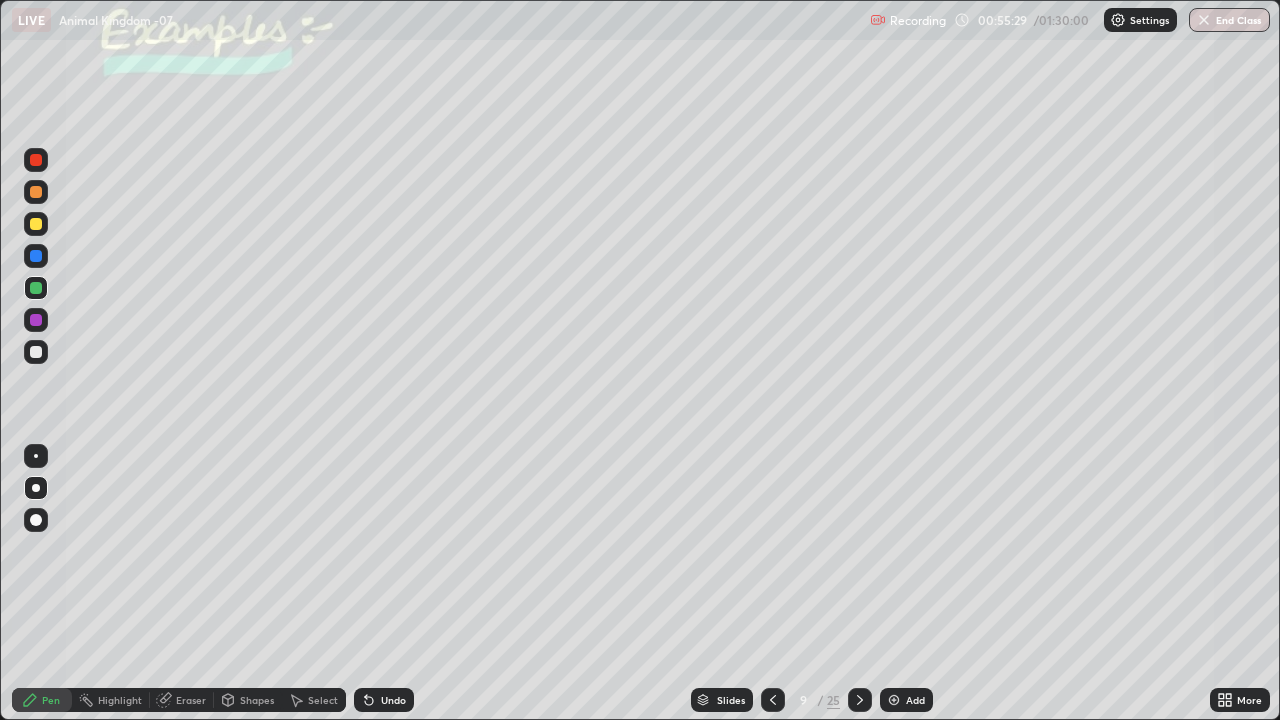 click on "Undo" at bounding box center [393, 700] 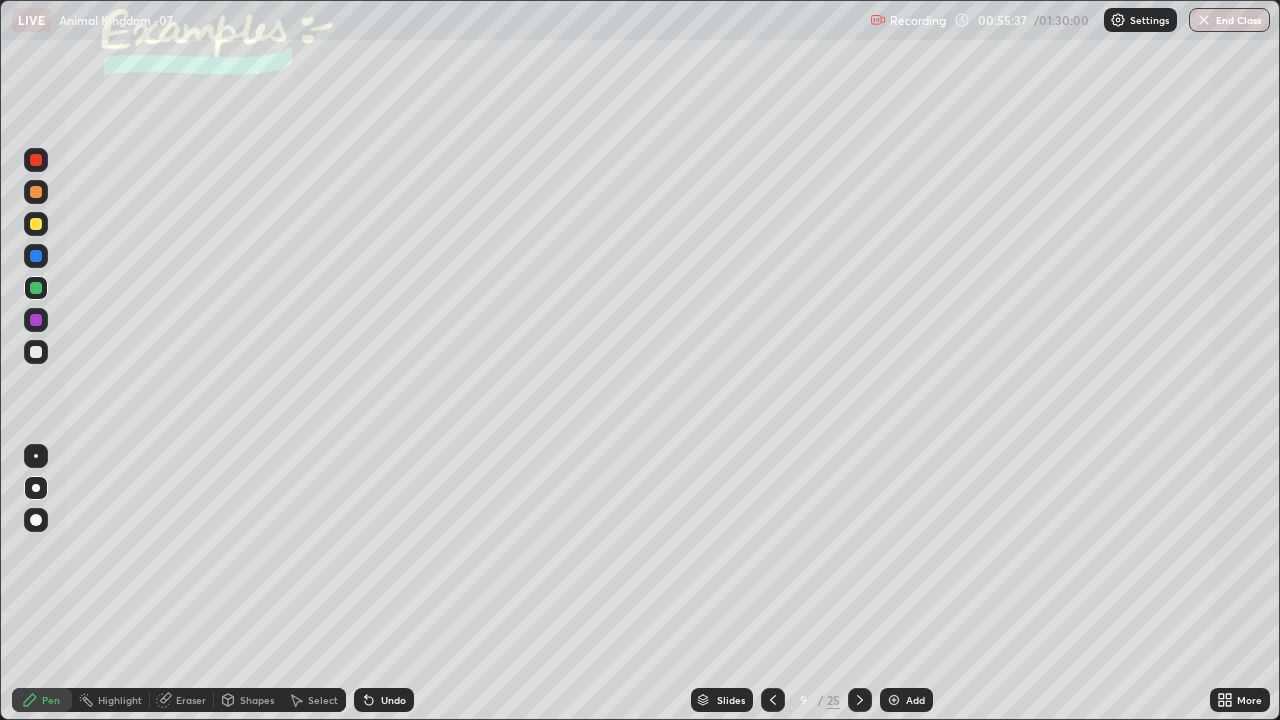 click on "Undo" at bounding box center (384, 700) 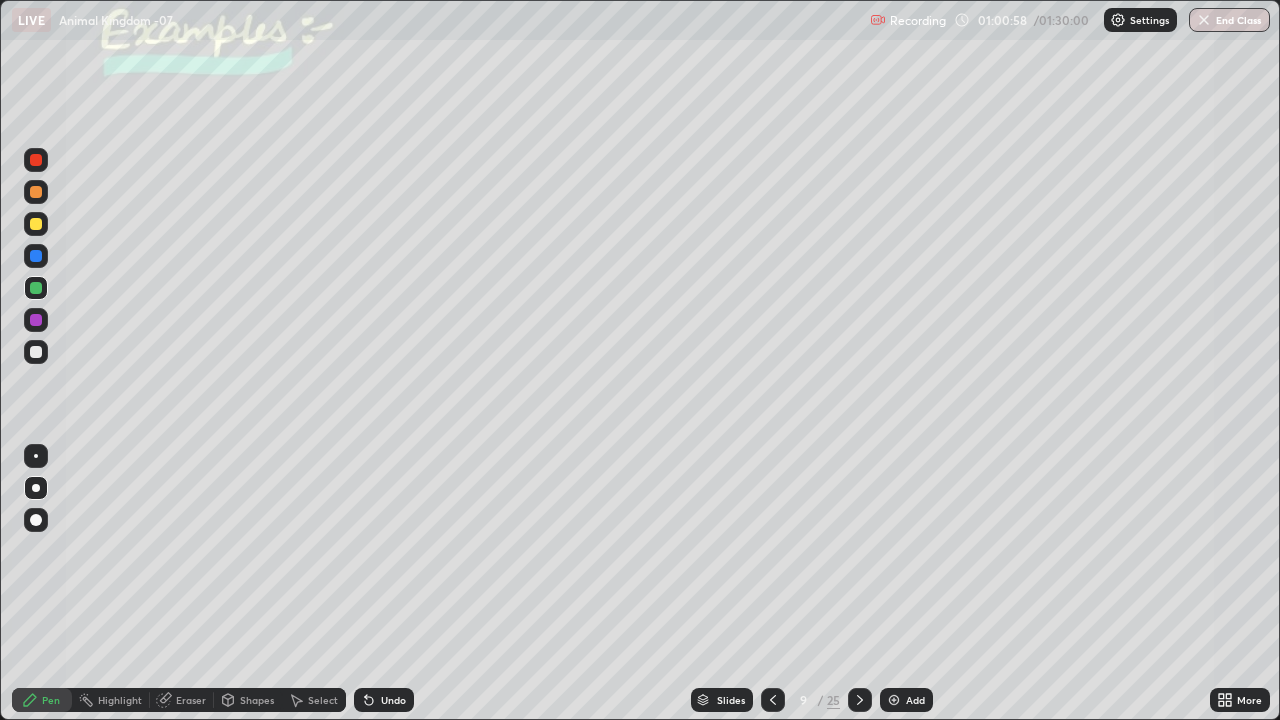 click at bounding box center [36, 192] 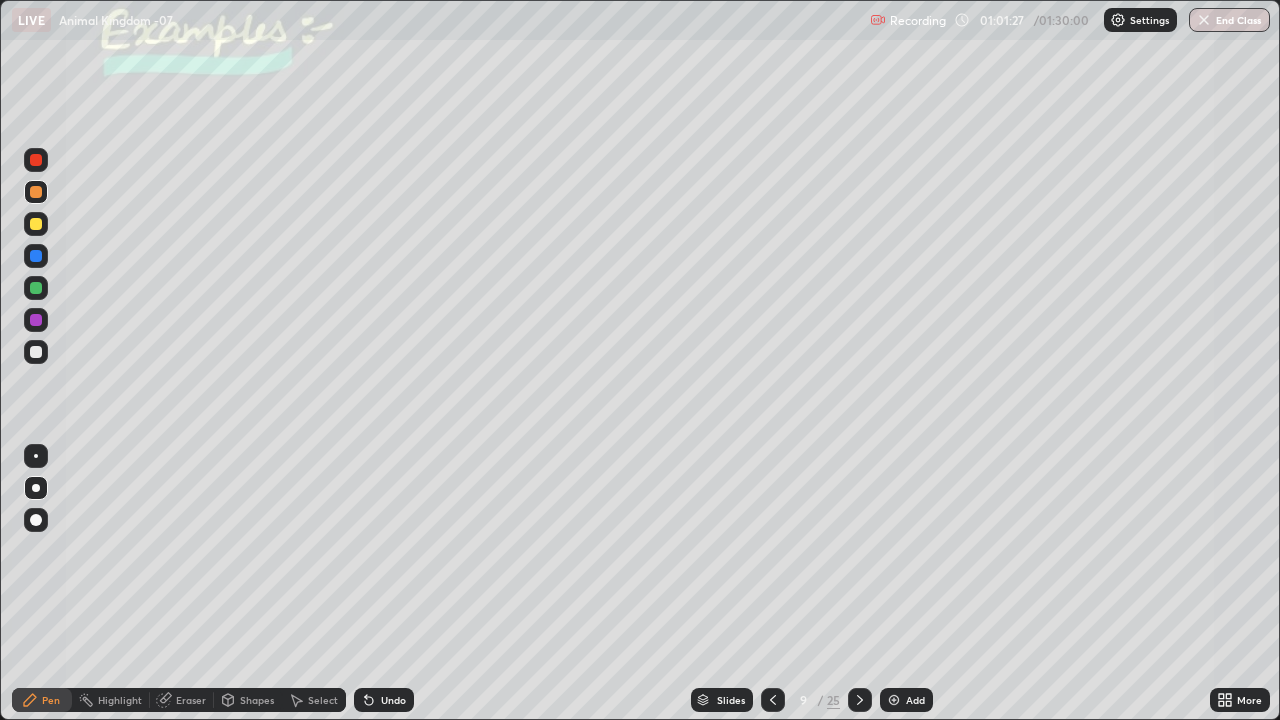 click 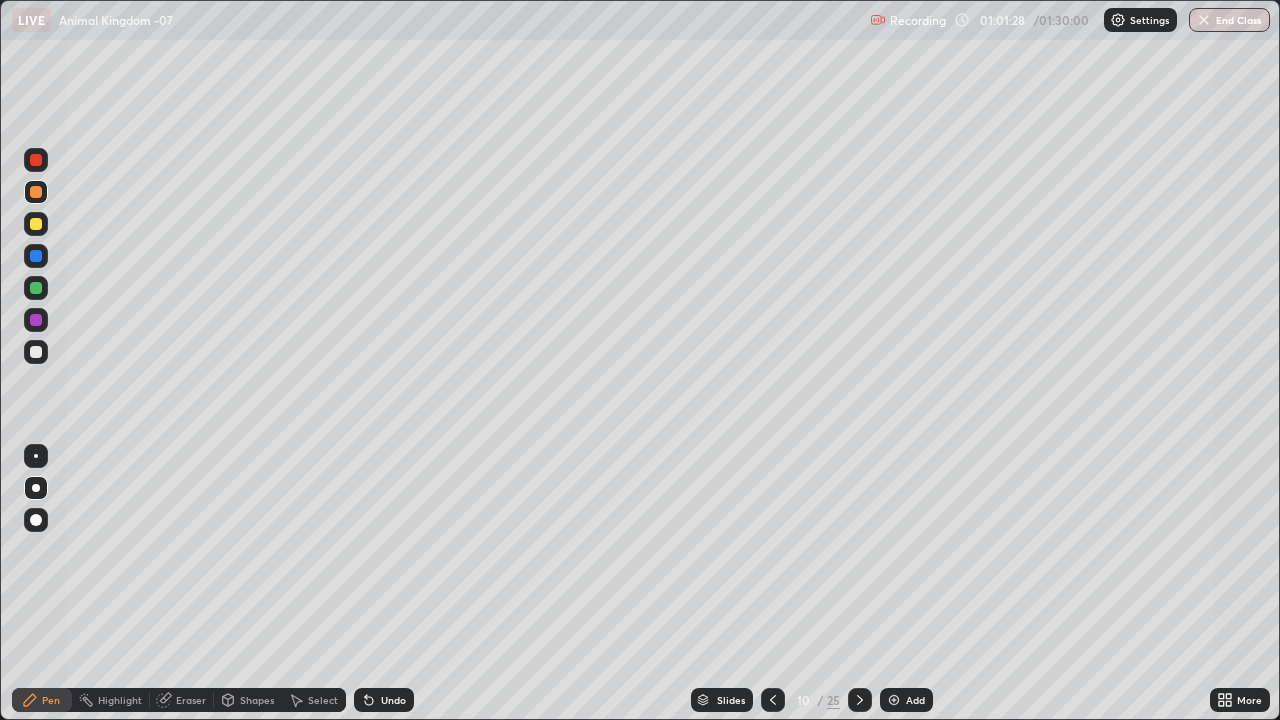 click 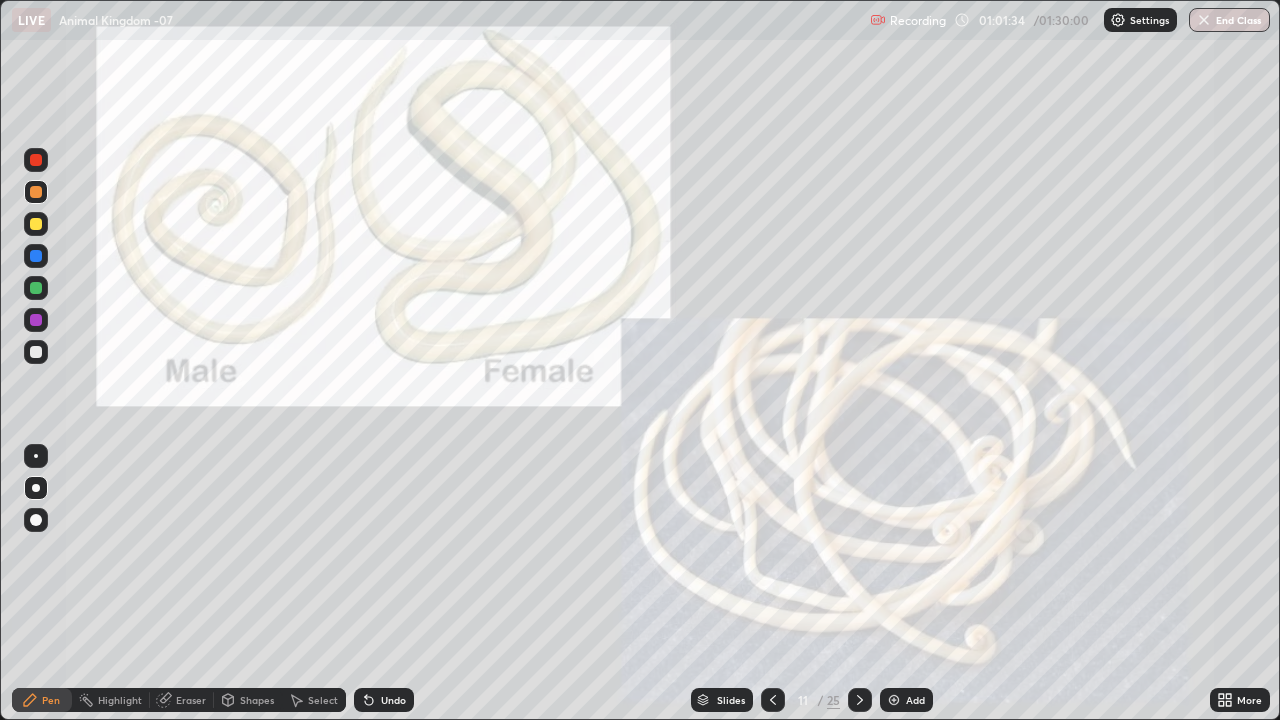 click at bounding box center [36, 256] 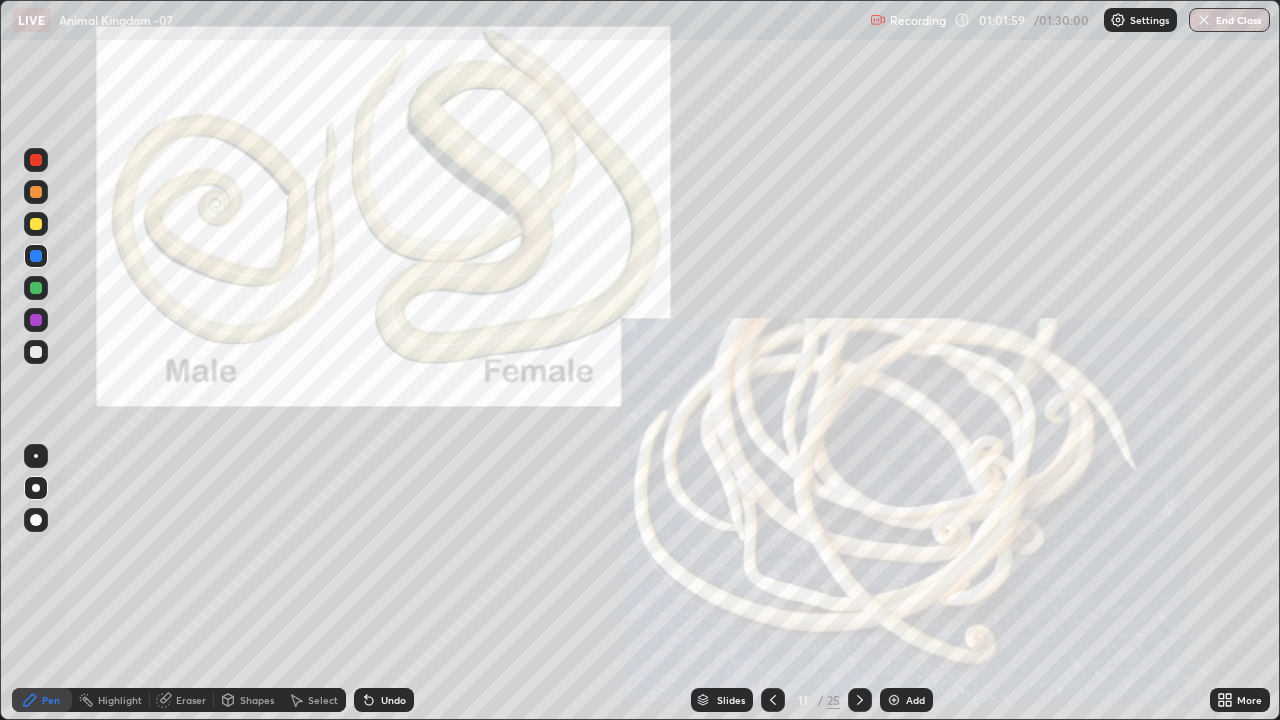 click 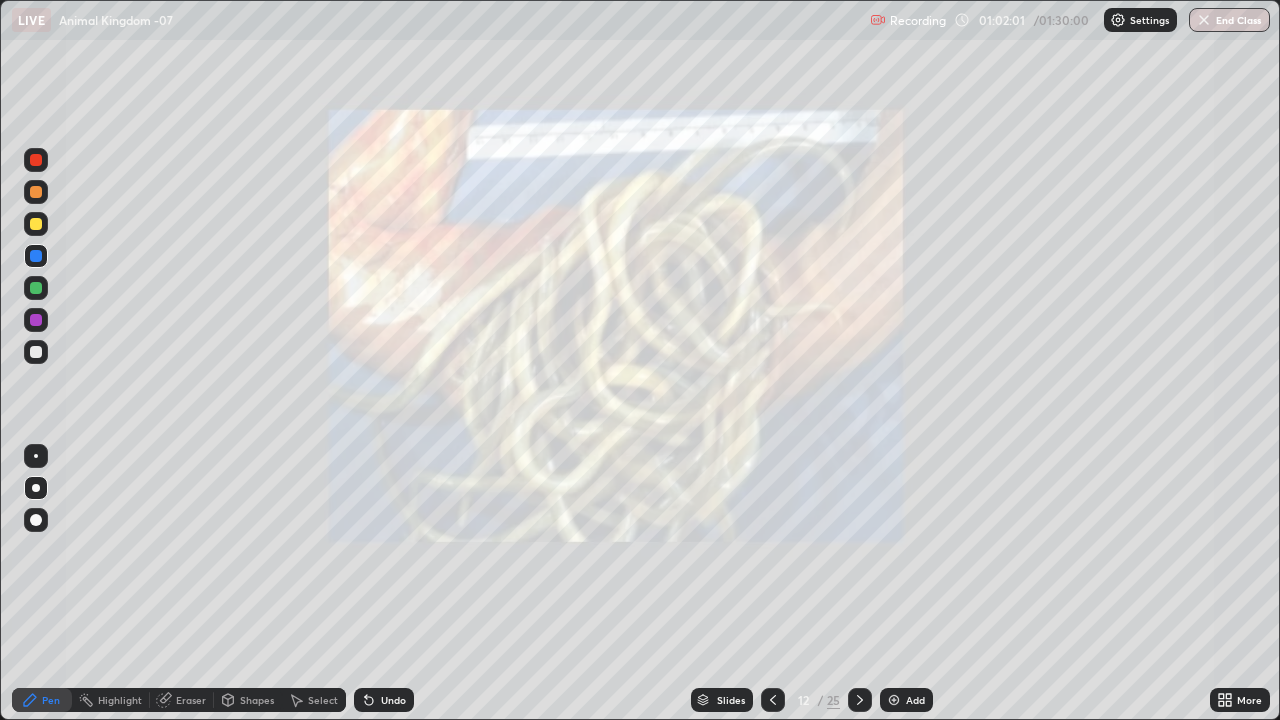 click 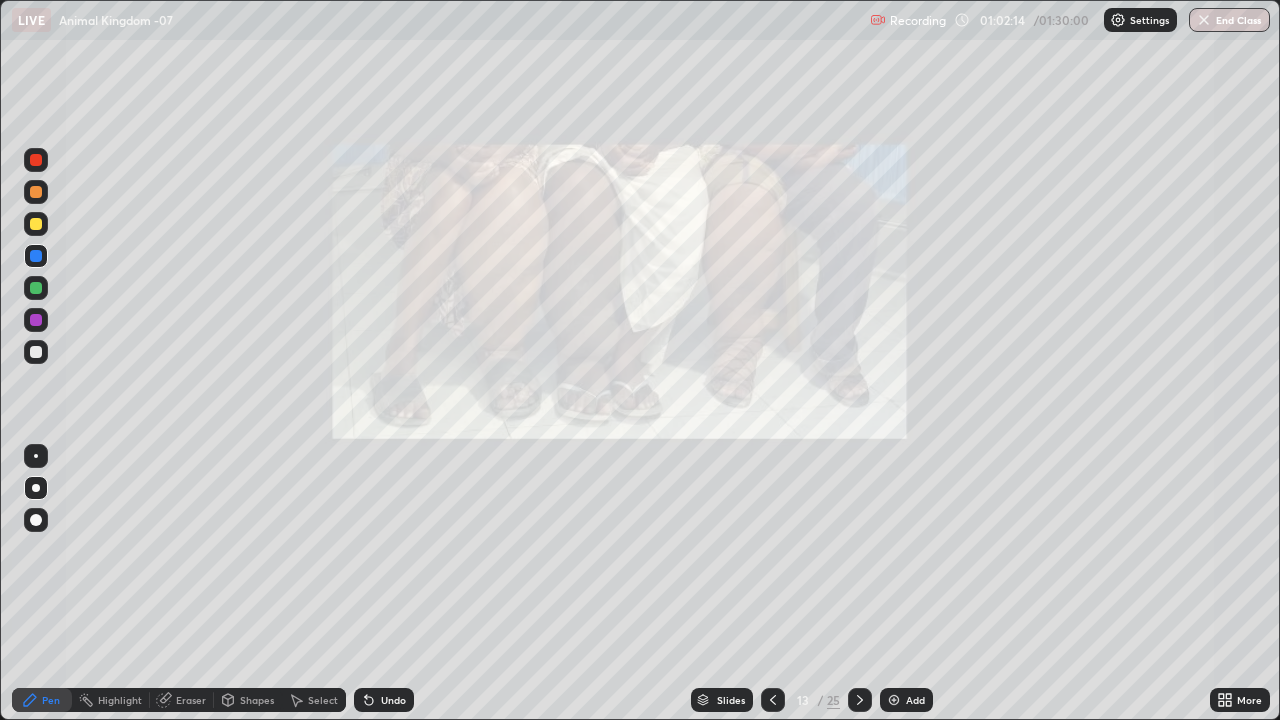 click 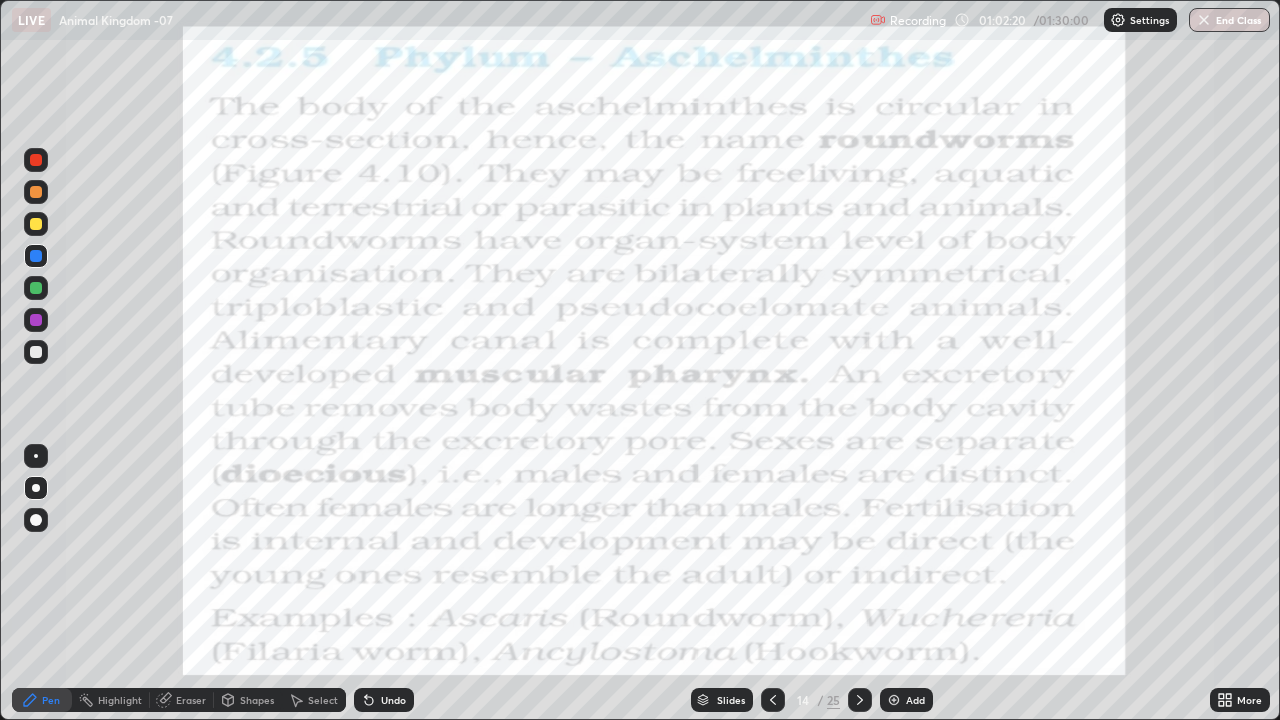 click at bounding box center [36, 288] 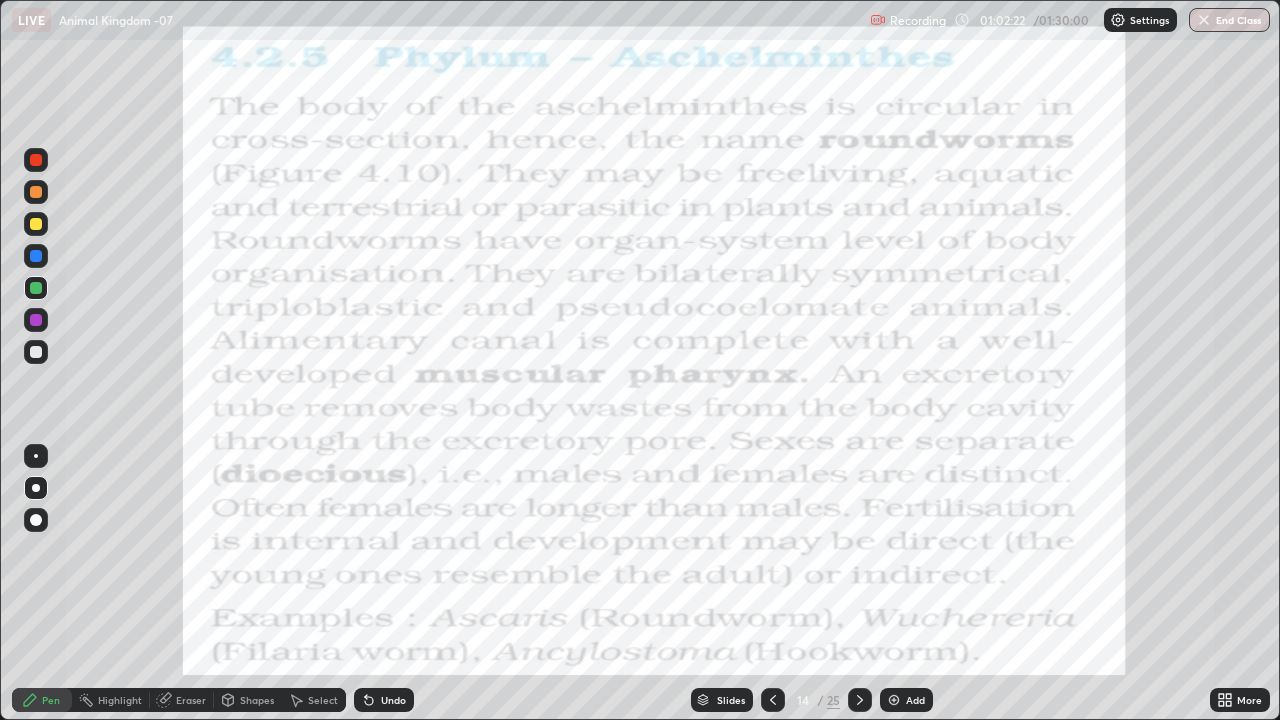click on "Highlight" at bounding box center [120, 700] 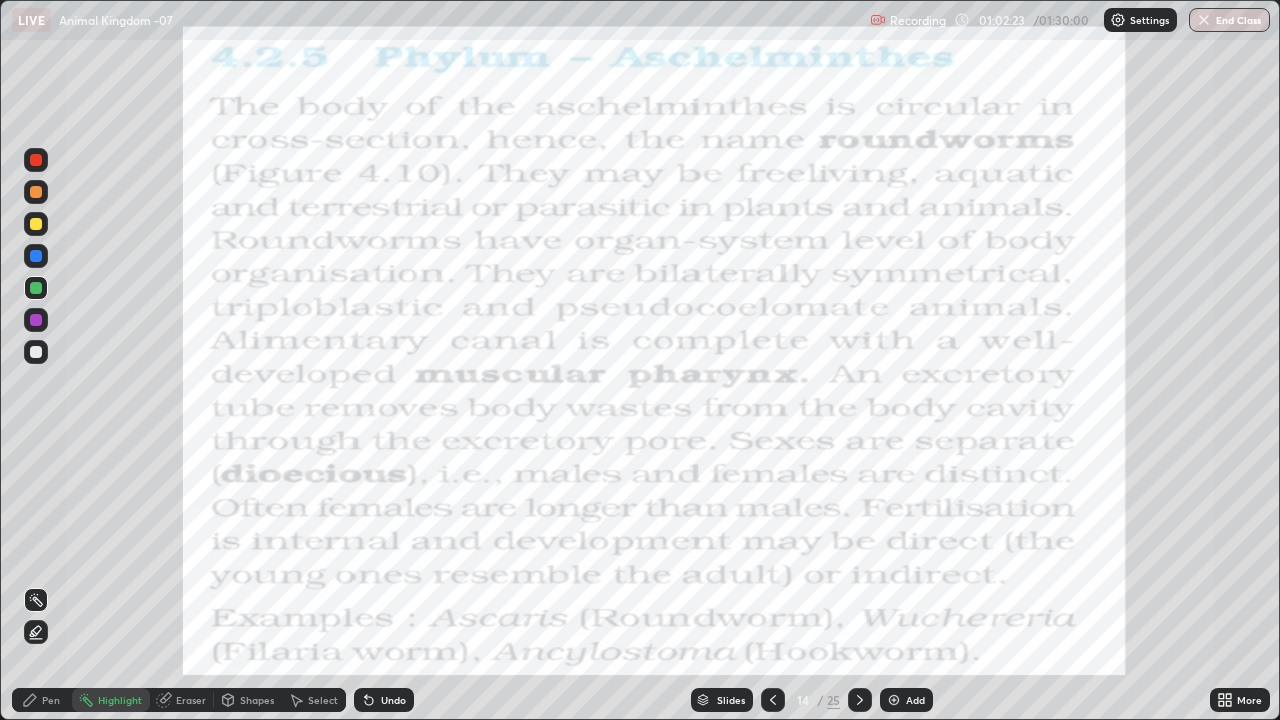 click 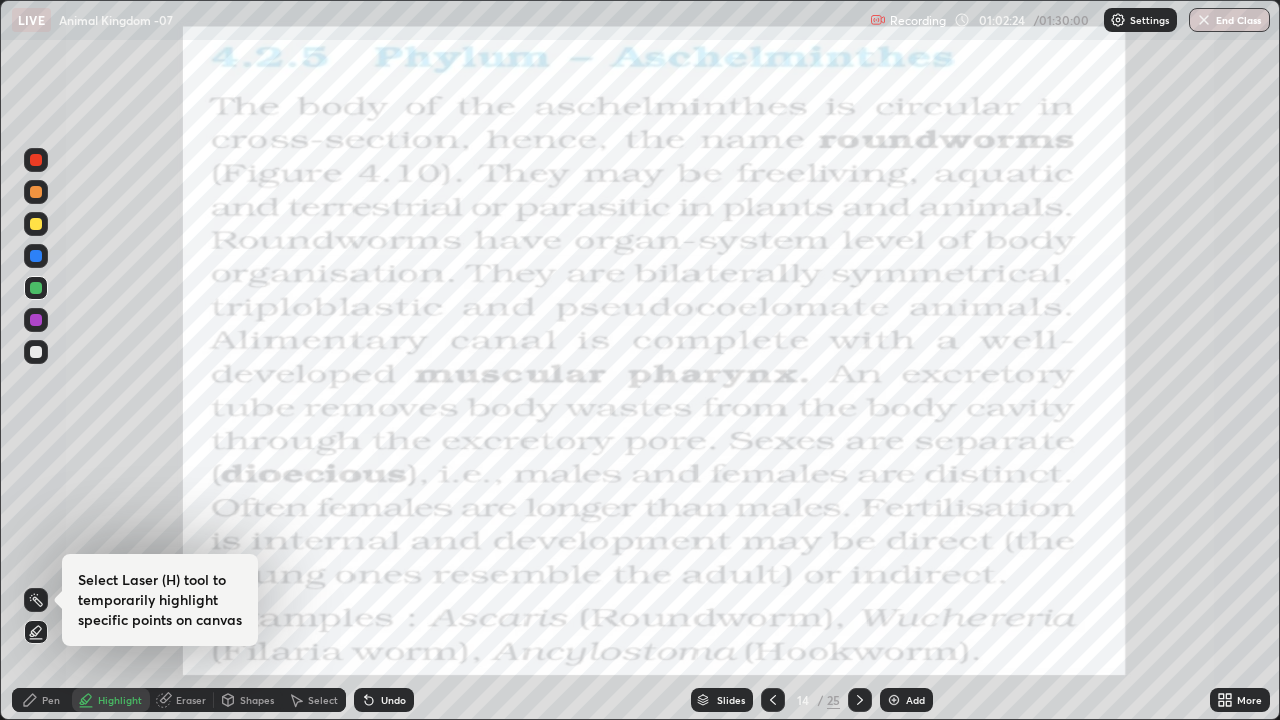 click at bounding box center (36, 320) 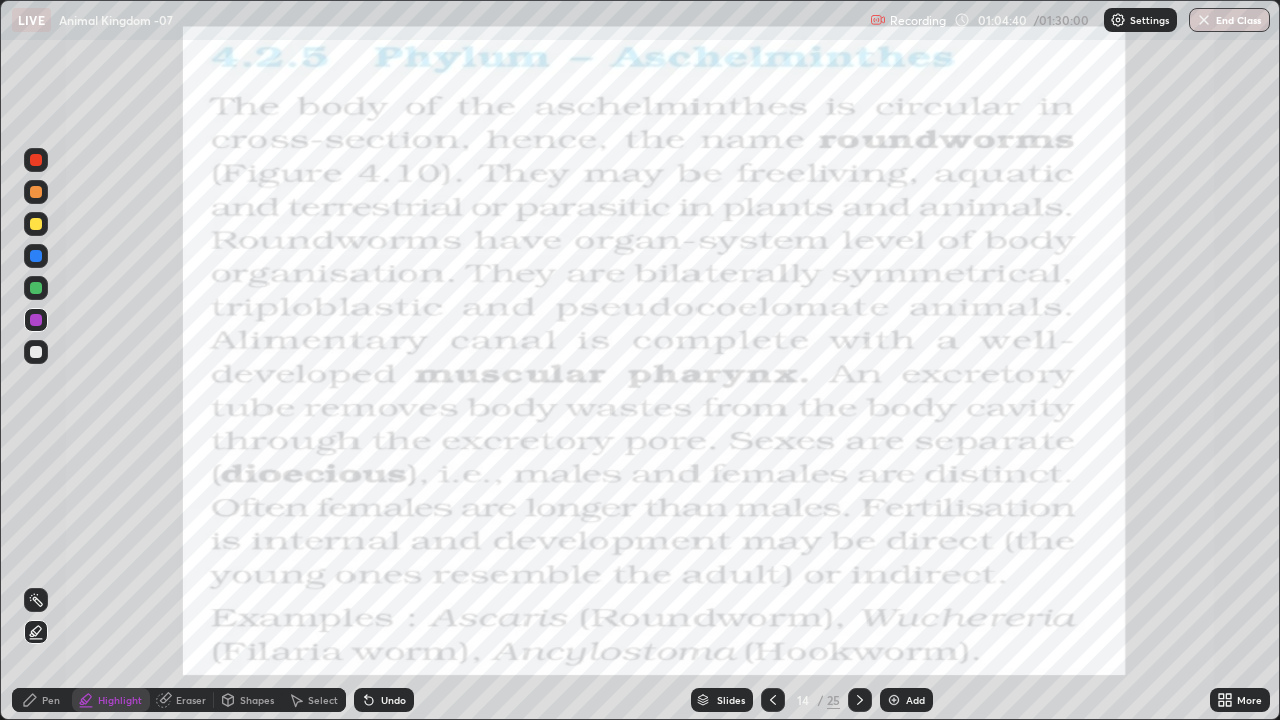 click at bounding box center (36, 256) 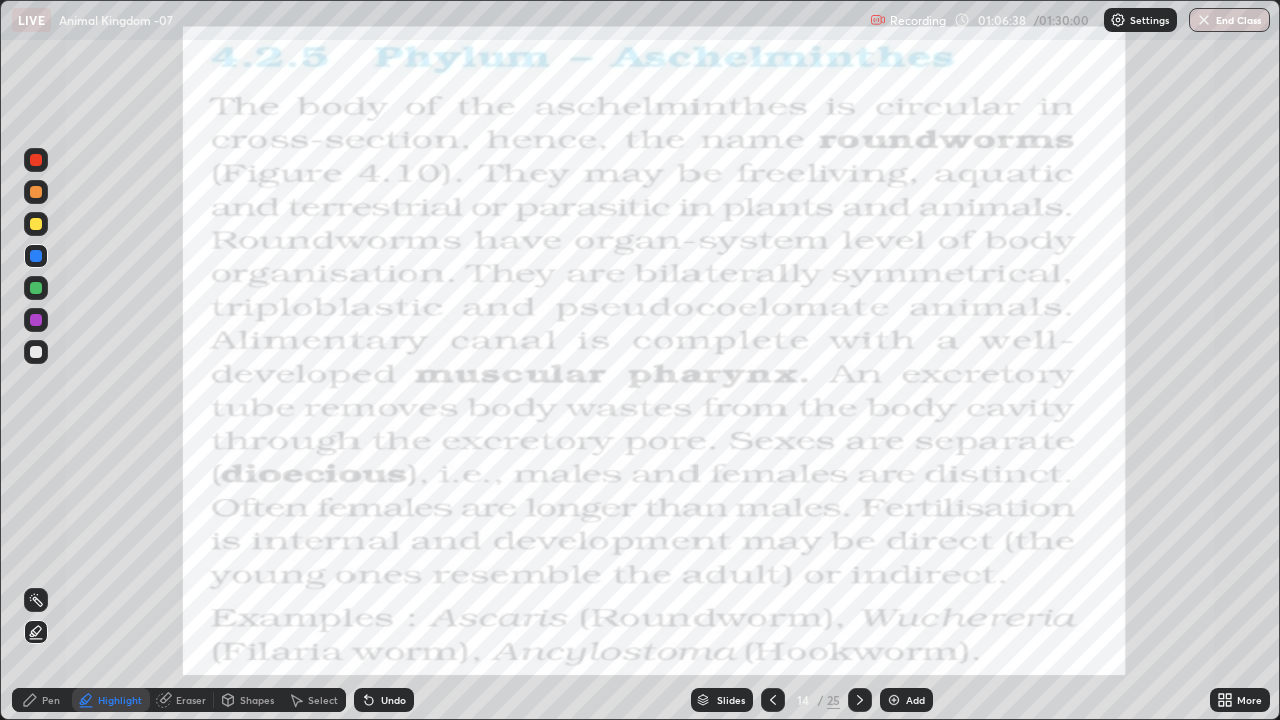 click 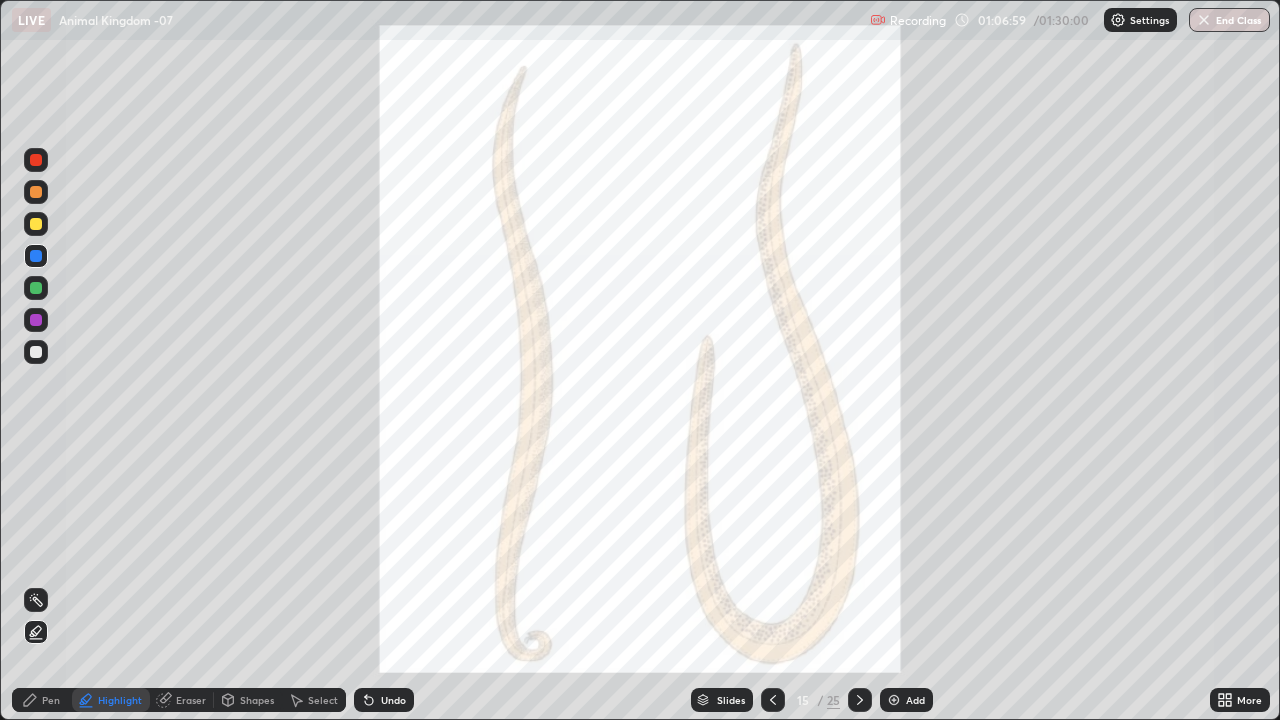 click at bounding box center [36, 256] 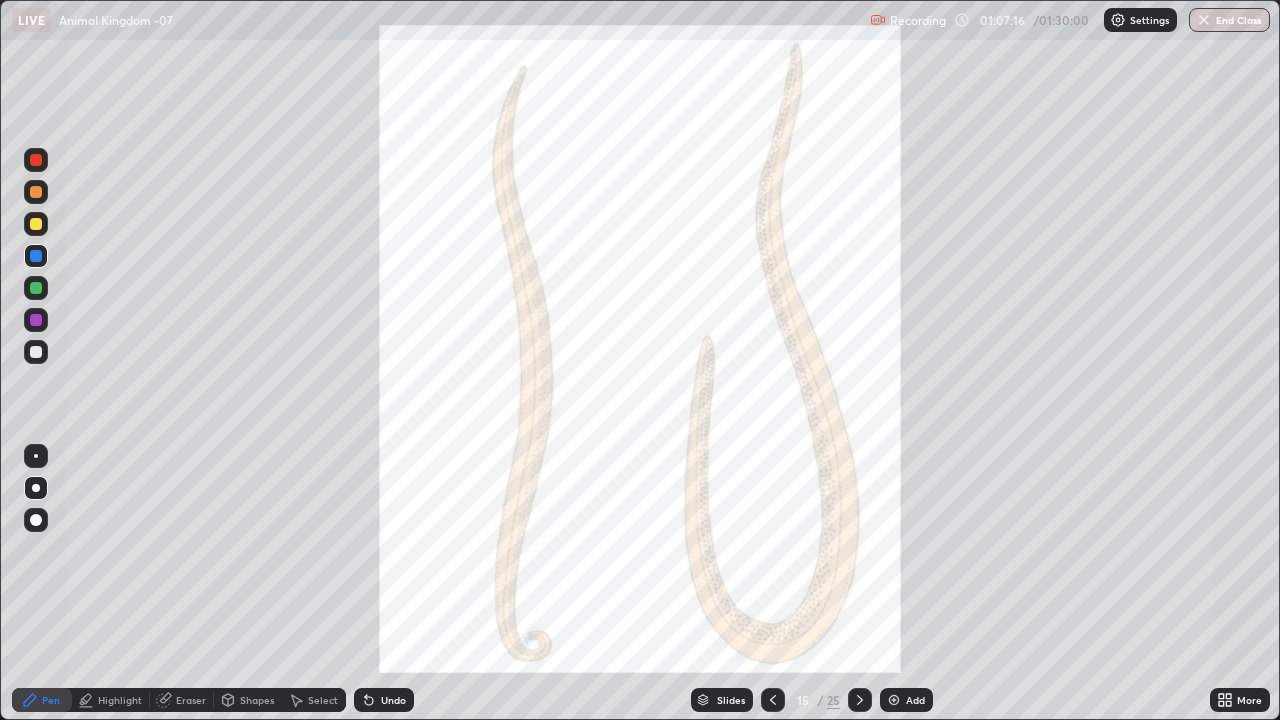 click at bounding box center (36, 256) 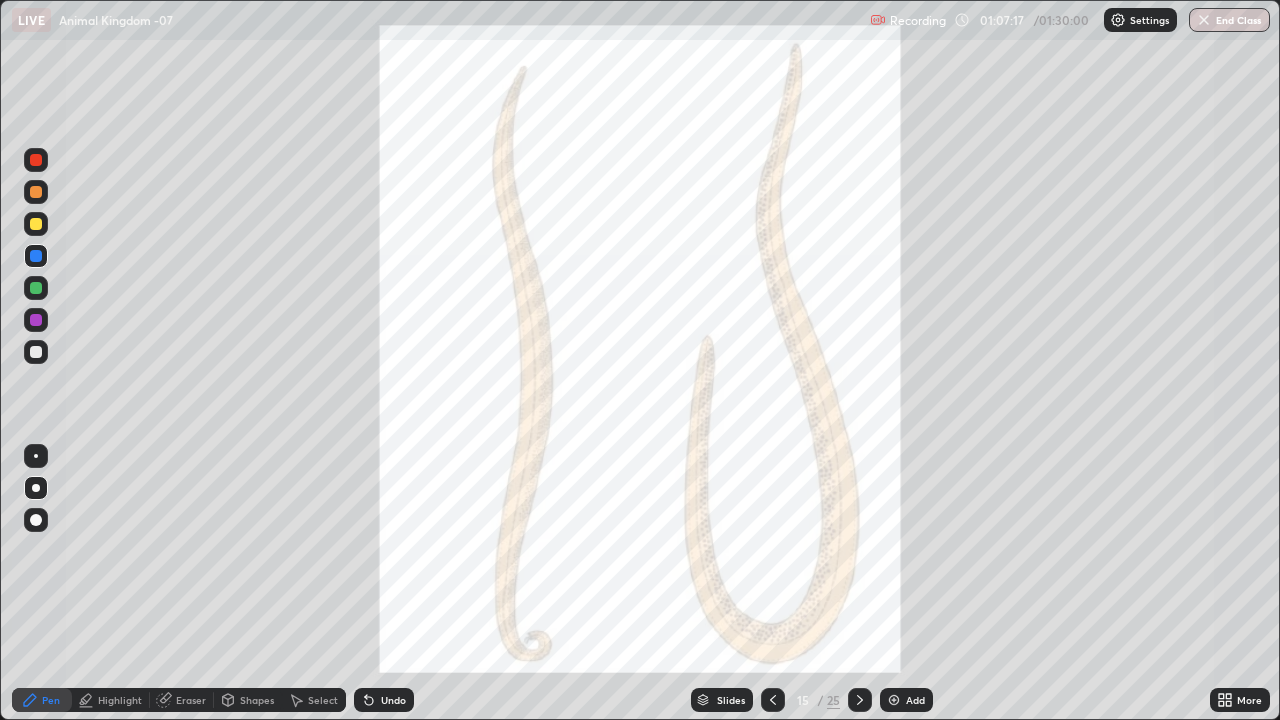 click on "Pen" at bounding box center (42, 700) 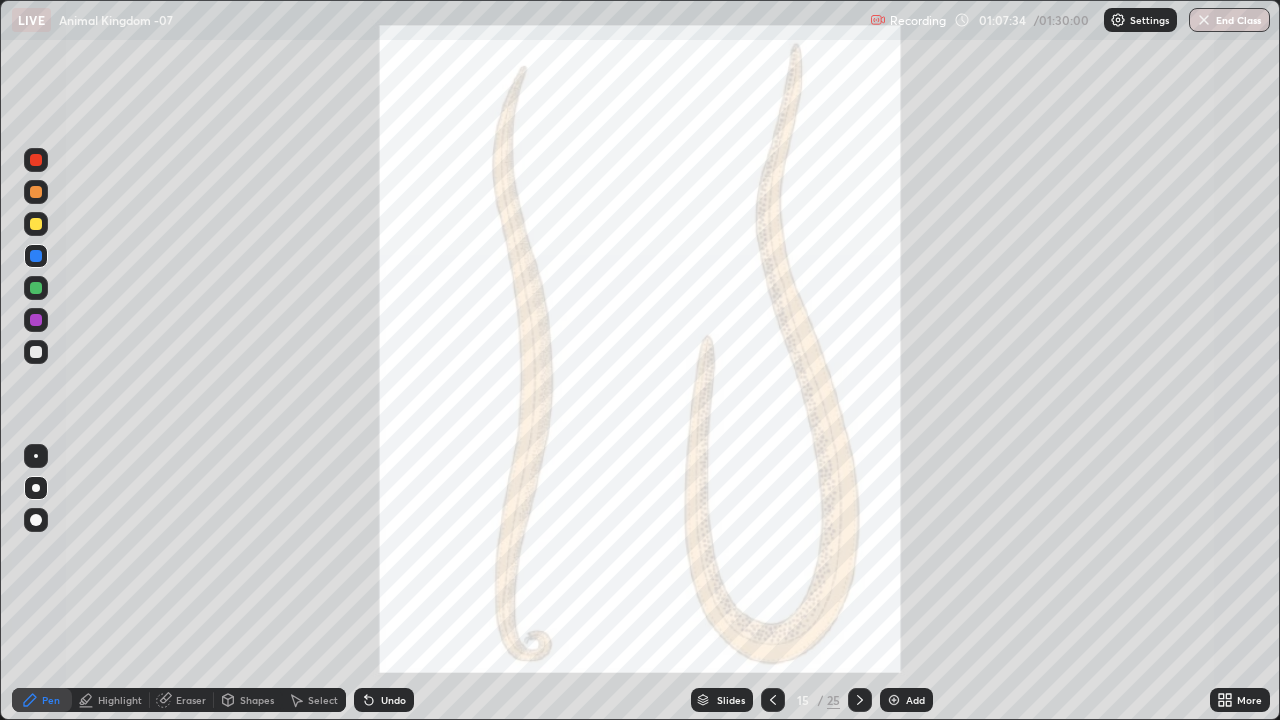click 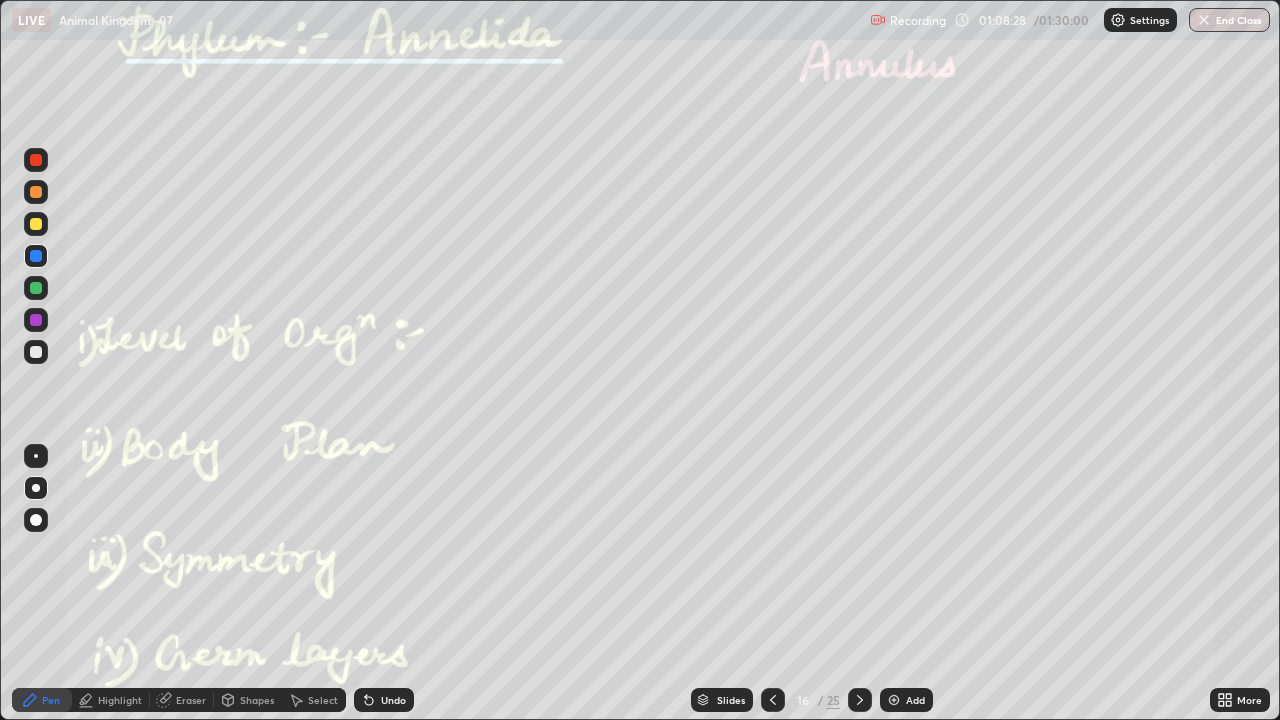click at bounding box center [36, 320] 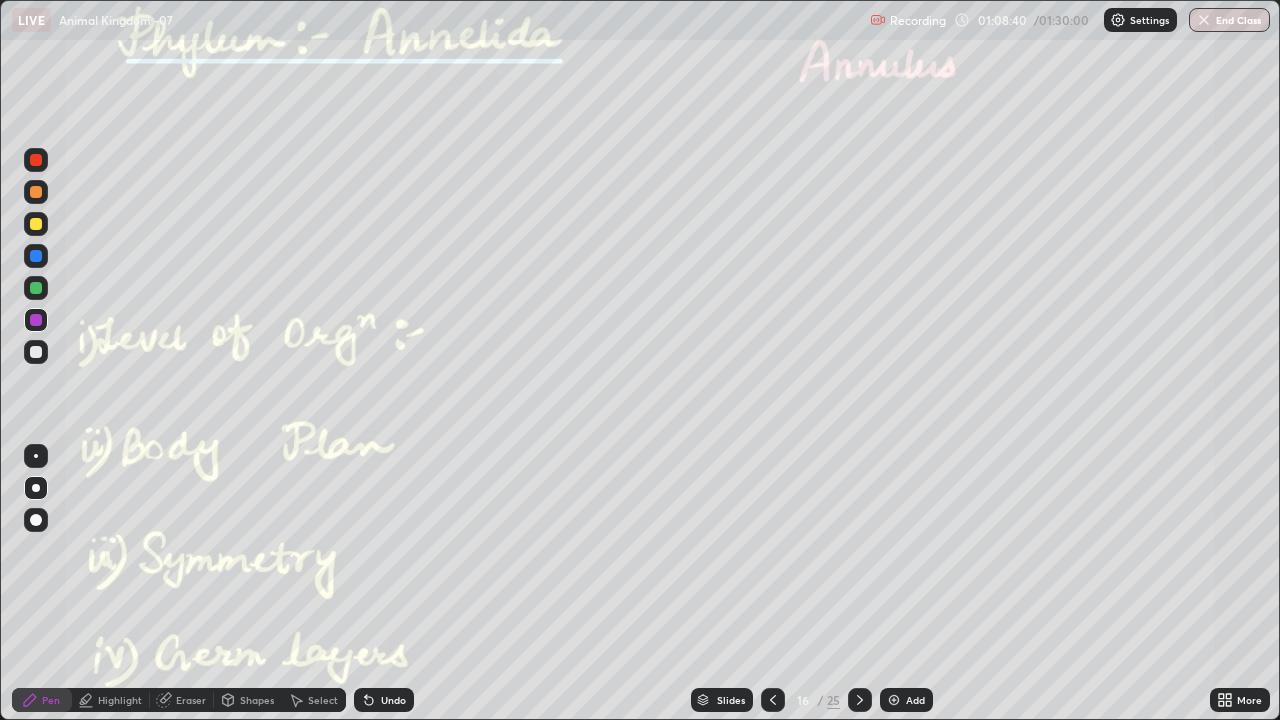 click at bounding box center (36, 352) 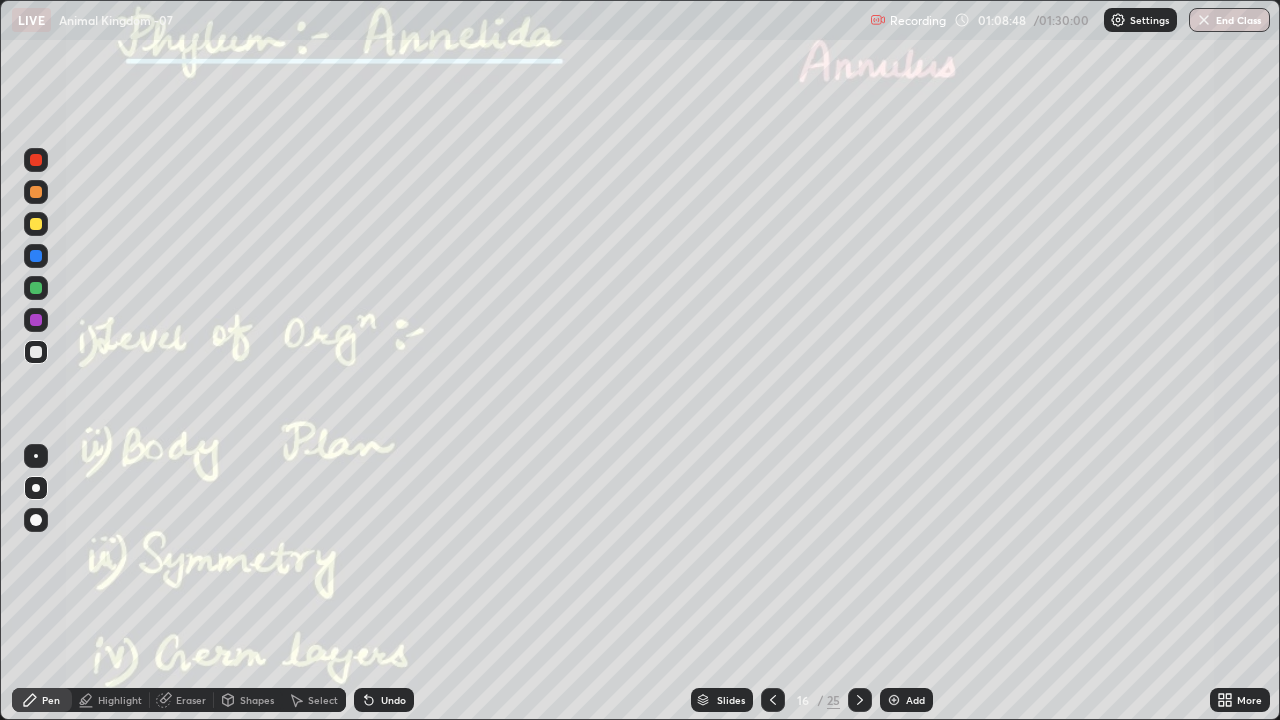 click on "Shapes" at bounding box center (257, 700) 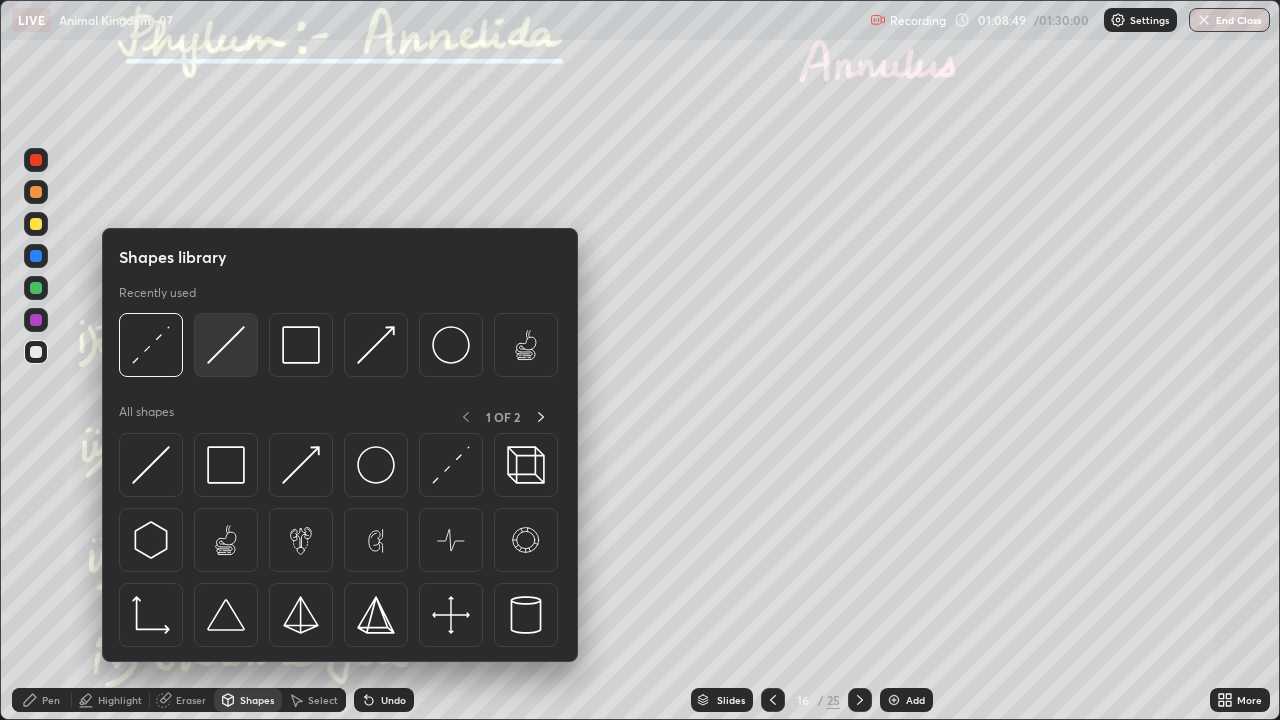 click at bounding box center [226, 345] 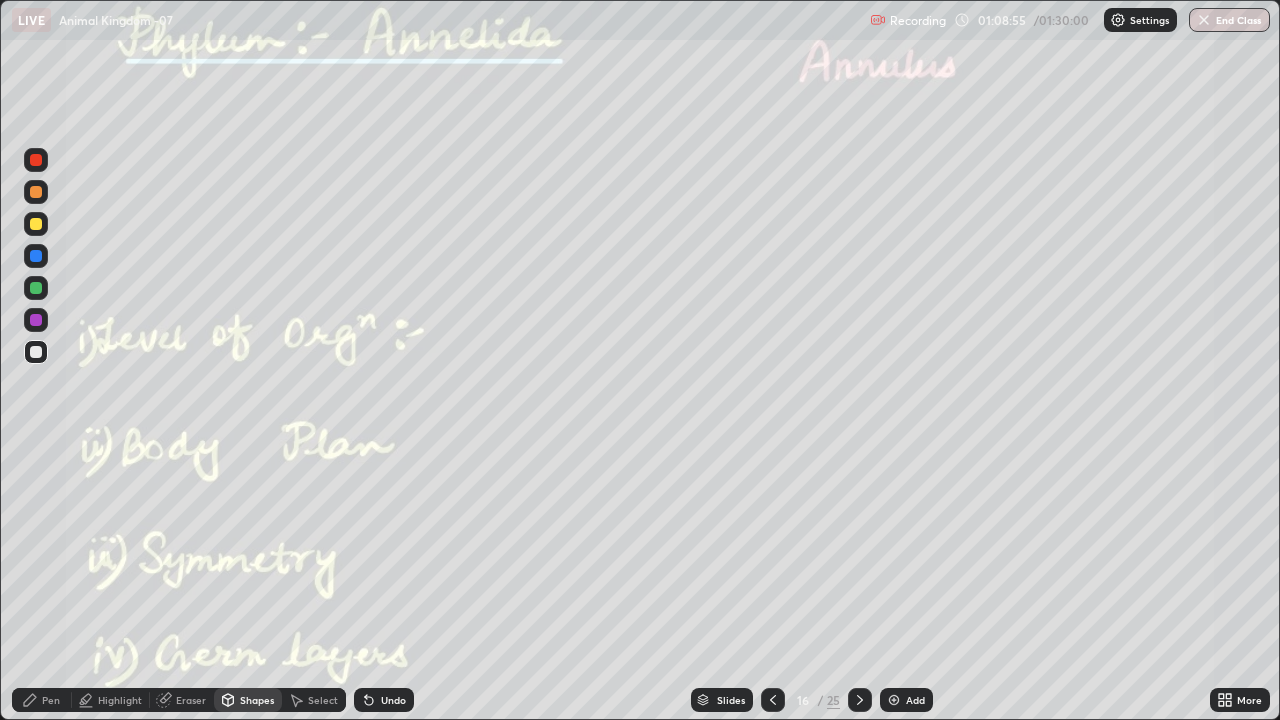 click on "Pen" at bounding box center (42, 700) 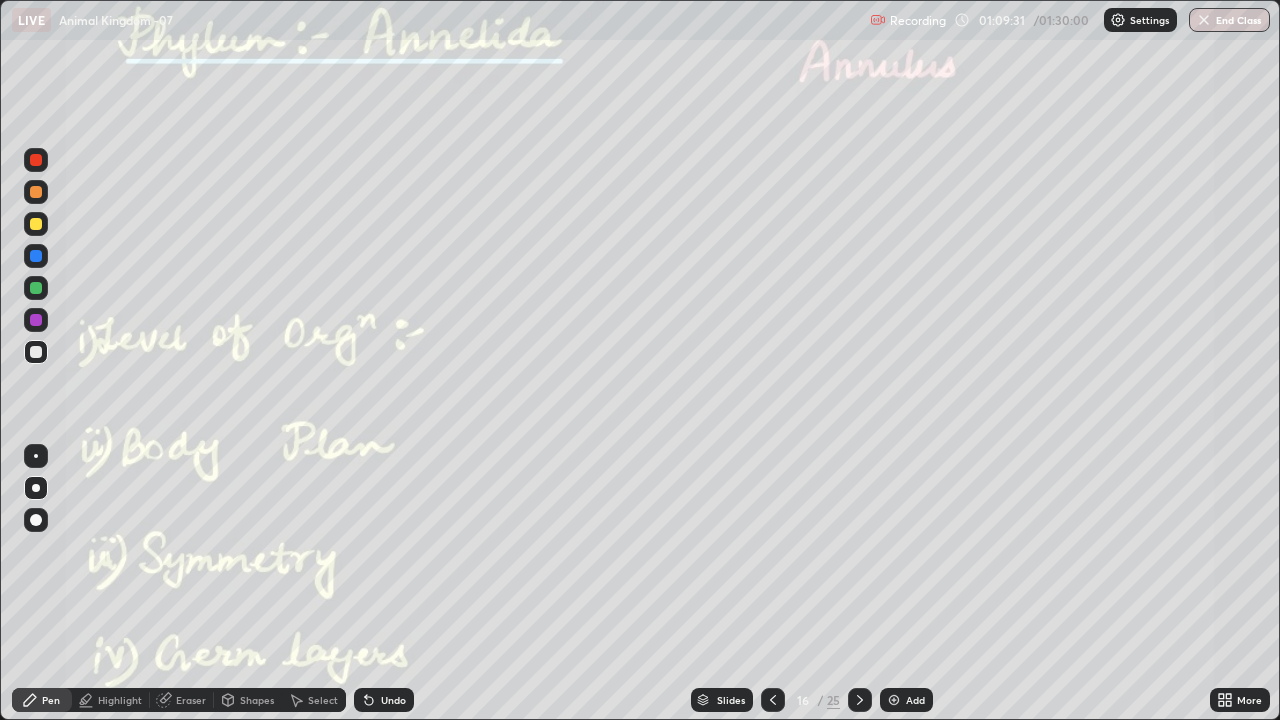 click on "Undo" at bounding box center (393, 700) 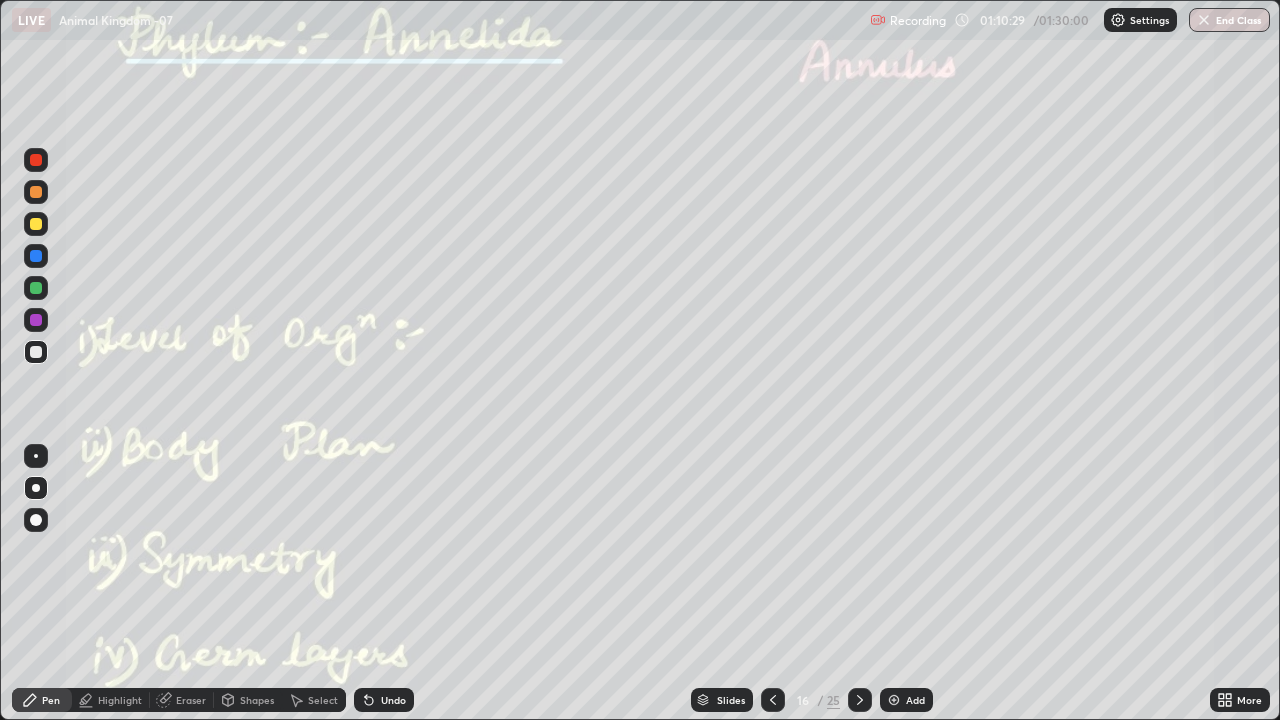 click on "Undo" at bounding box center (384, 700) 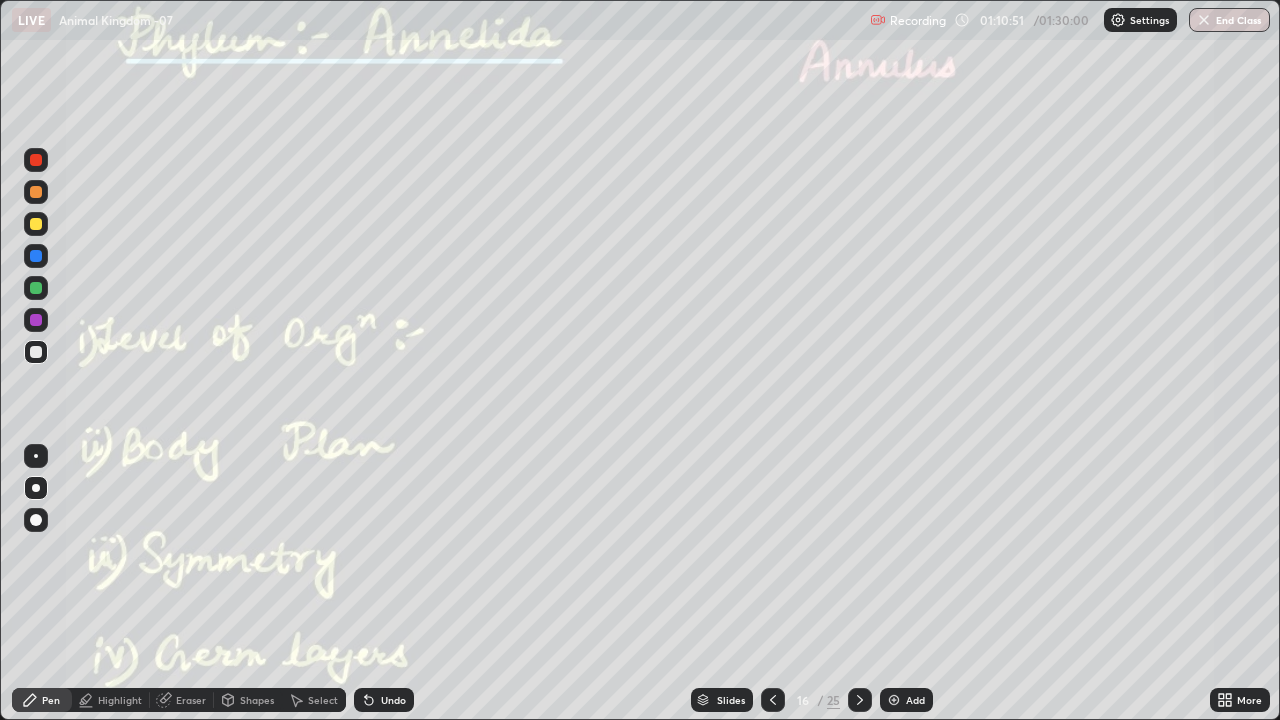 click at bounding box center [860, 700] 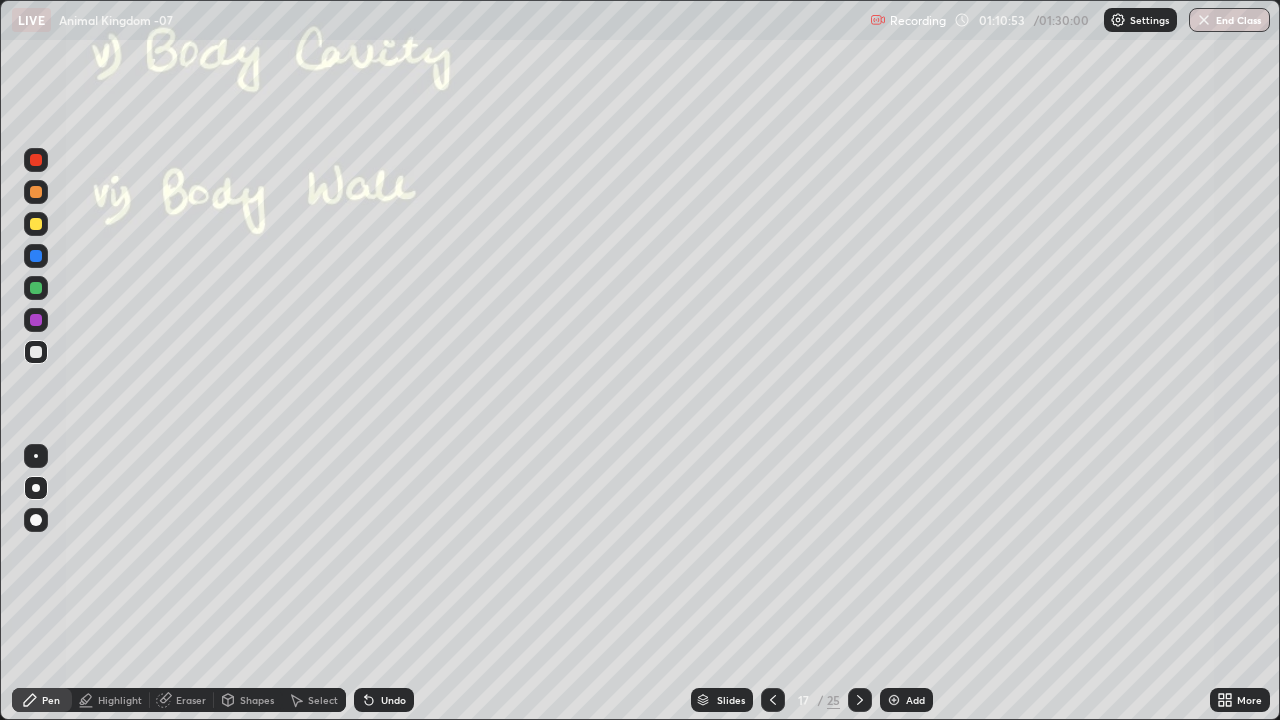 click at bounding box center (36, 192) 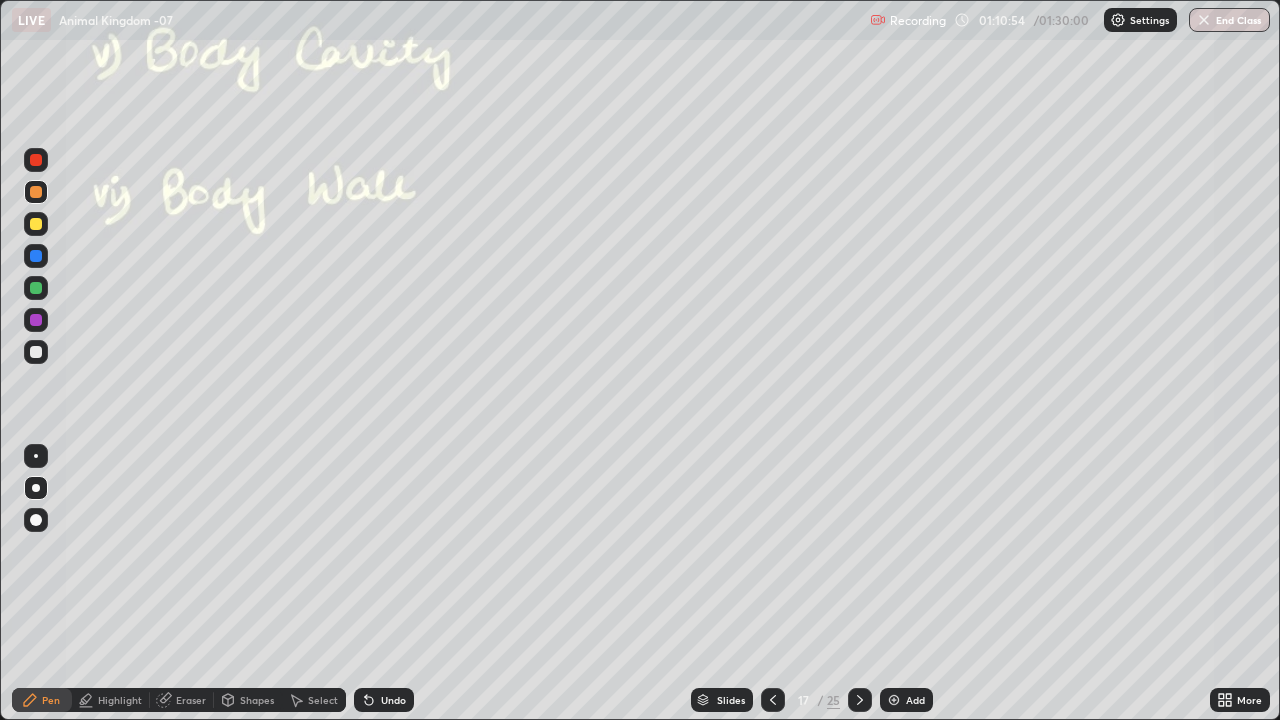 click at bounding box center (36, 352) 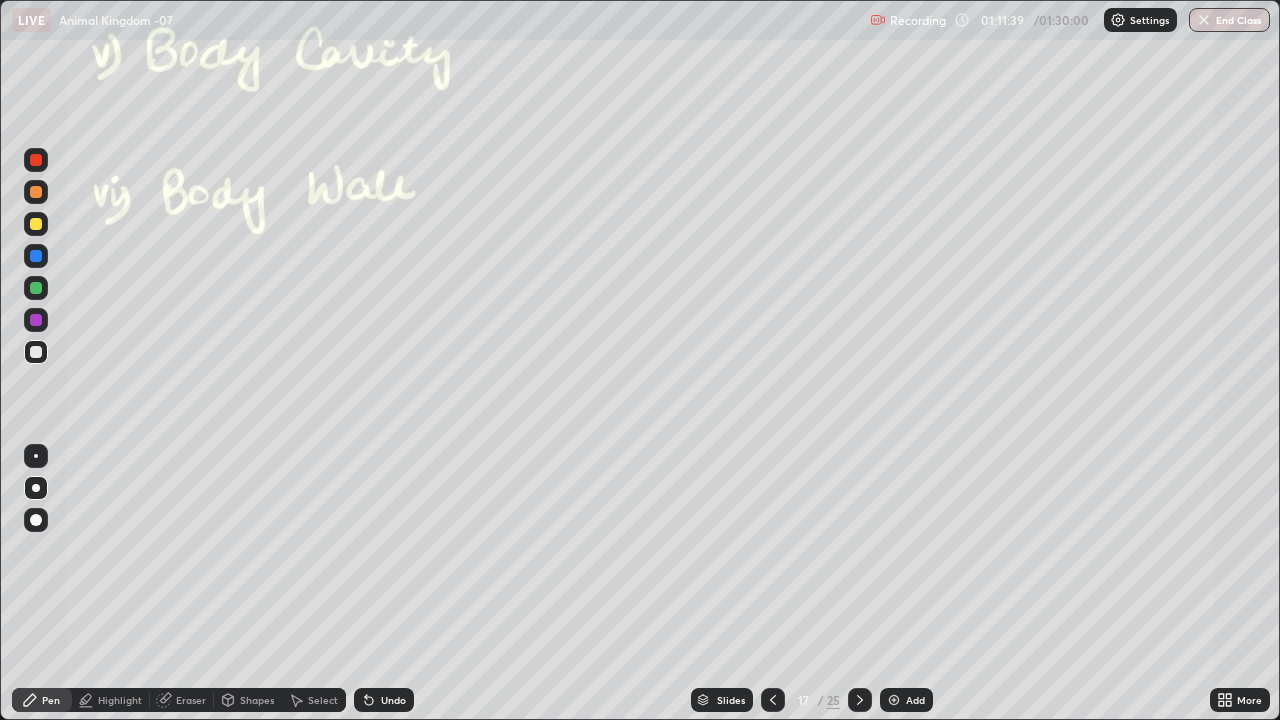 click on "Undo" at bounding box center (393, 700) 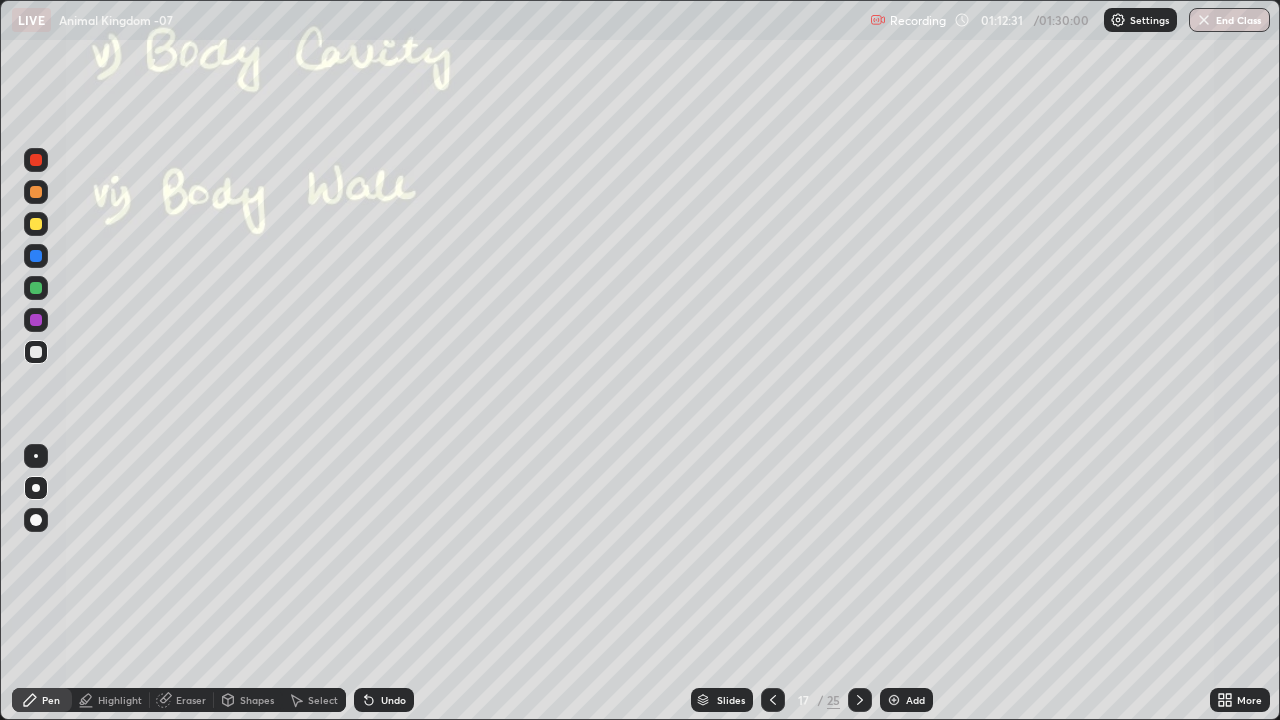 click at bounding box center (36, 288) 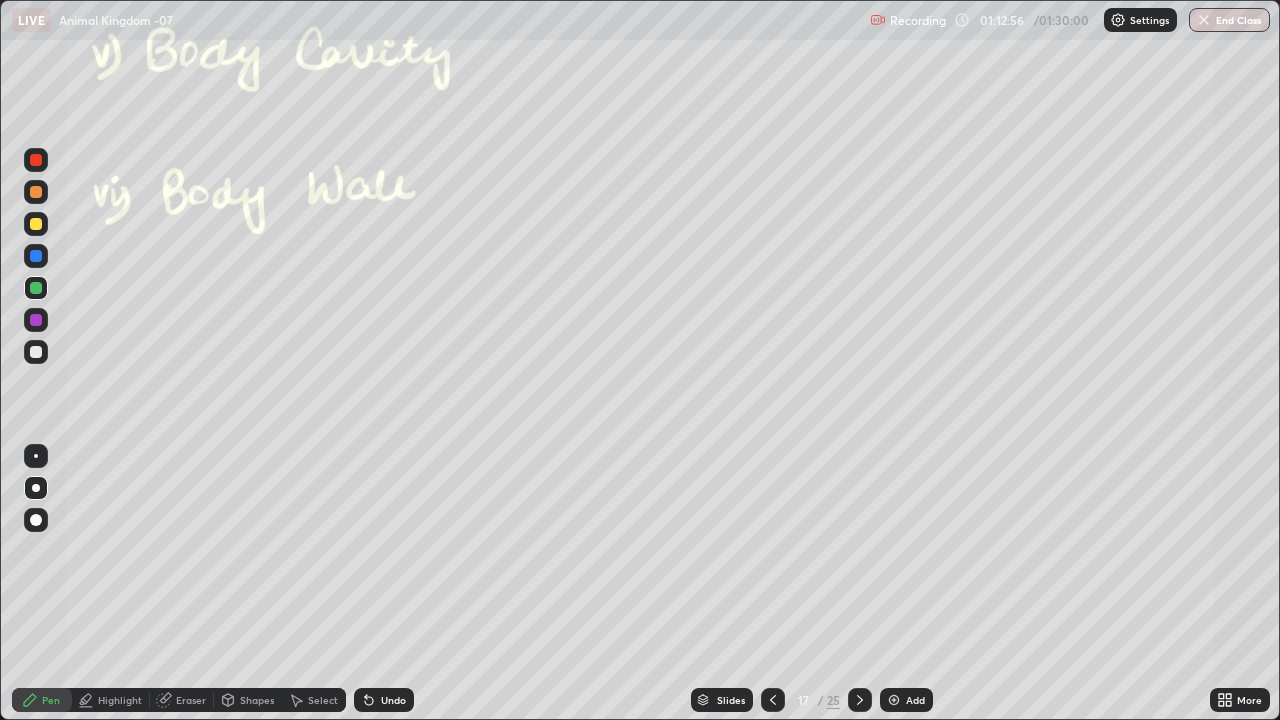 click 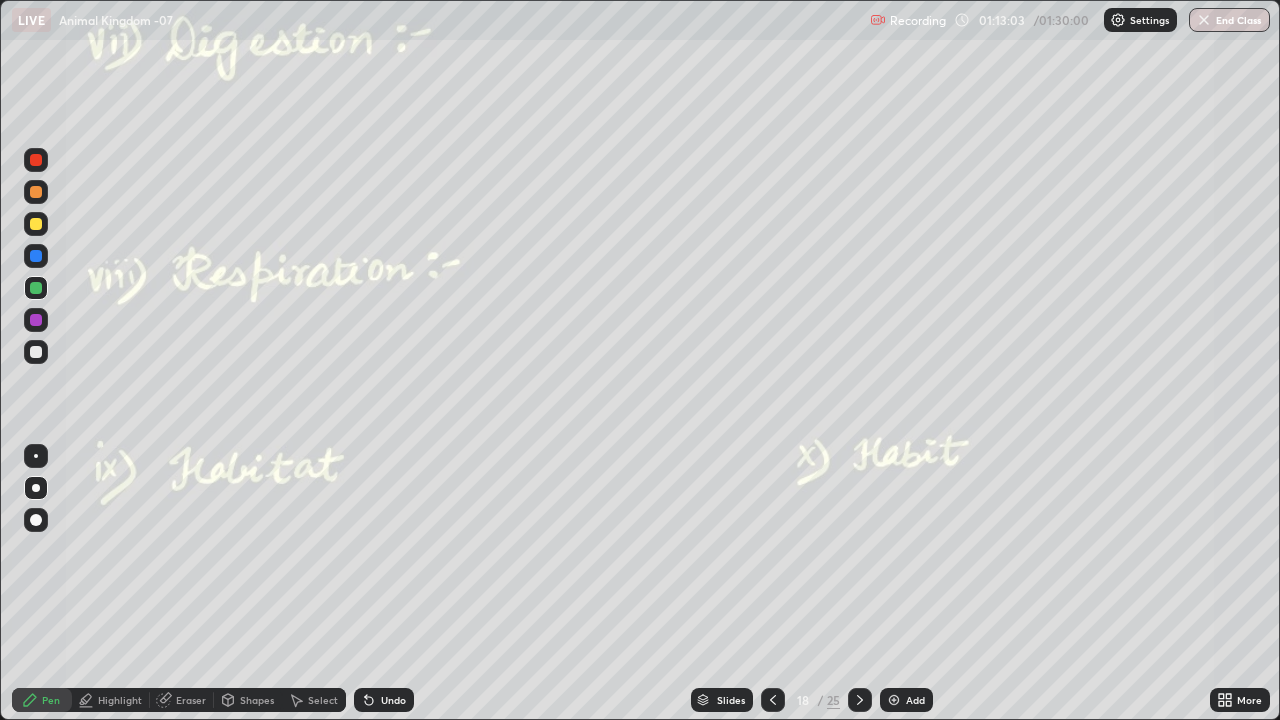click at bounding box center (36, 352) 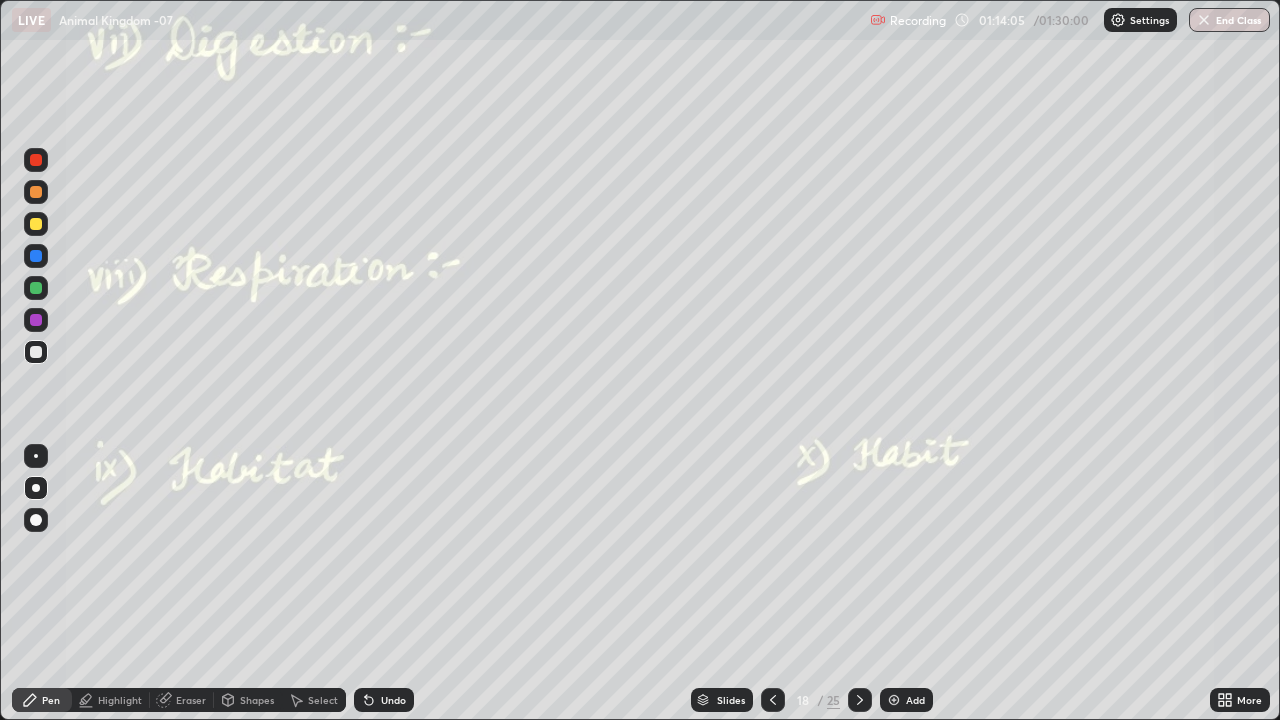 click on "Undo" at bounding box center (393, 700) 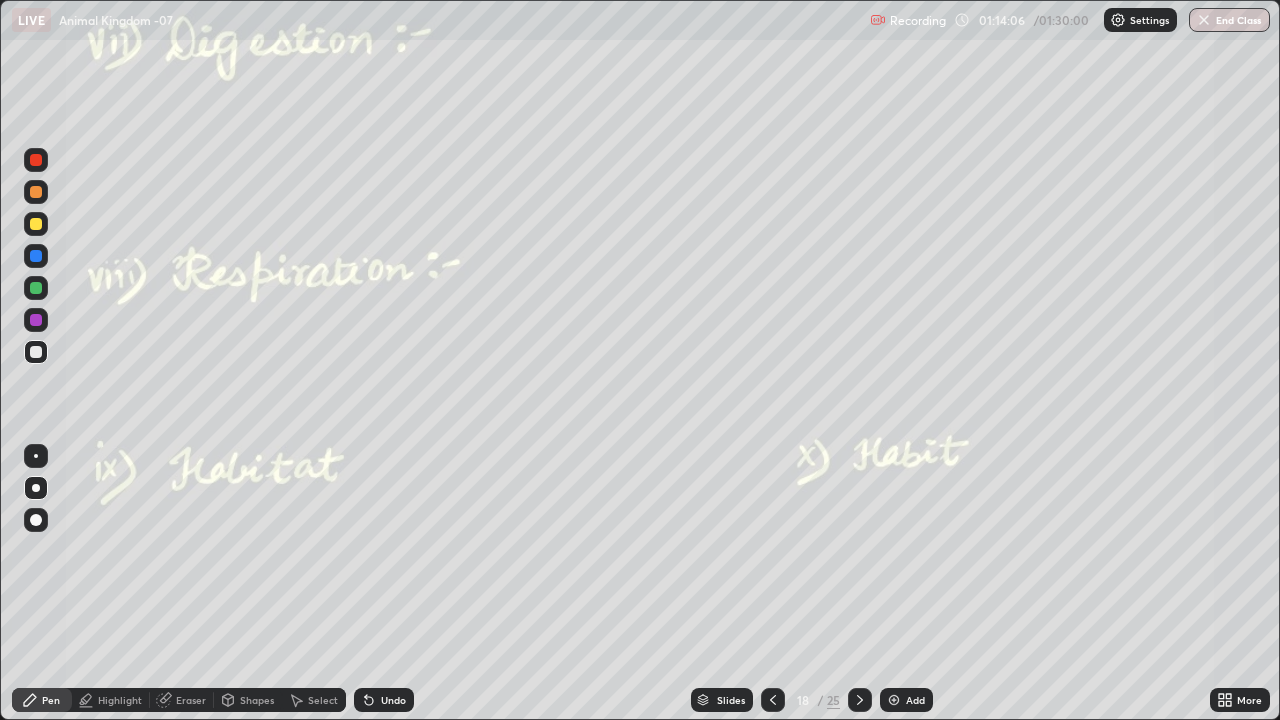 click on "Undo" at bounding box center (393, 700) 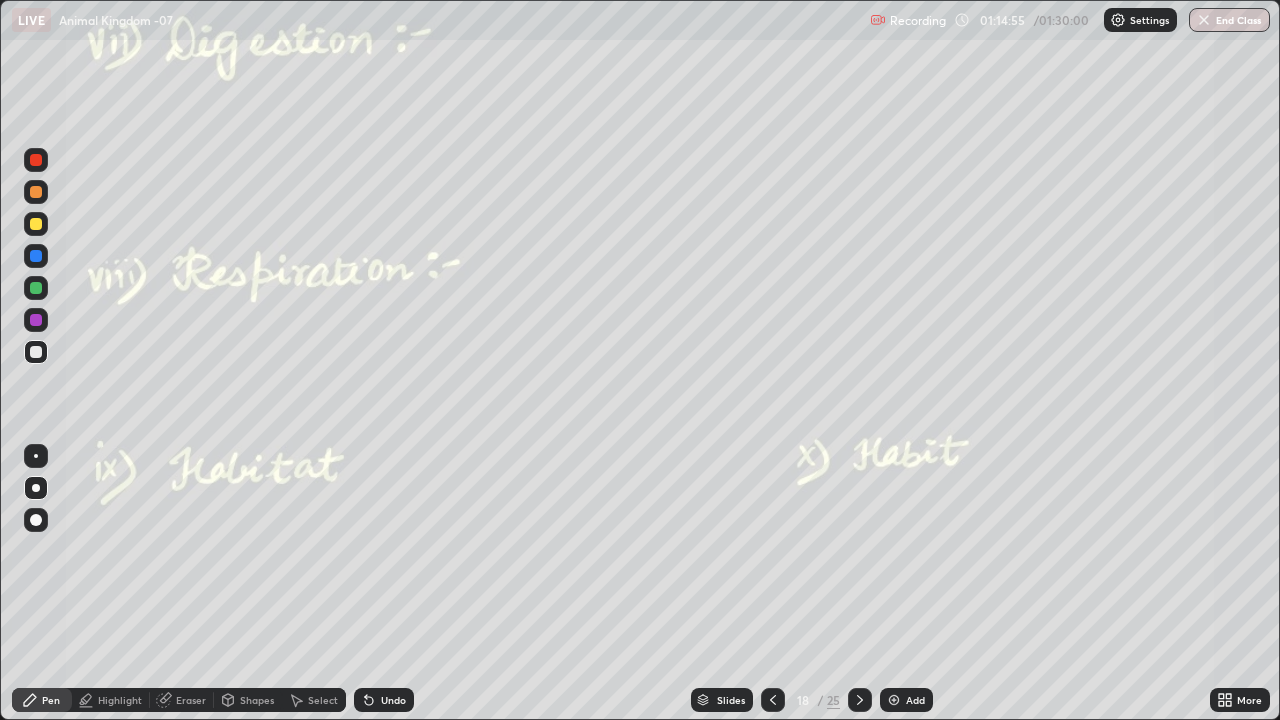 click 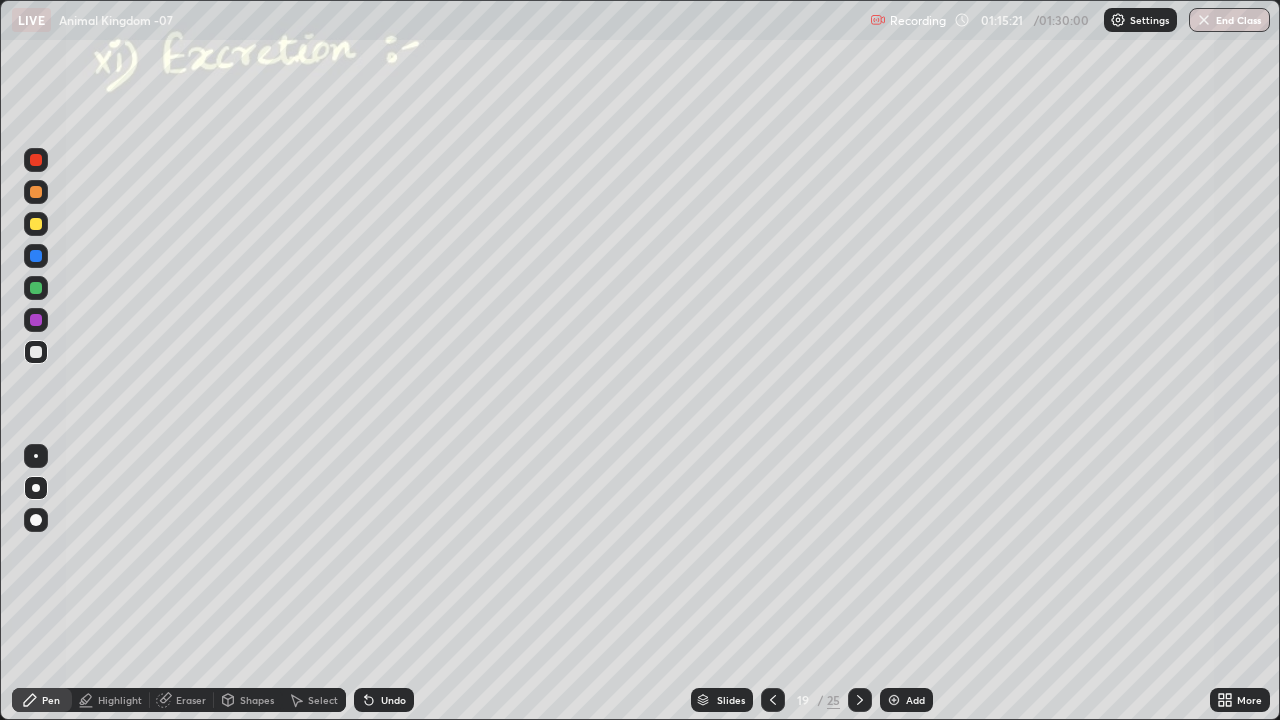 click 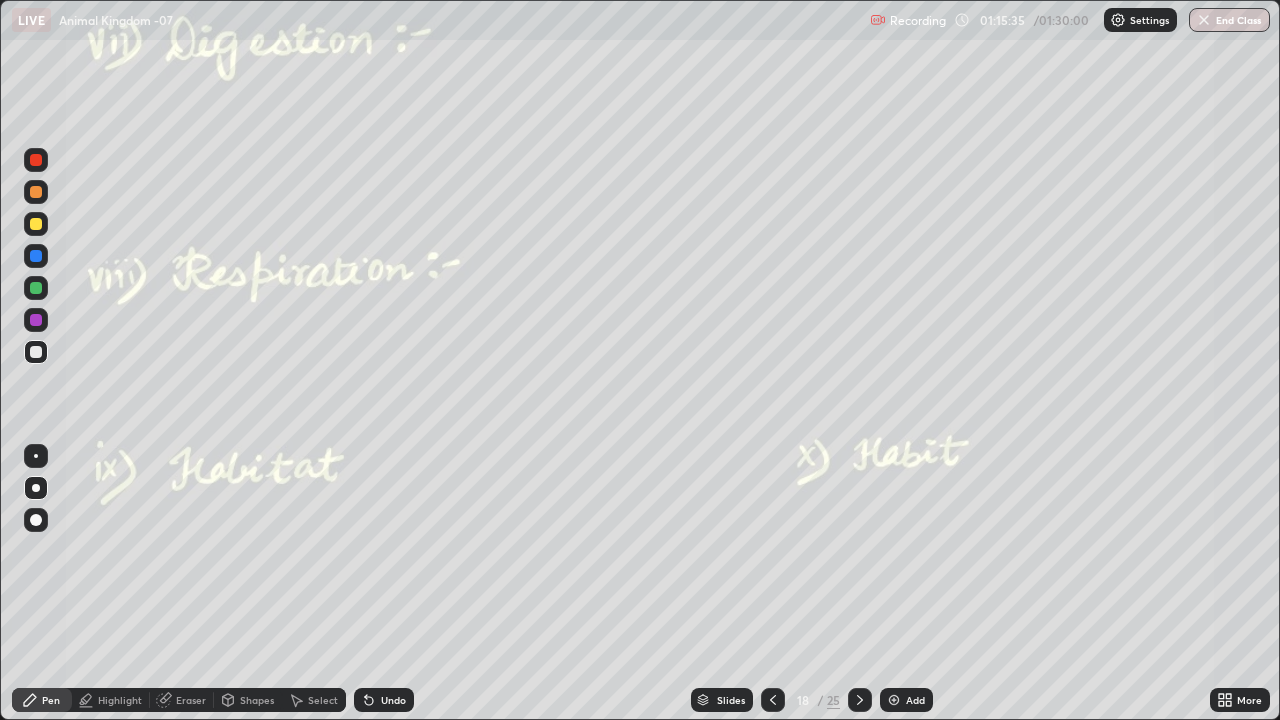 click 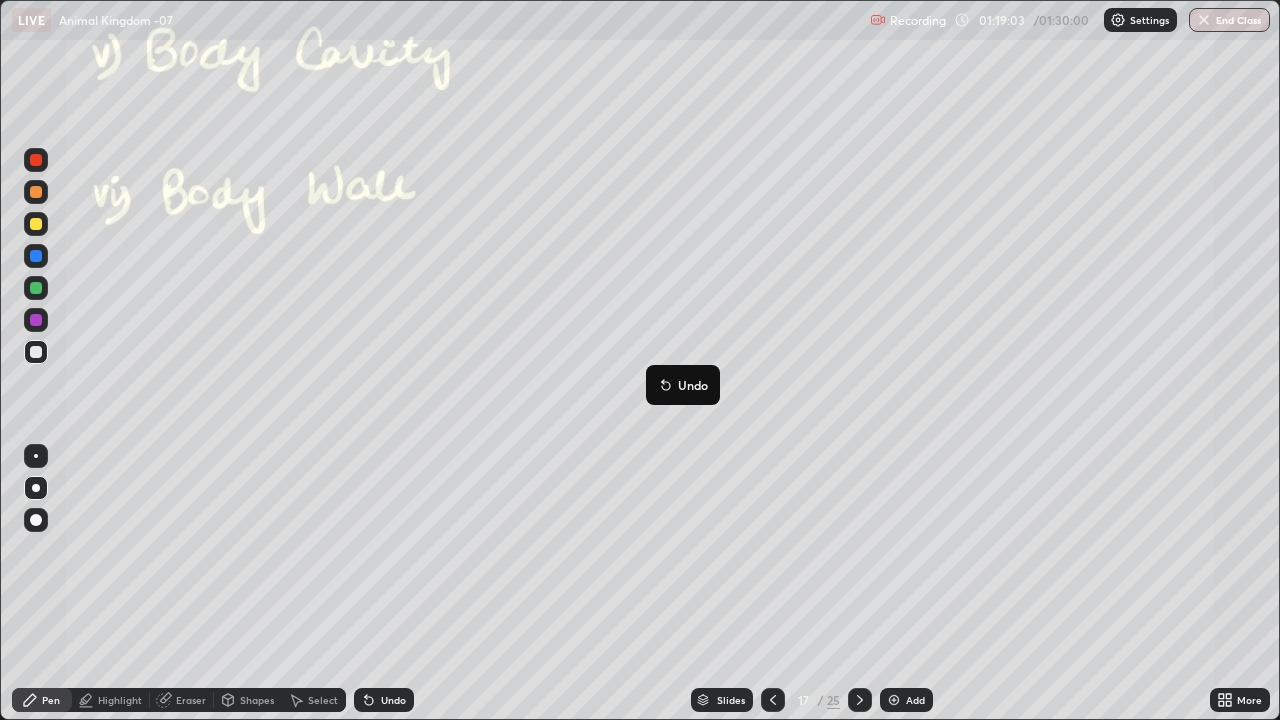 click on "End Class" at bounding box center [1229, 20] 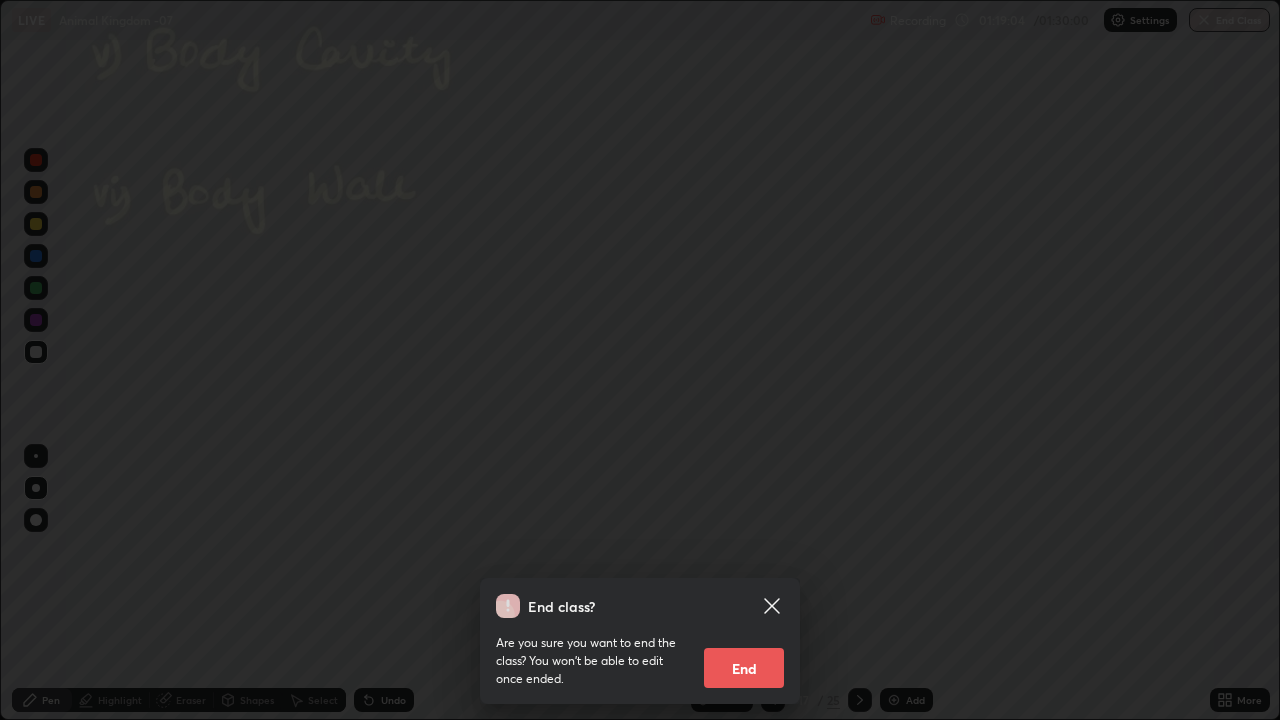 click on "End" at bounding box center (744, 668) 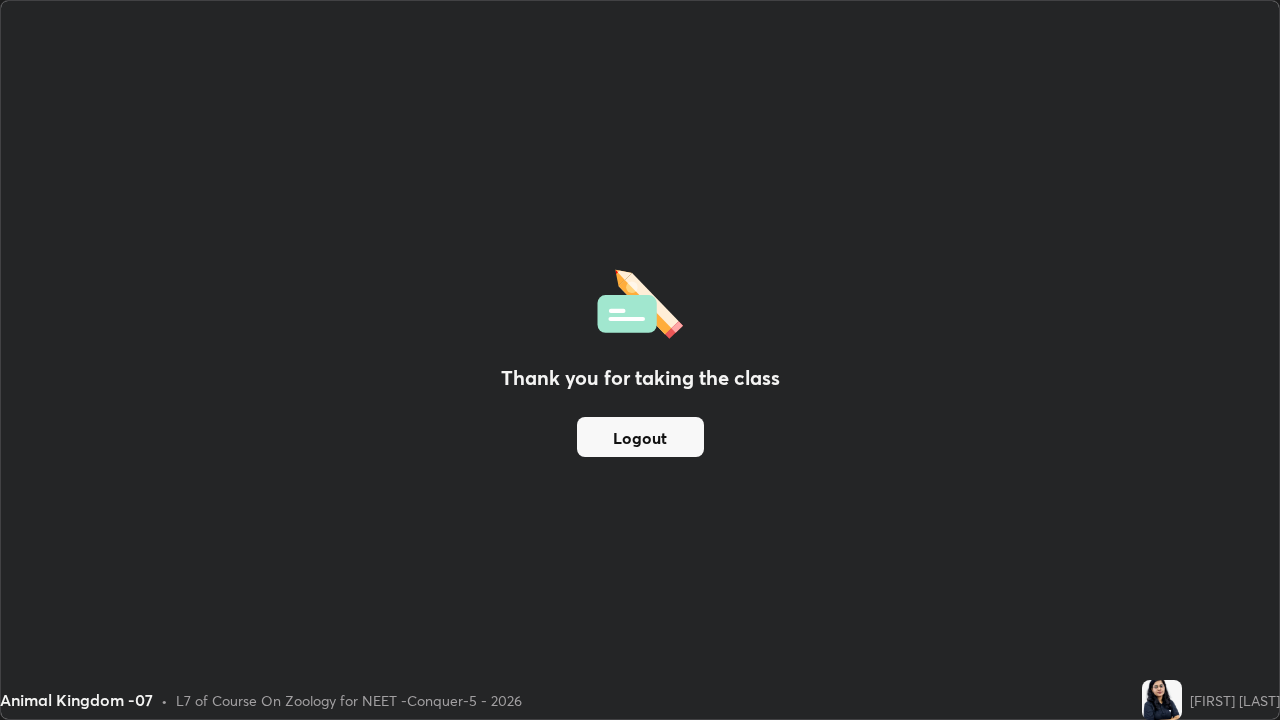 click on "Logout" at bounding box center (640, 437) 